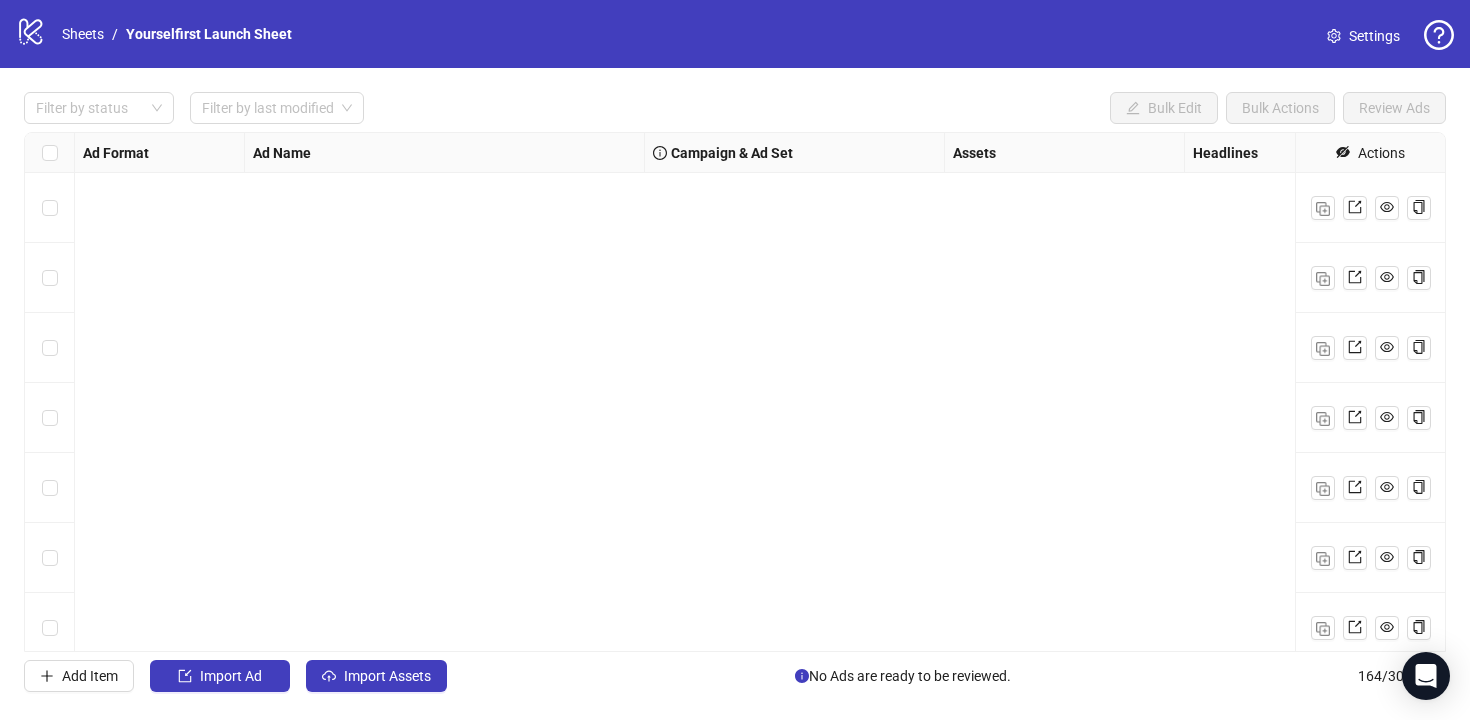 scroll, scrollTop: 0, scrollLeft: 0, axis: both 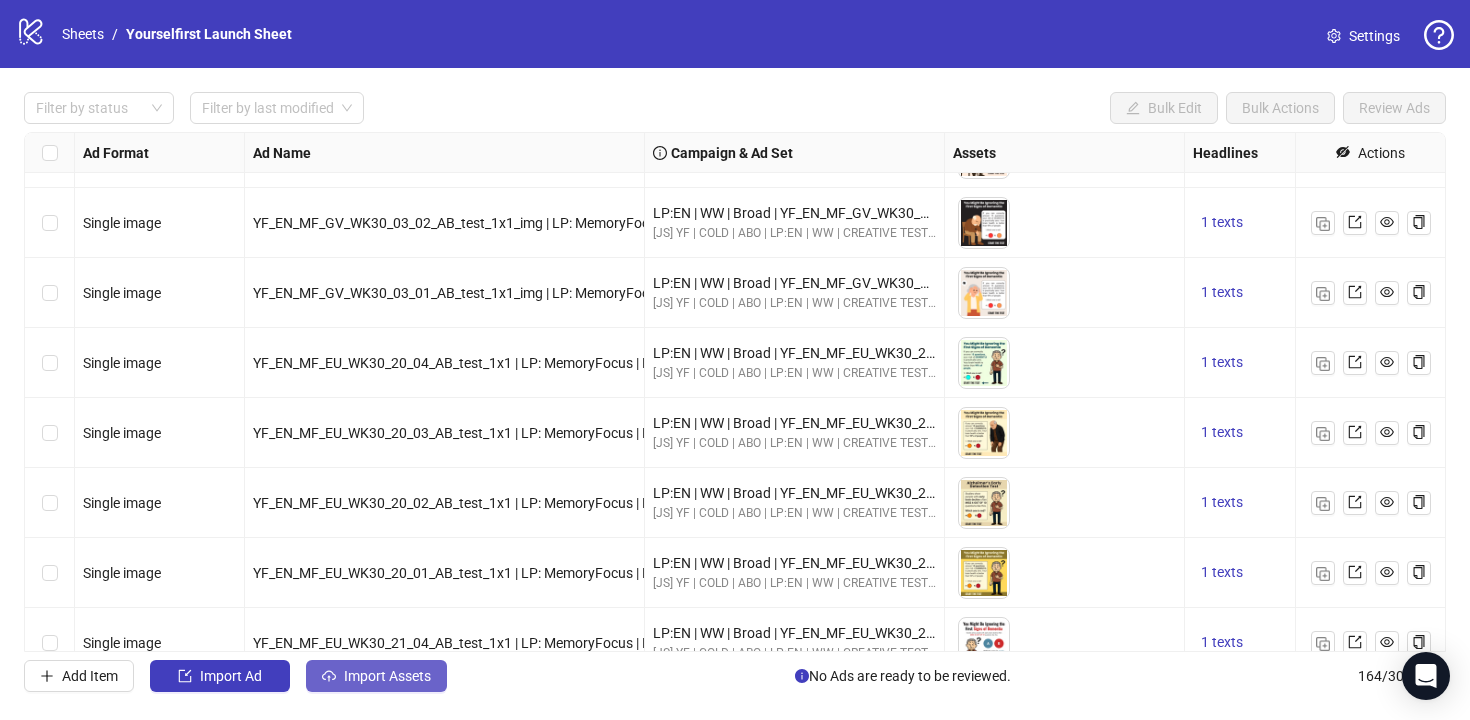 click on "Import Assets" at bounding box center (376, 676) 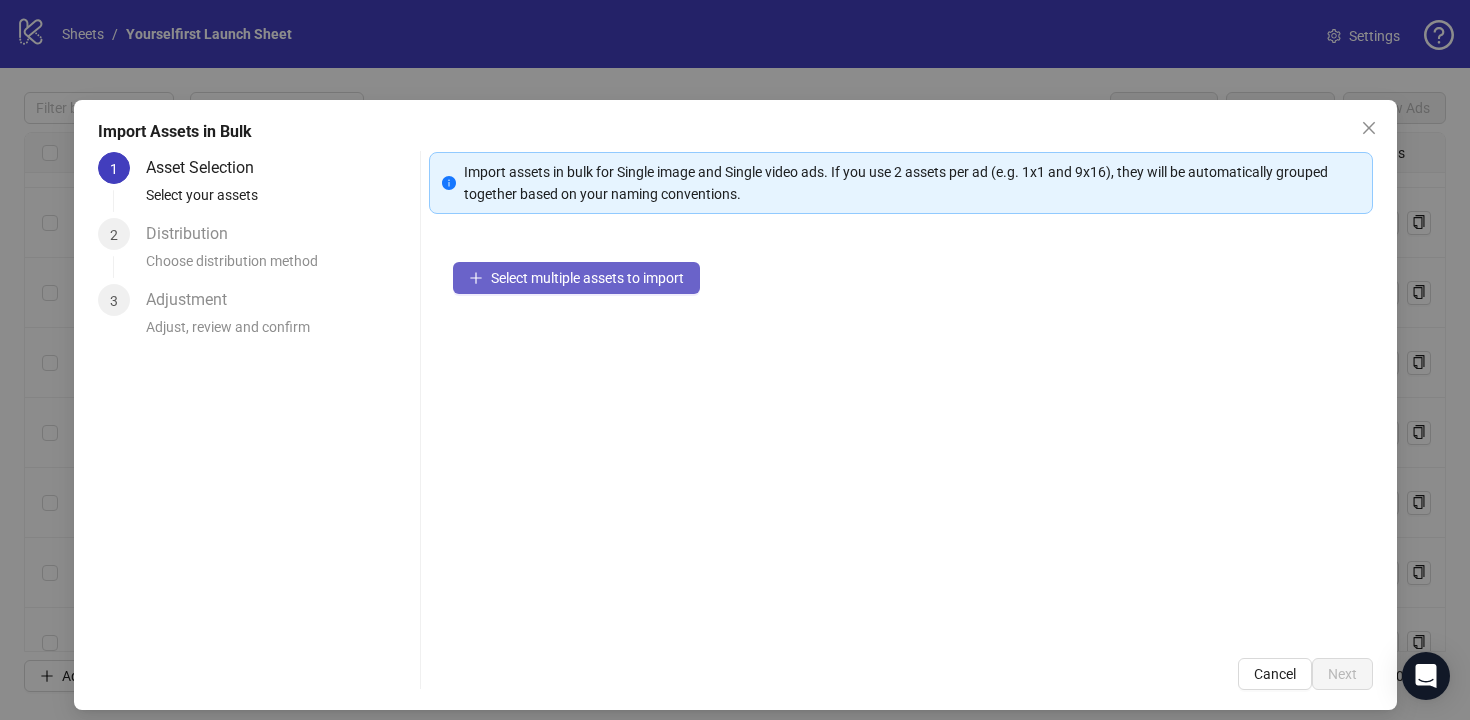 click on "Select multiple assets to import" at bounding box center [587, 278] 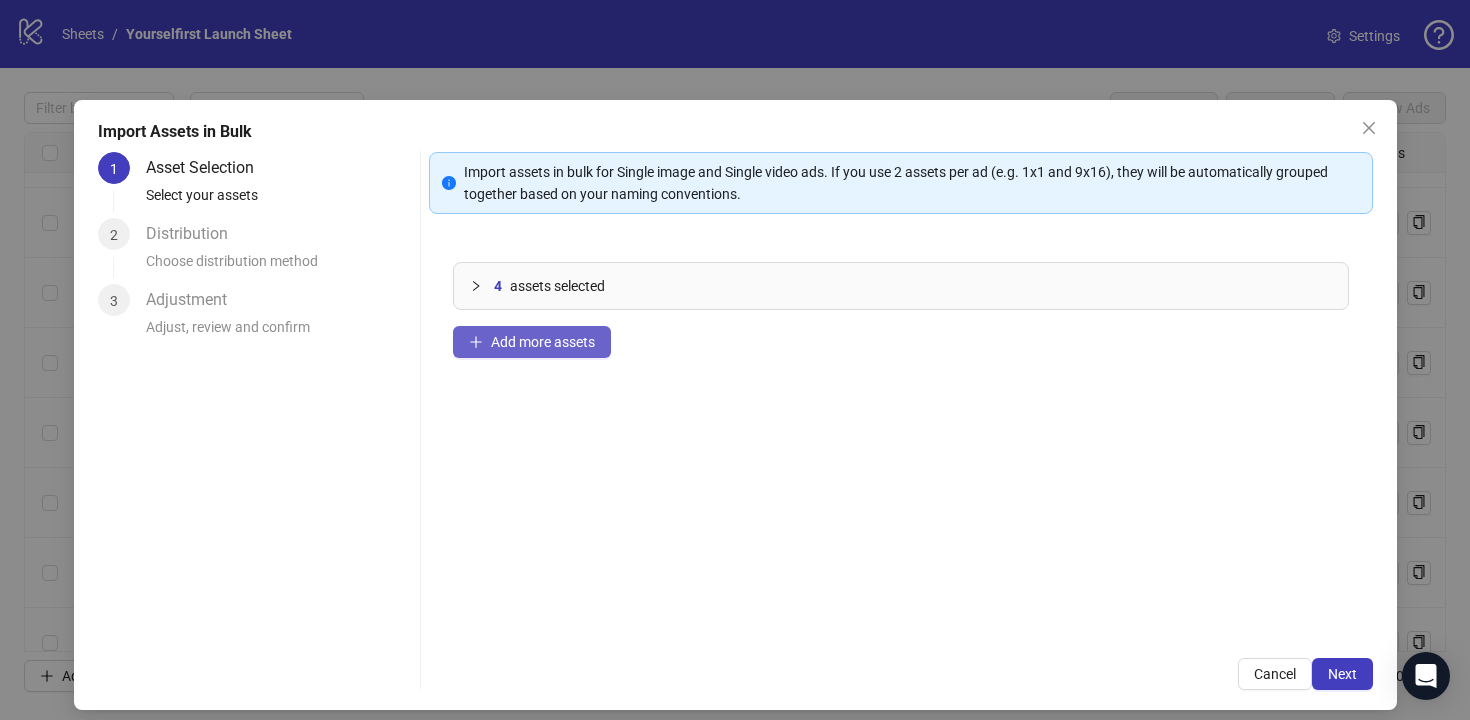 click on "Add more assets" at bounding box center [543, 342] 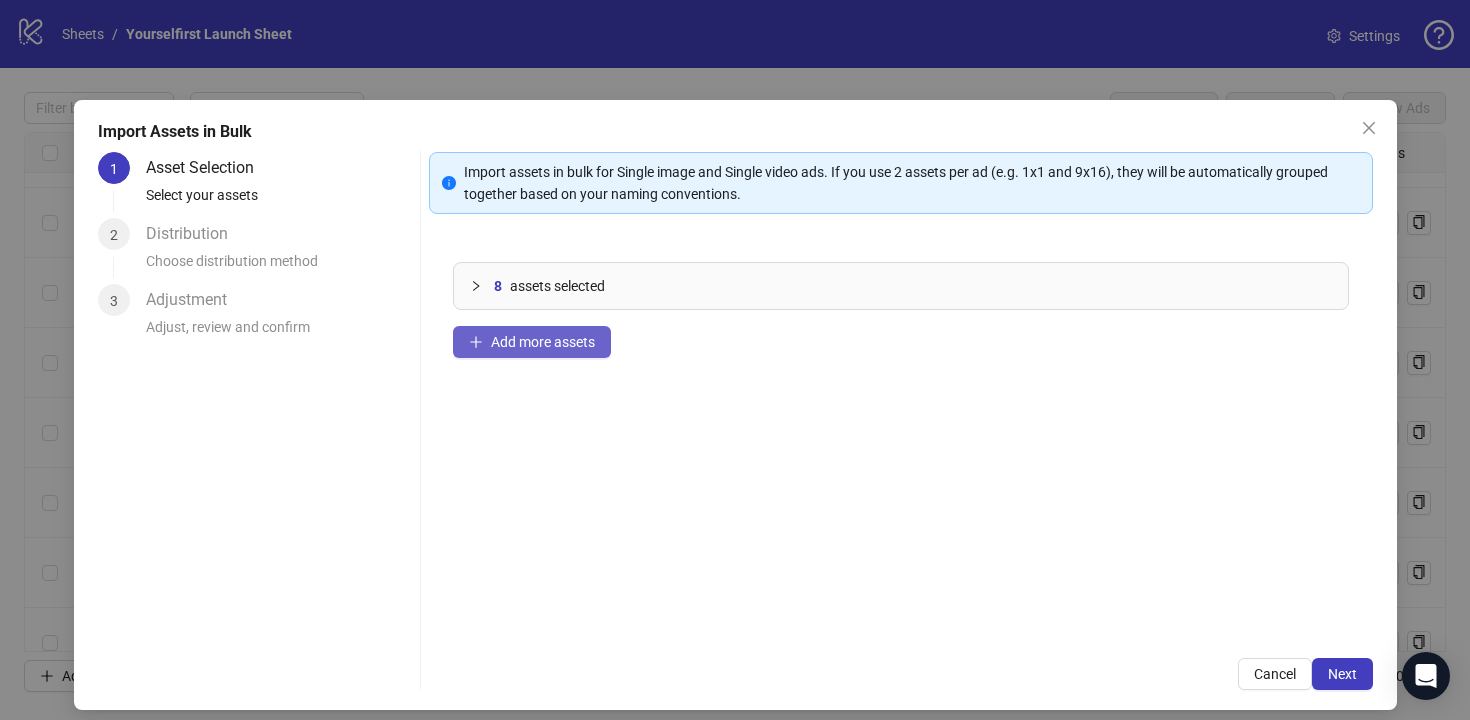 click on "Add more assets" at bounding box center [543, 342] 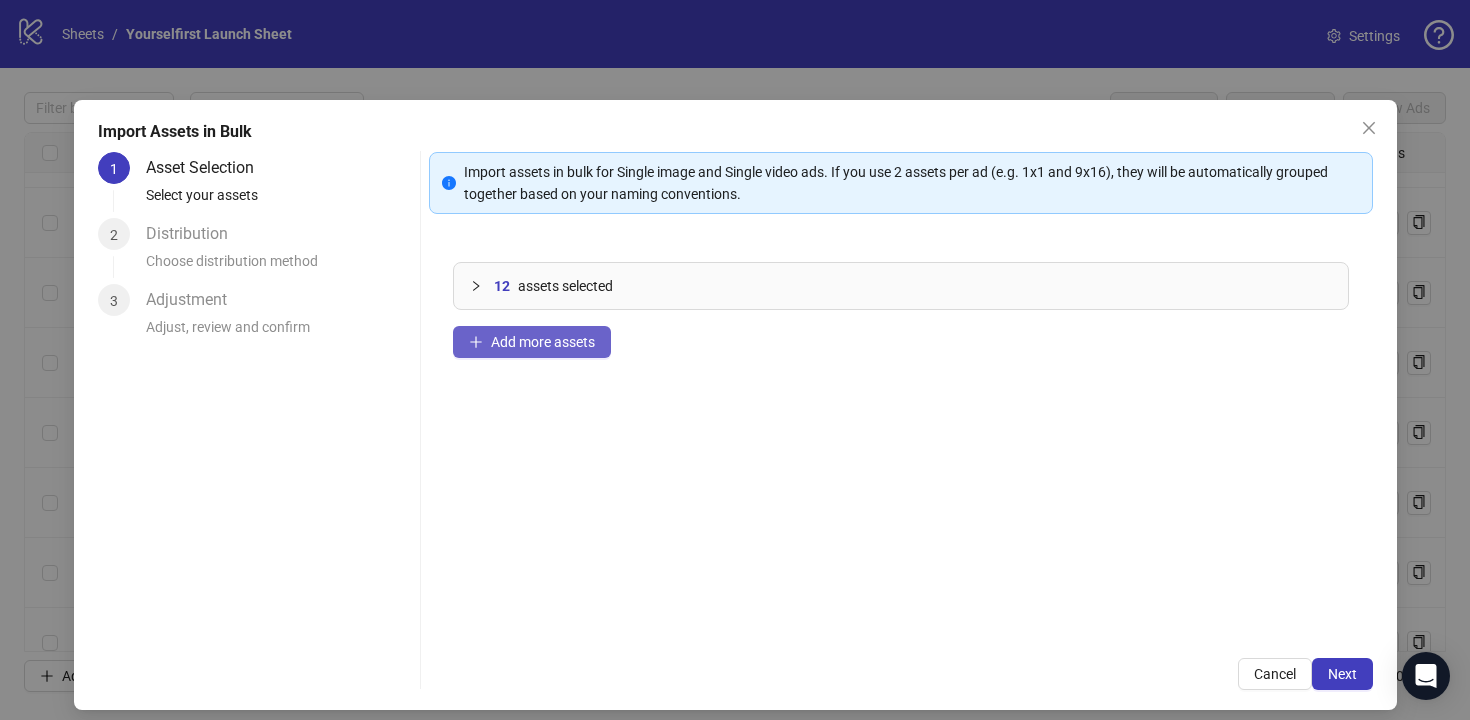 click on "Add more assets" at bounding box center [543, 342] 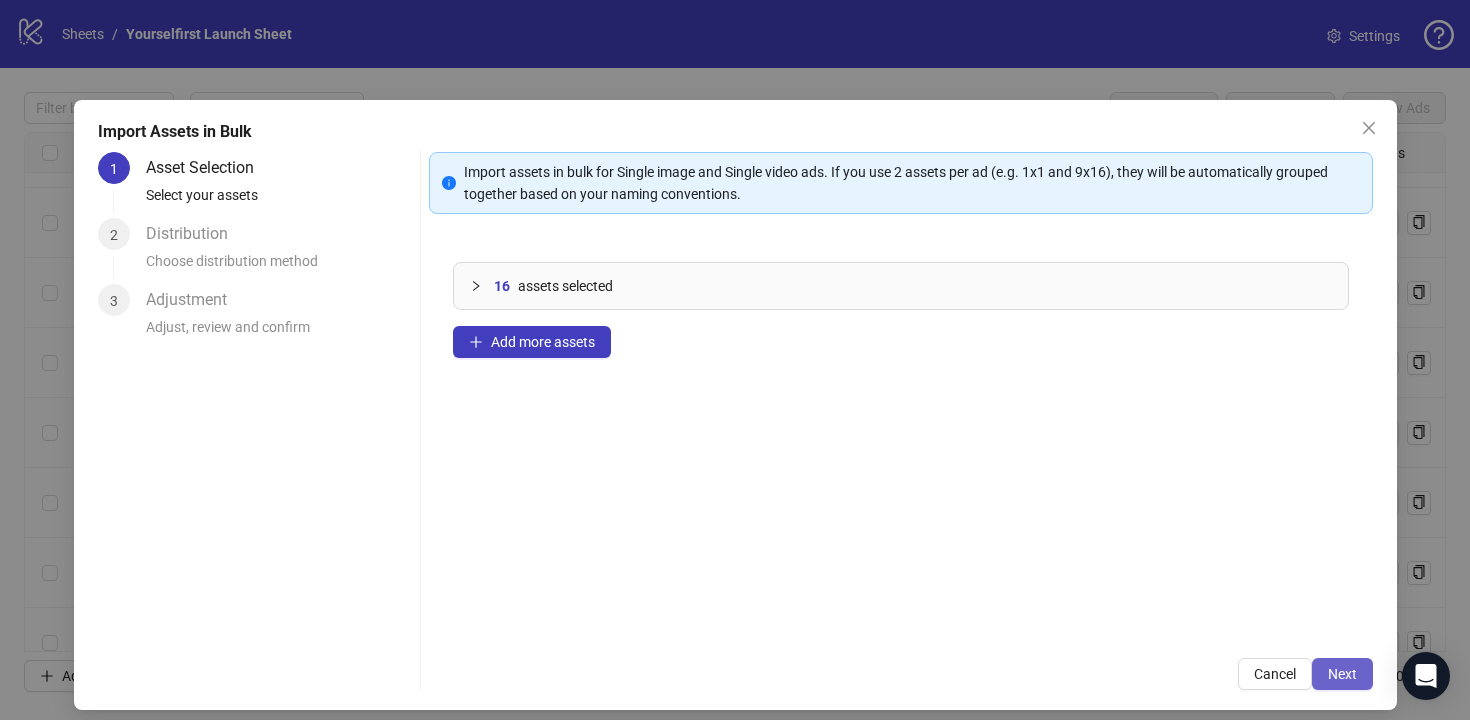 click on "Next" at bounding box center [1342, 674] 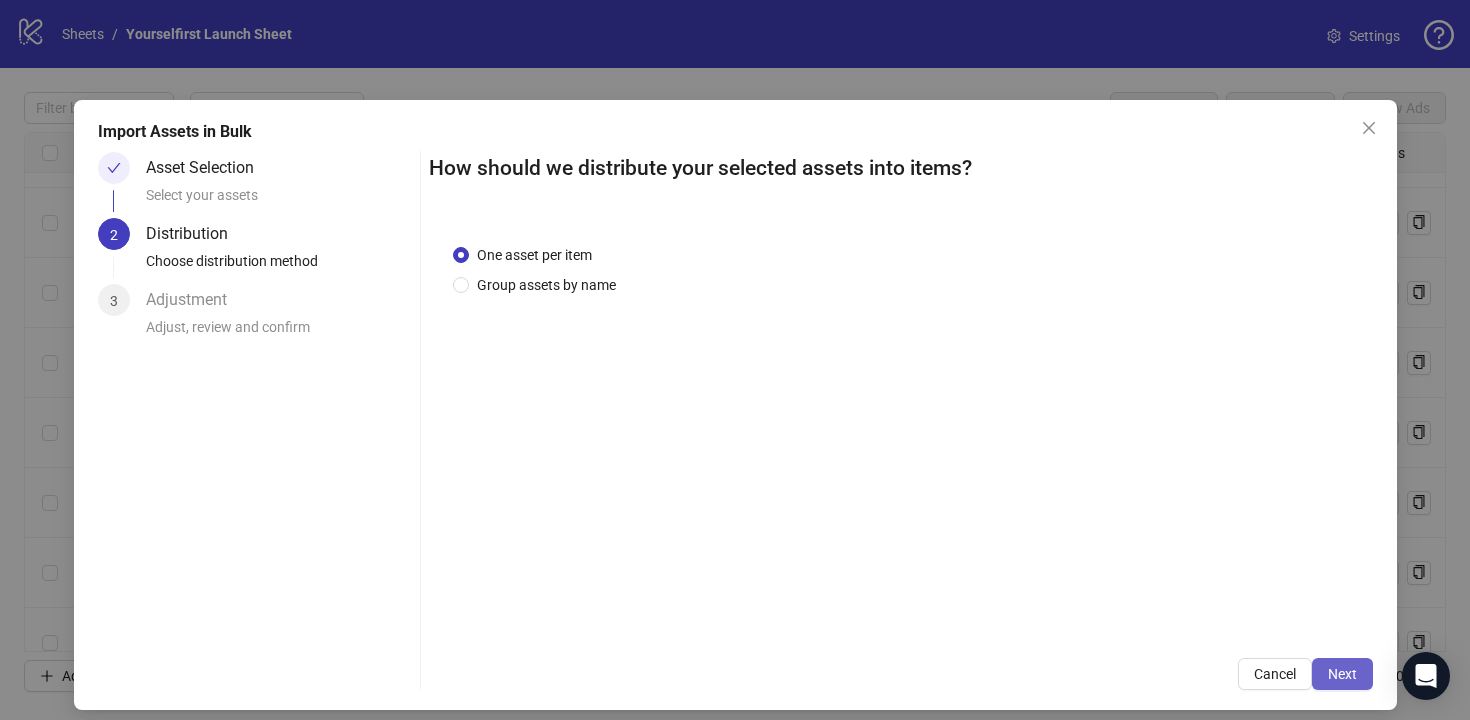 click on "Next" at bounding box center [1342, 674] 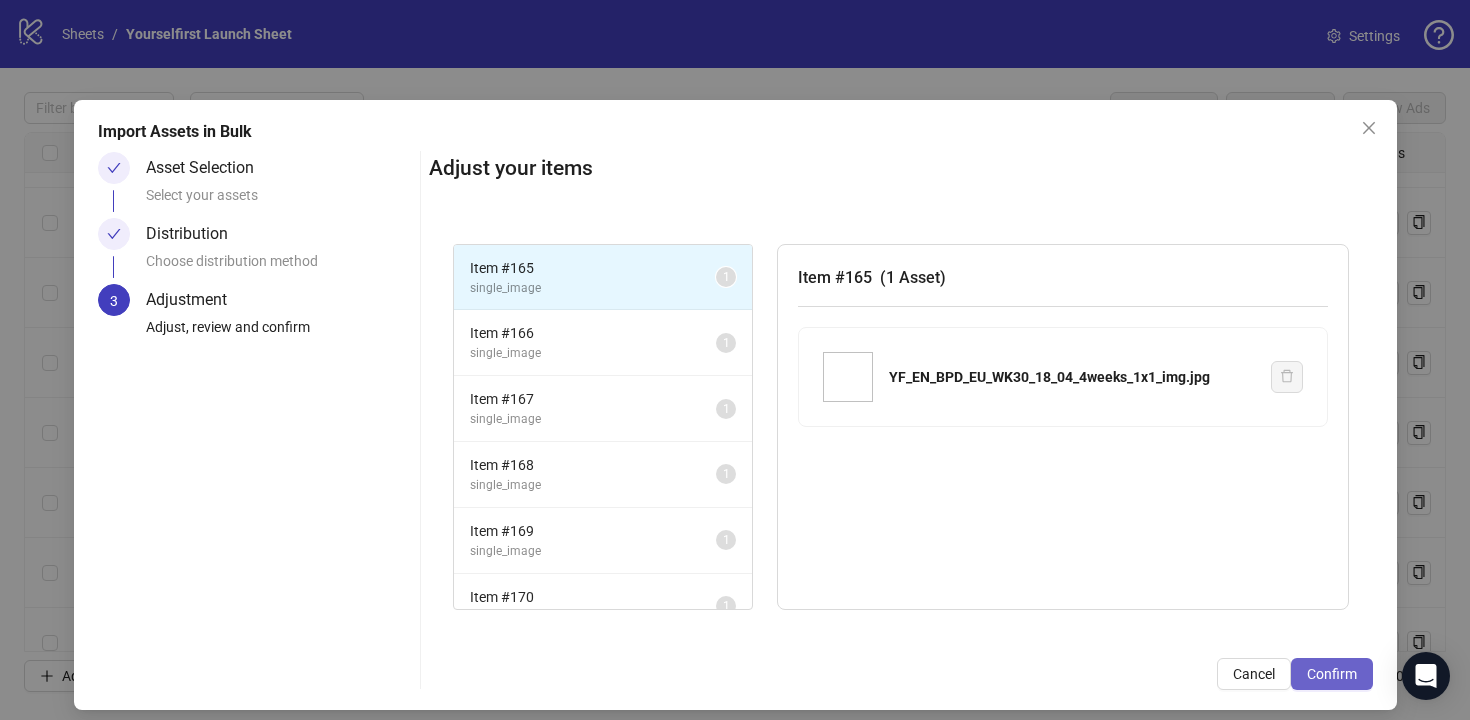 click on "Confirm" at bounding box center (1332, 674) 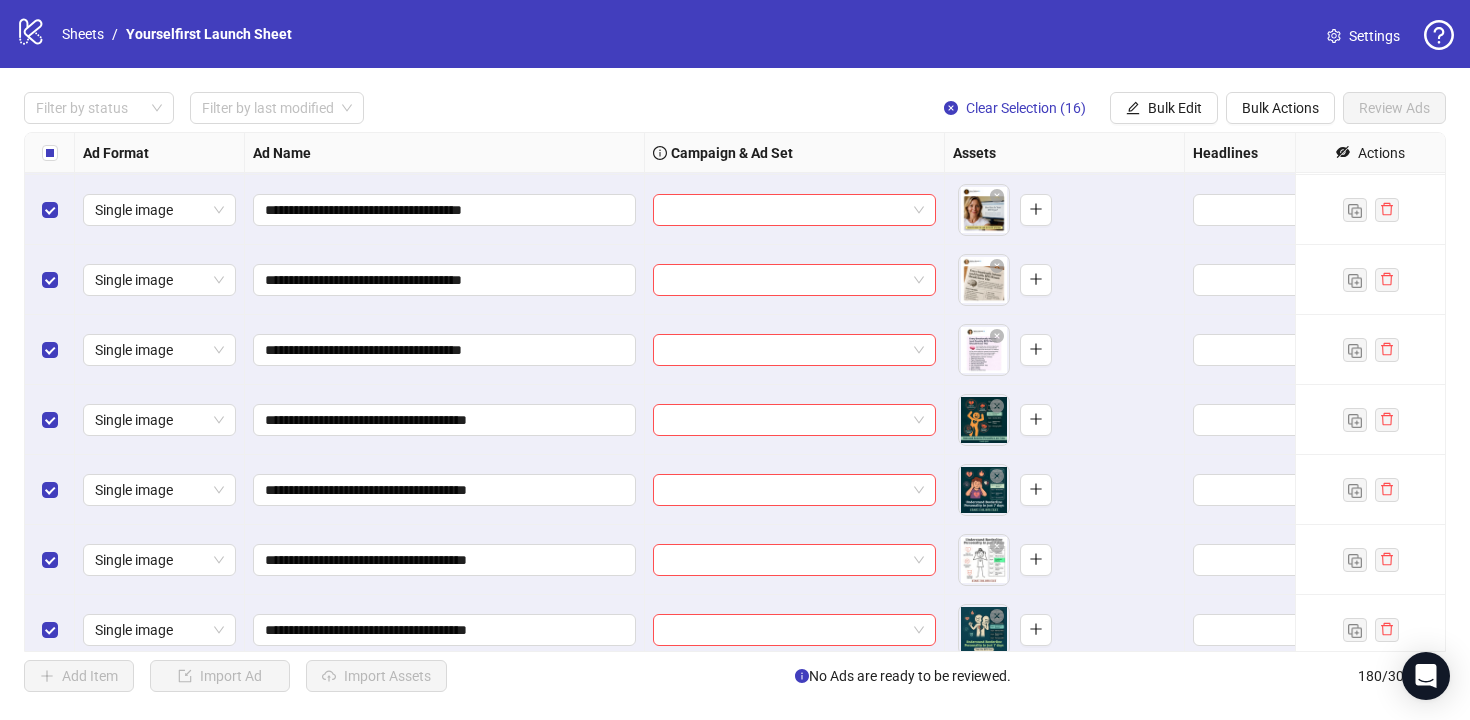 scroll, scrollTop: 12122, scrollLeft: 0, axis: vertical 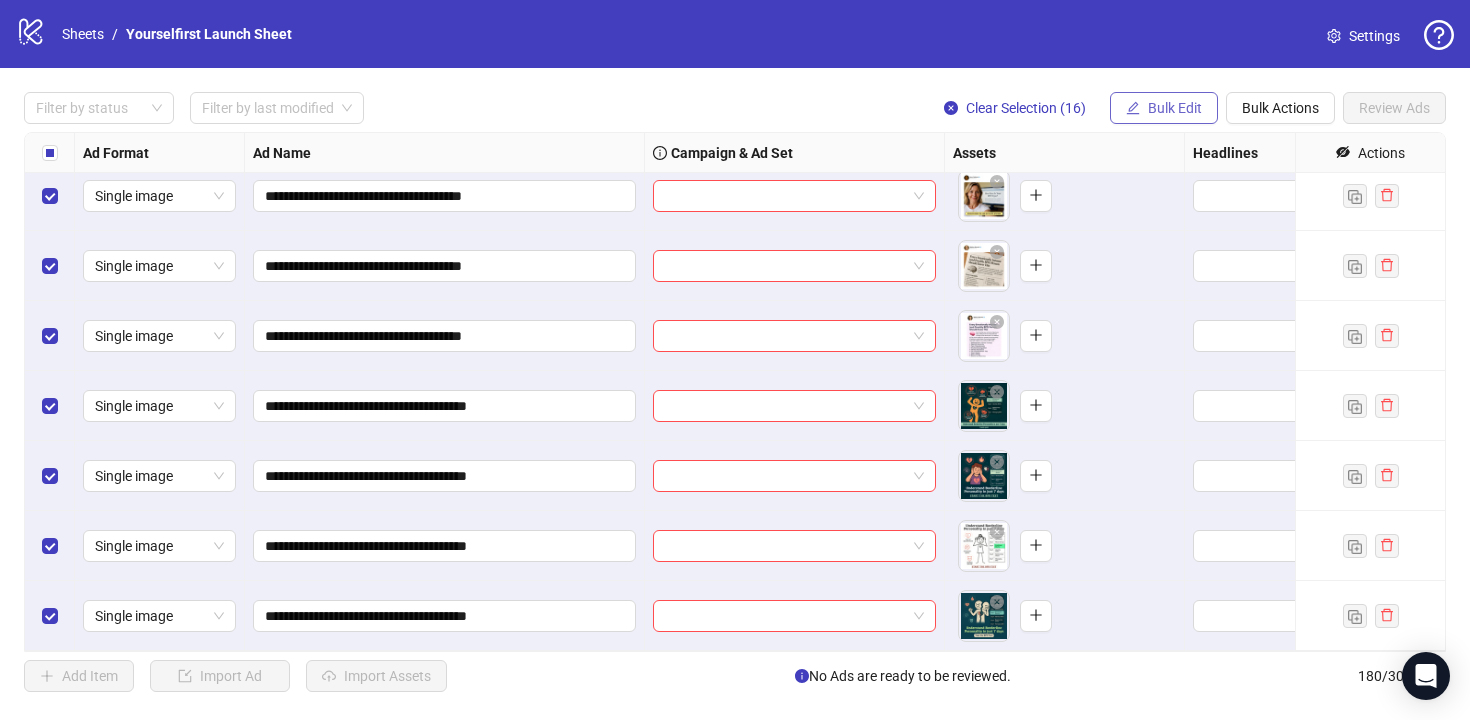 click on "Bulk Edit" at bounding box center [1164, 108] 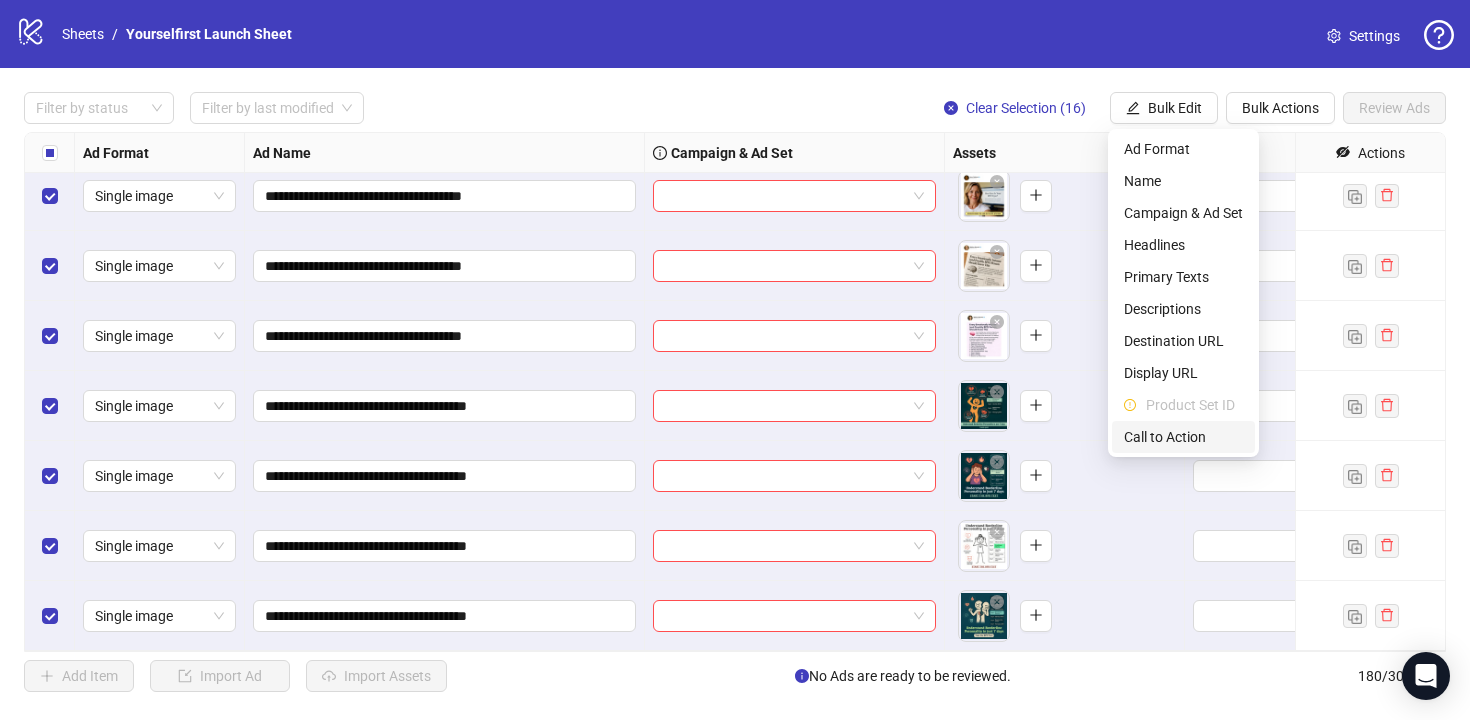 click on "Call to Action" at bounding box center (1183, 437) 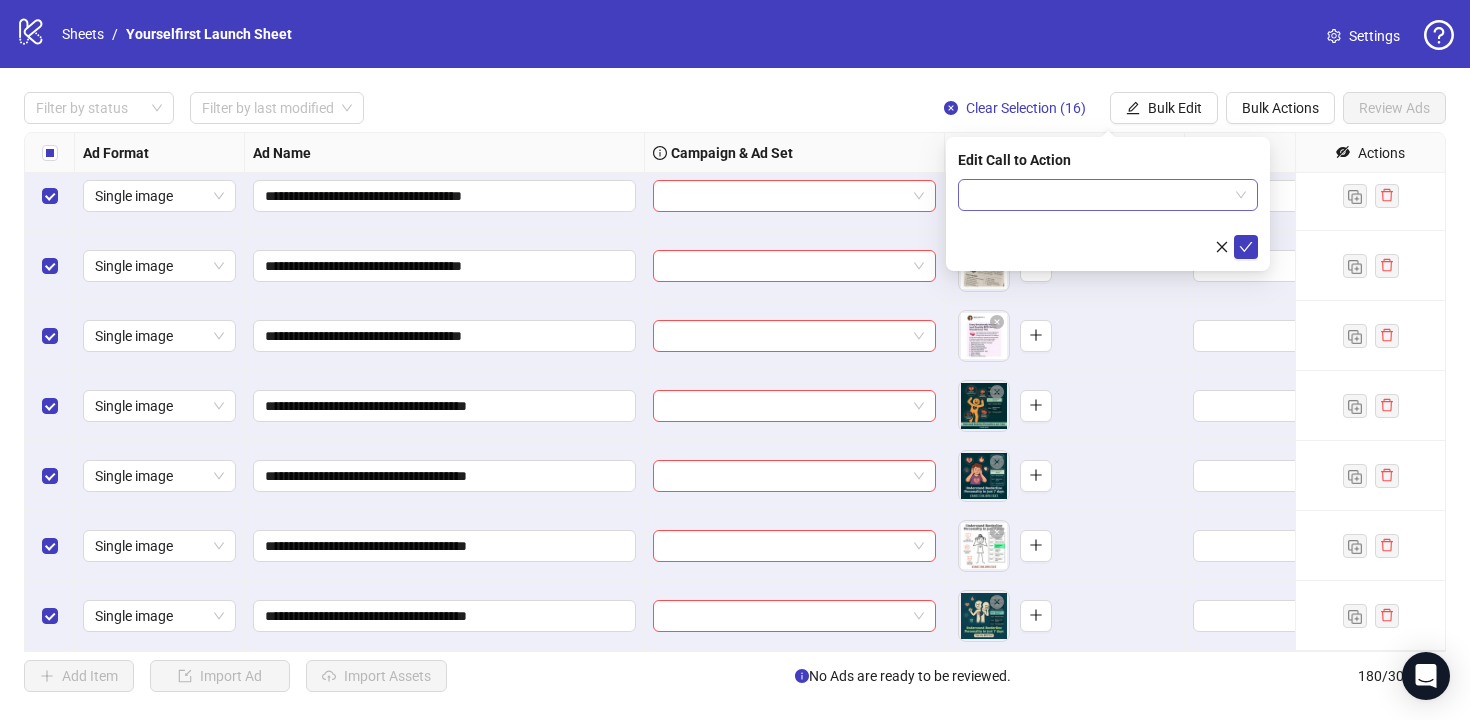 click at bounding box center [1108, 195] 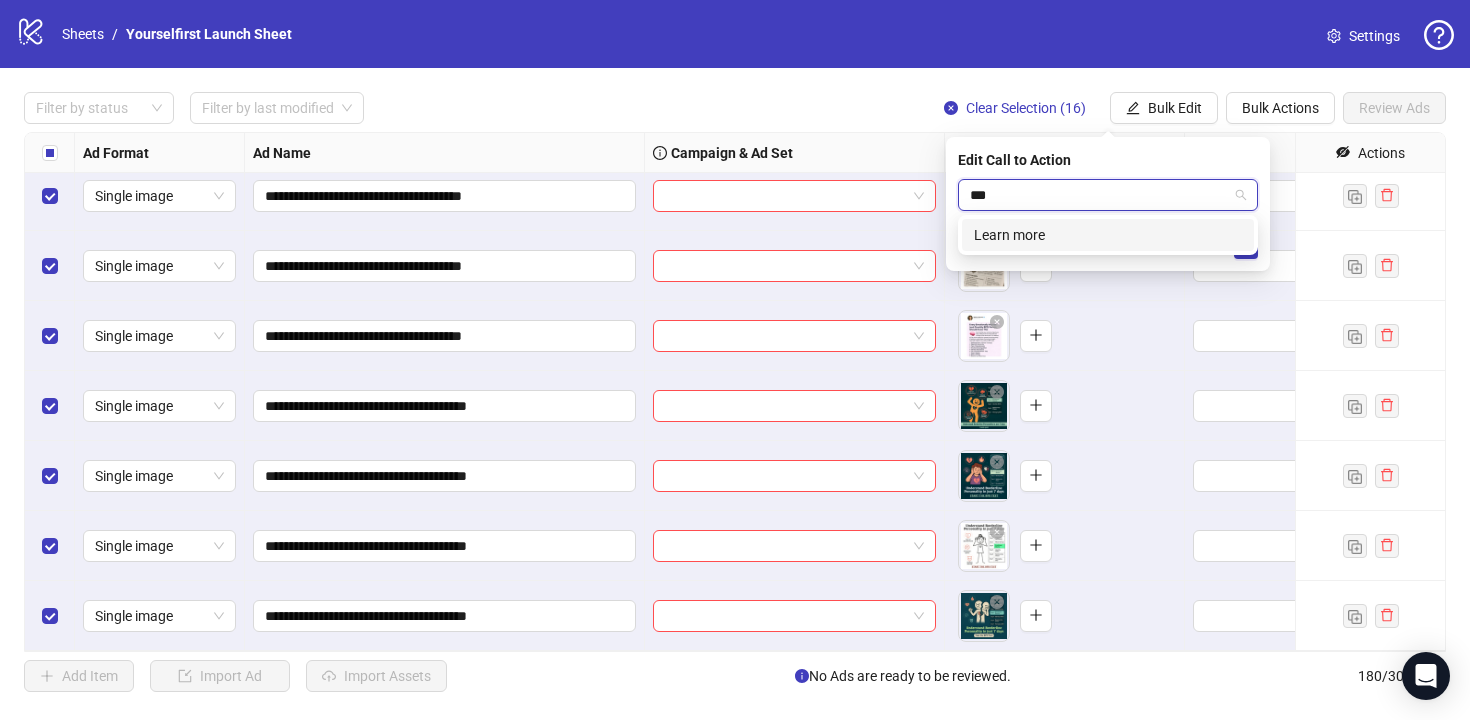 type on "****" 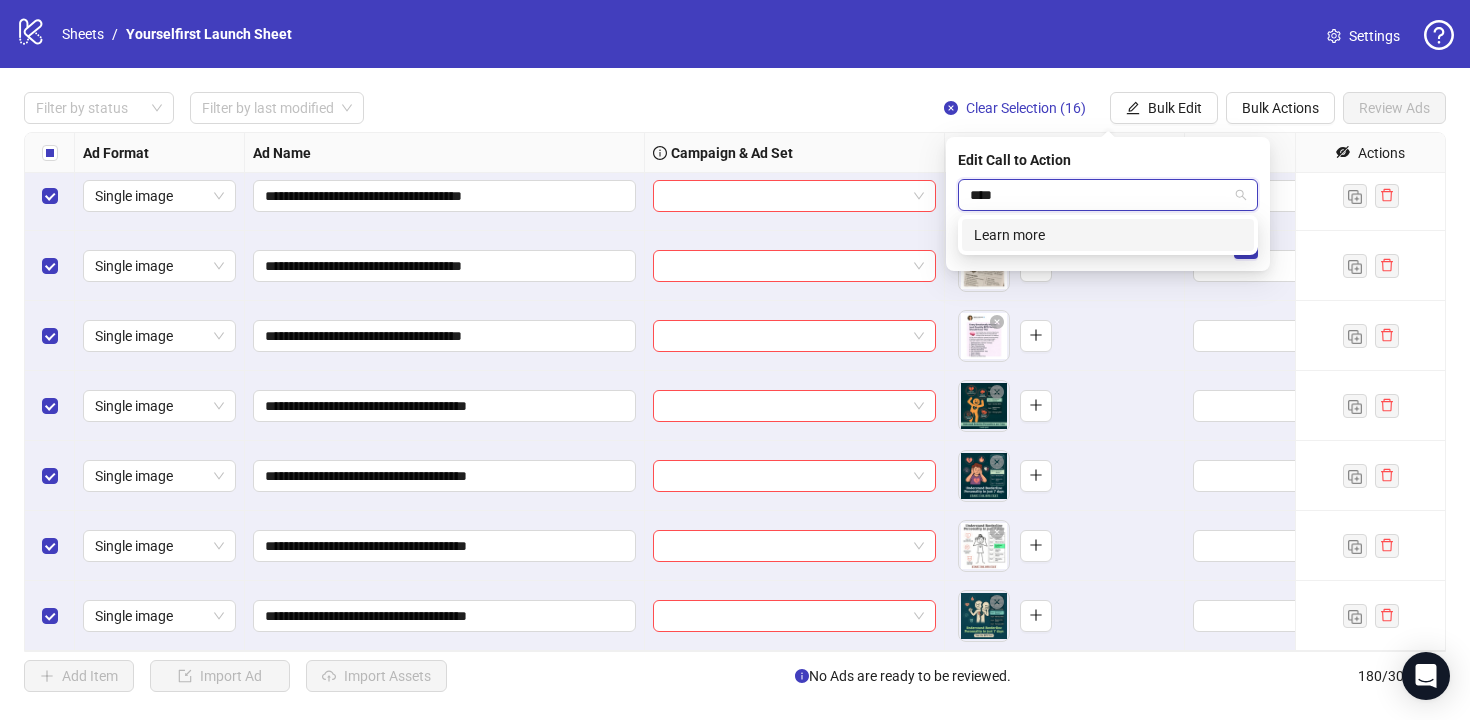 click on "Learn more" at bounding box center (1108, 235) 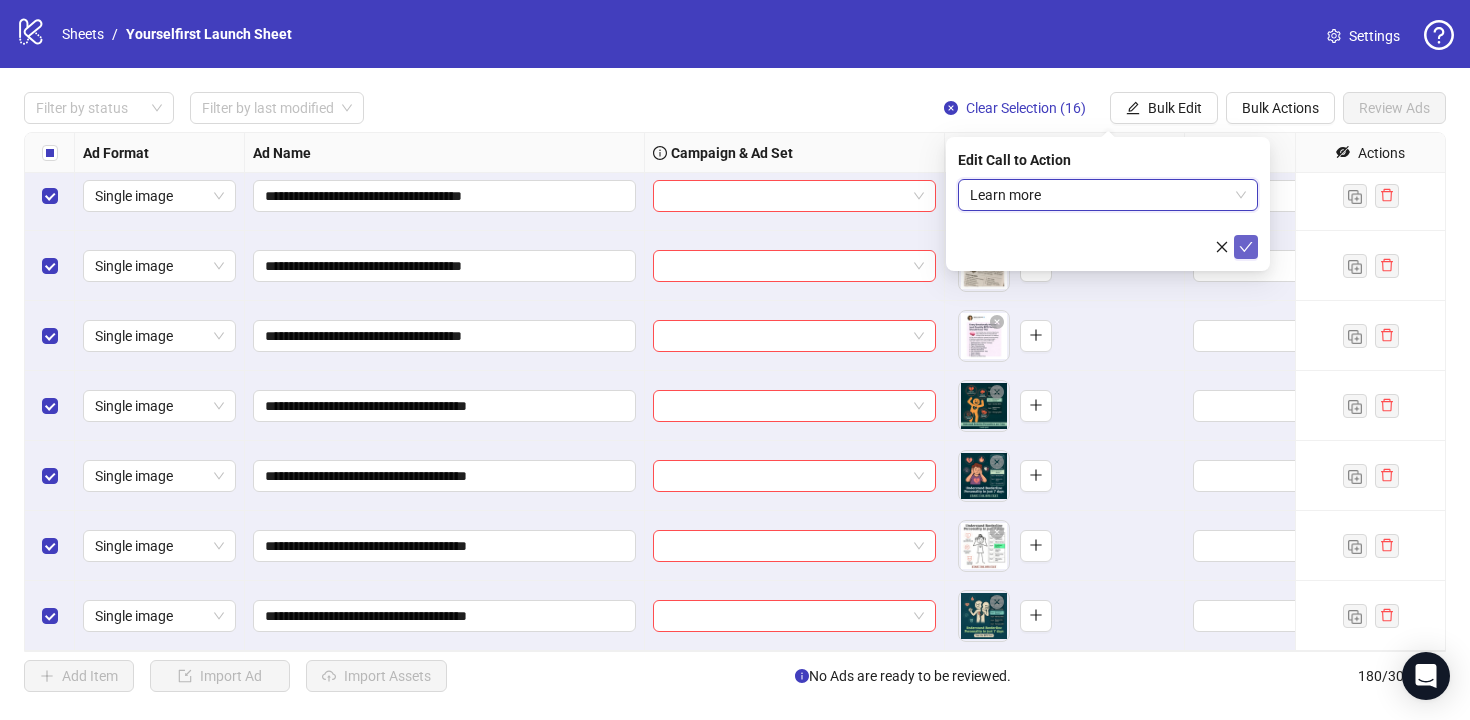 click 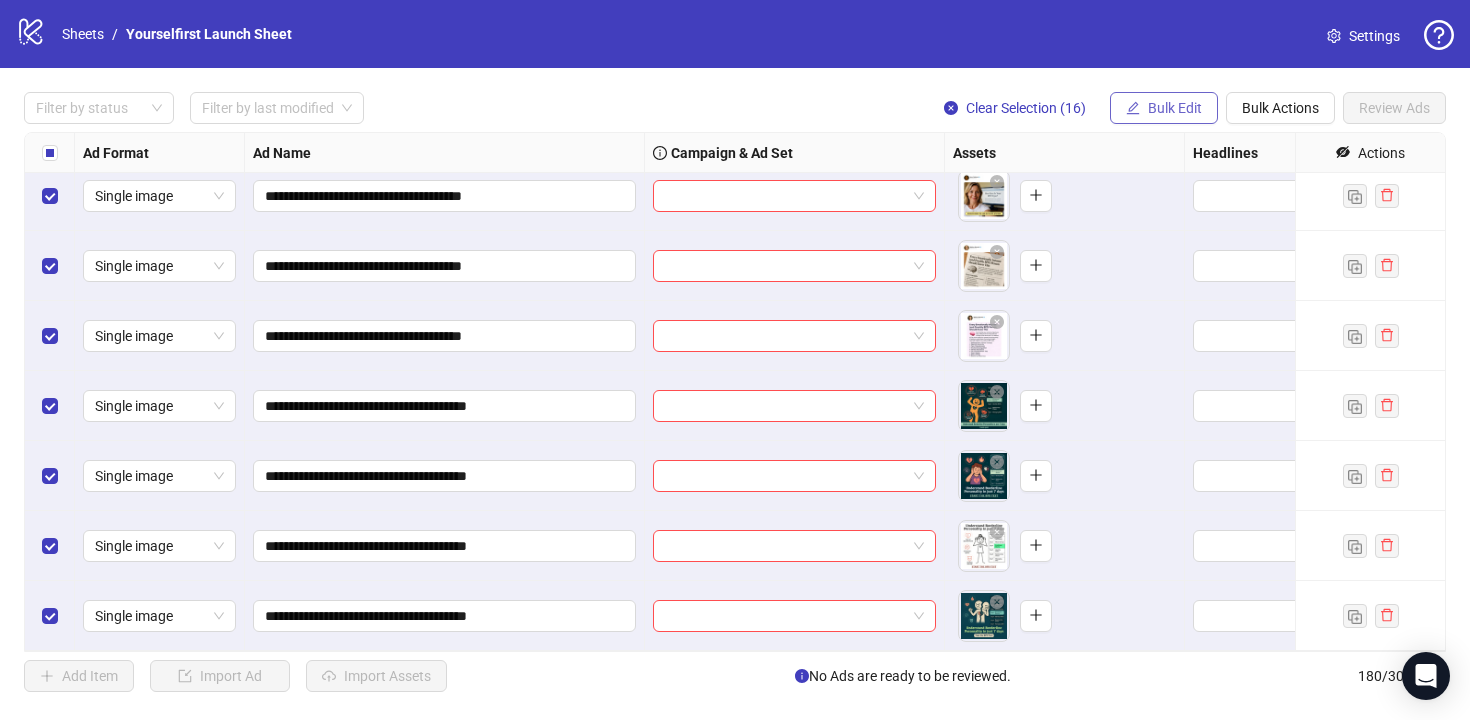 click on "Bulk Edit" at bounding box center (1175, 108) 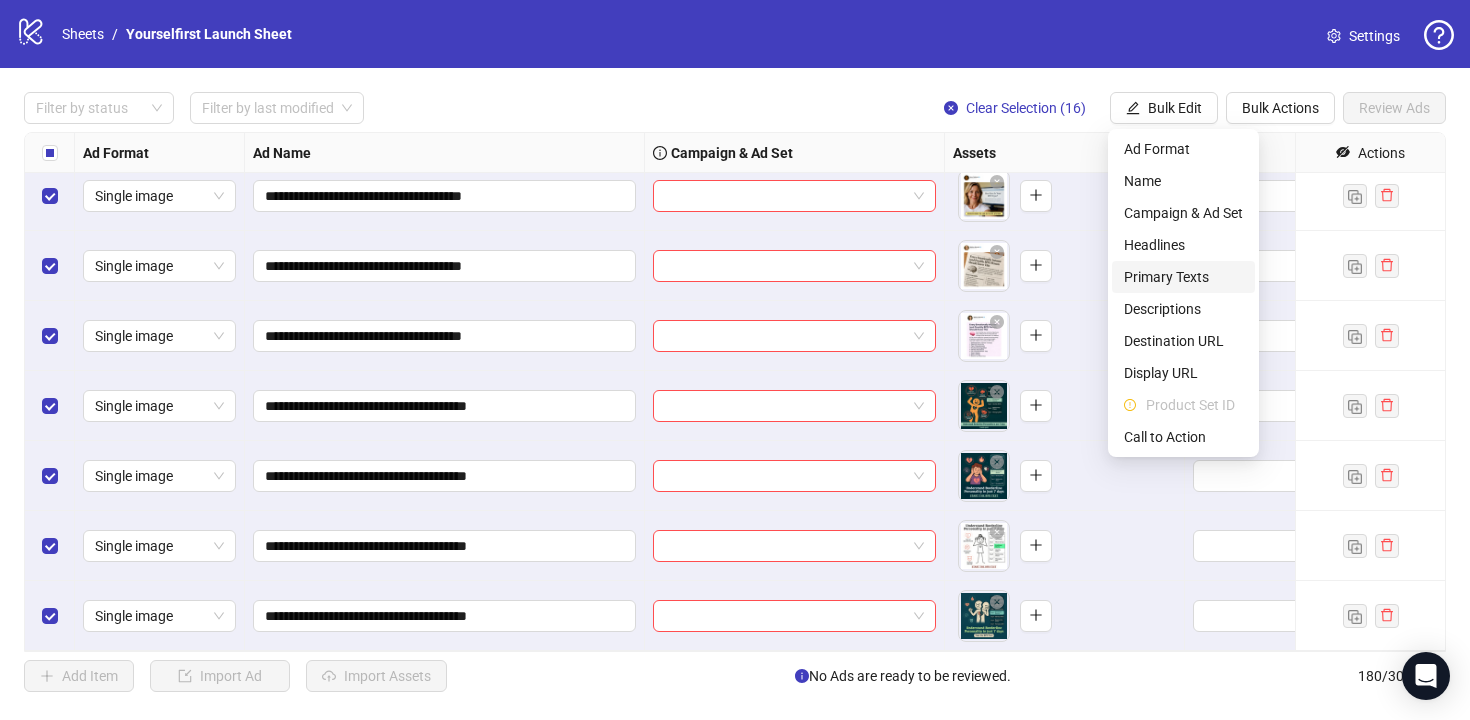 click on "Primary Texts" at bounding box center [1183, 277] 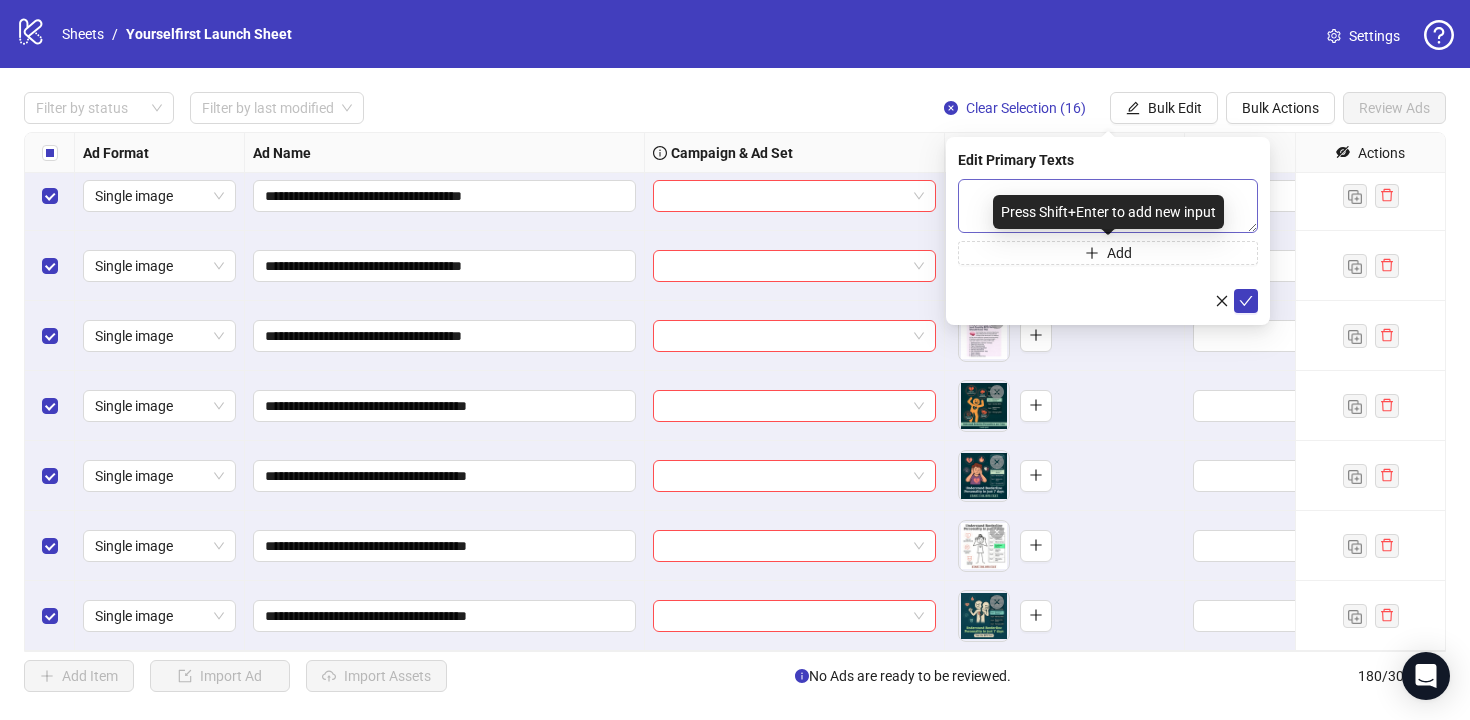 click on "Press Shift+Enter to add new input" at bounding box center [1108, 212] 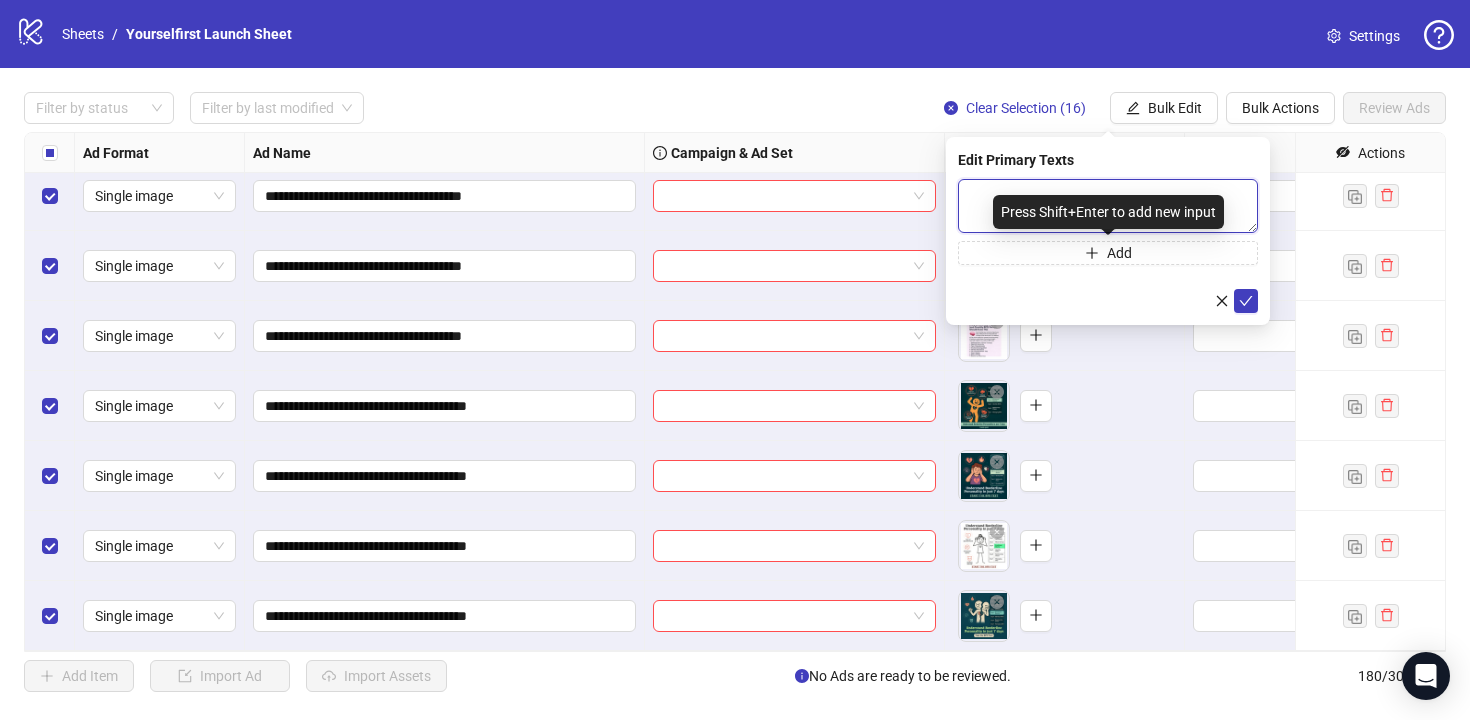 click at bounding box center [1108, 206] 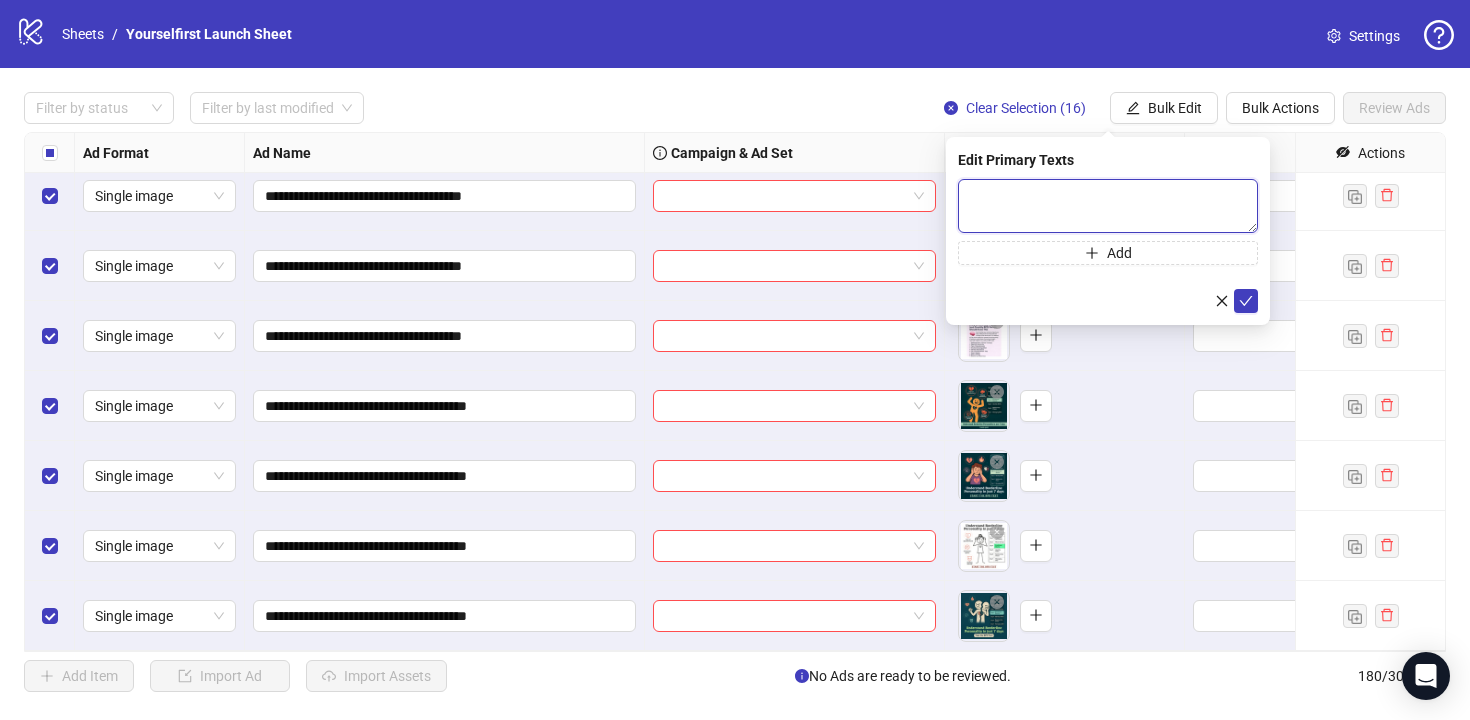 paste on "**********" 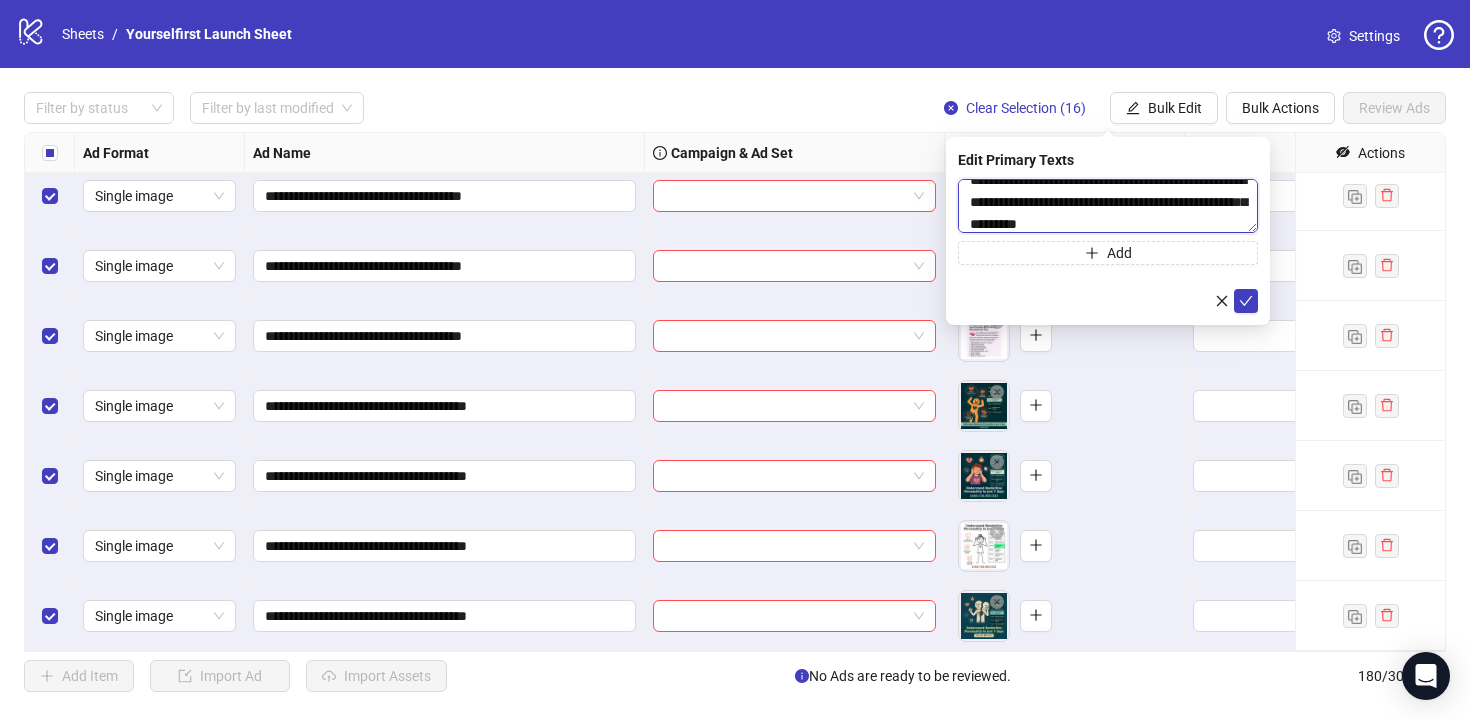 scroll, scrollTop: 0, scrollLeft: 0, axis: both 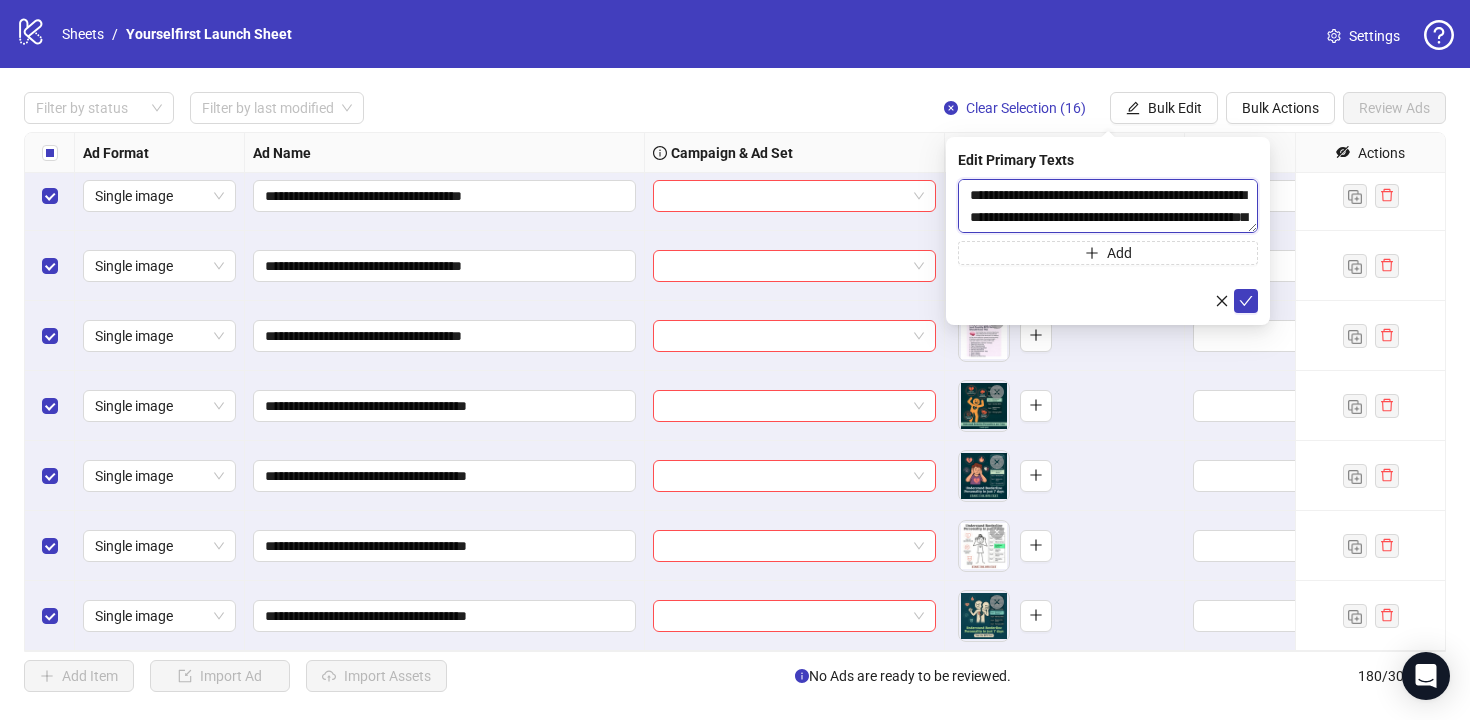 click on "**********" at bounding box center [1108, 206] 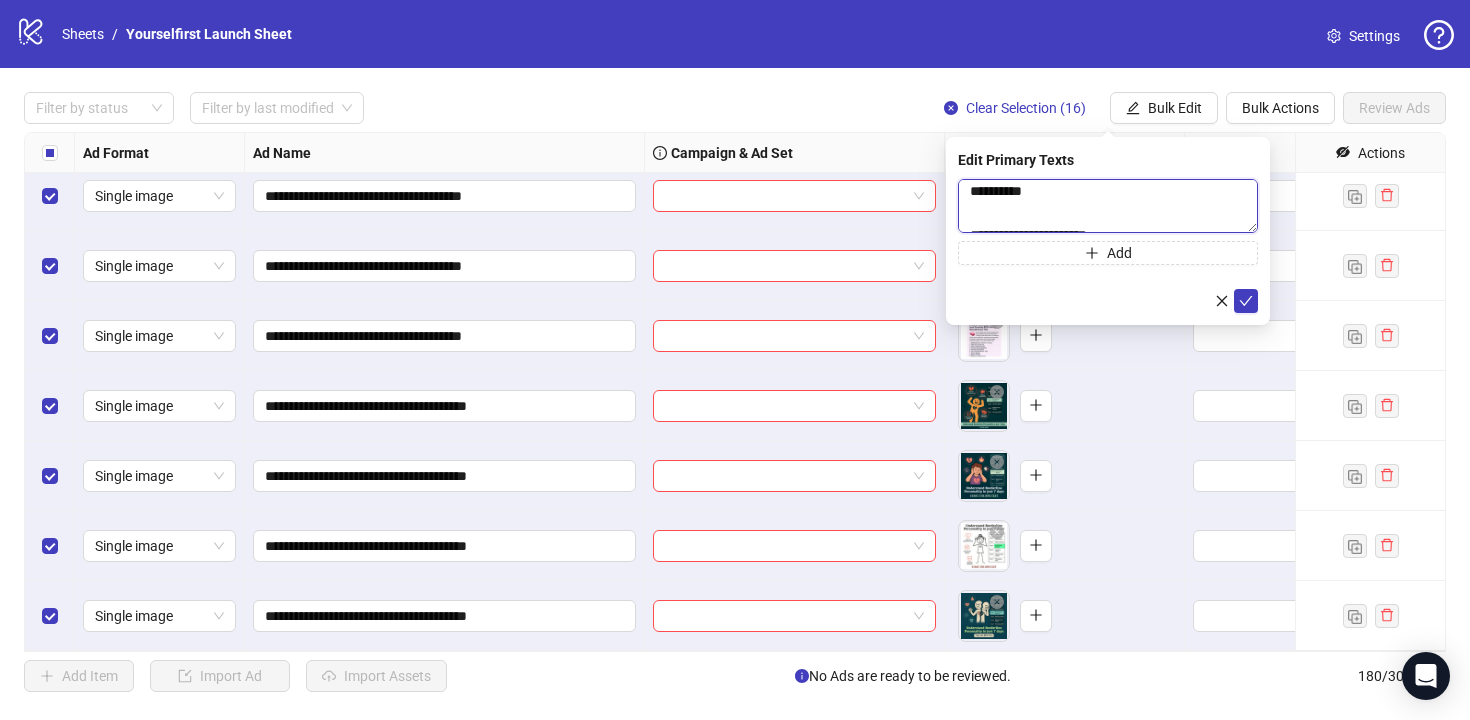 scroll, scrollTop: 66, scrollLeft: 0, axis: vertical 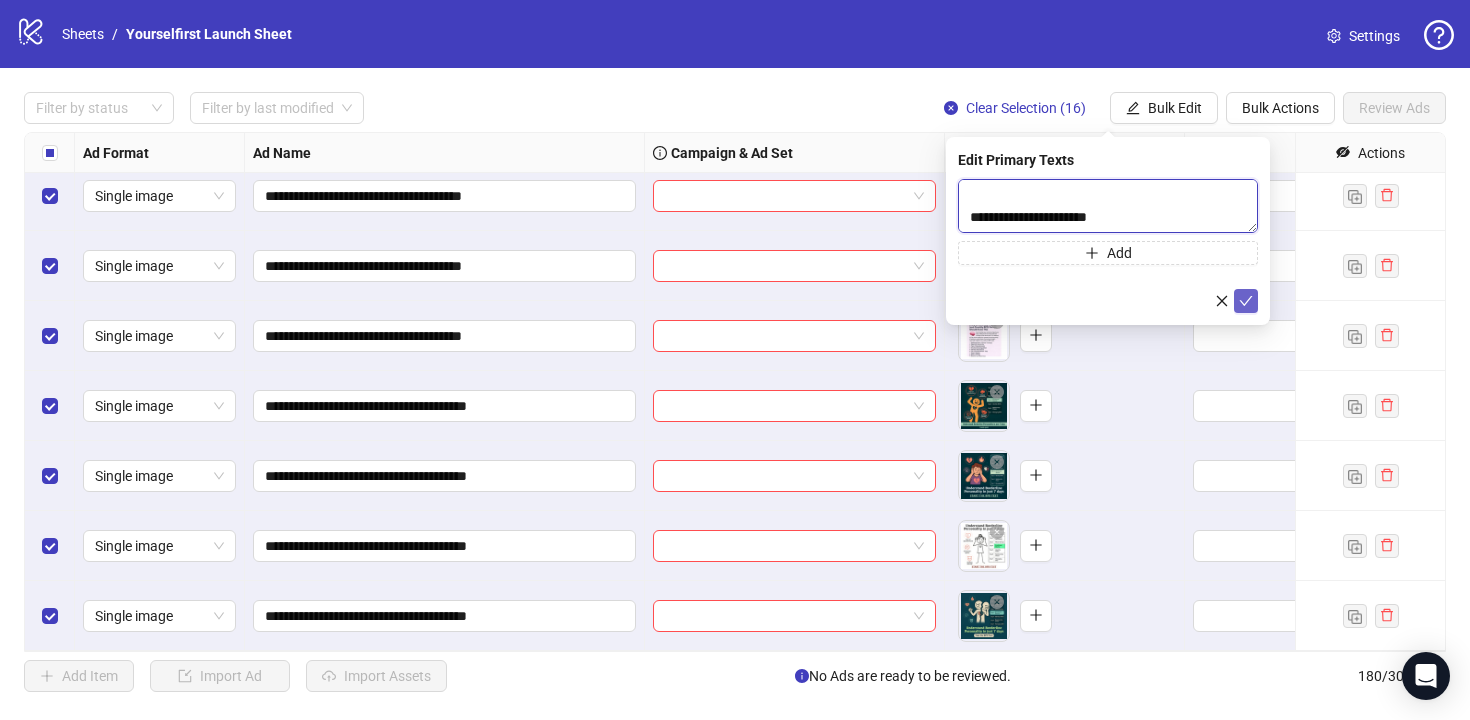 type on "**********" 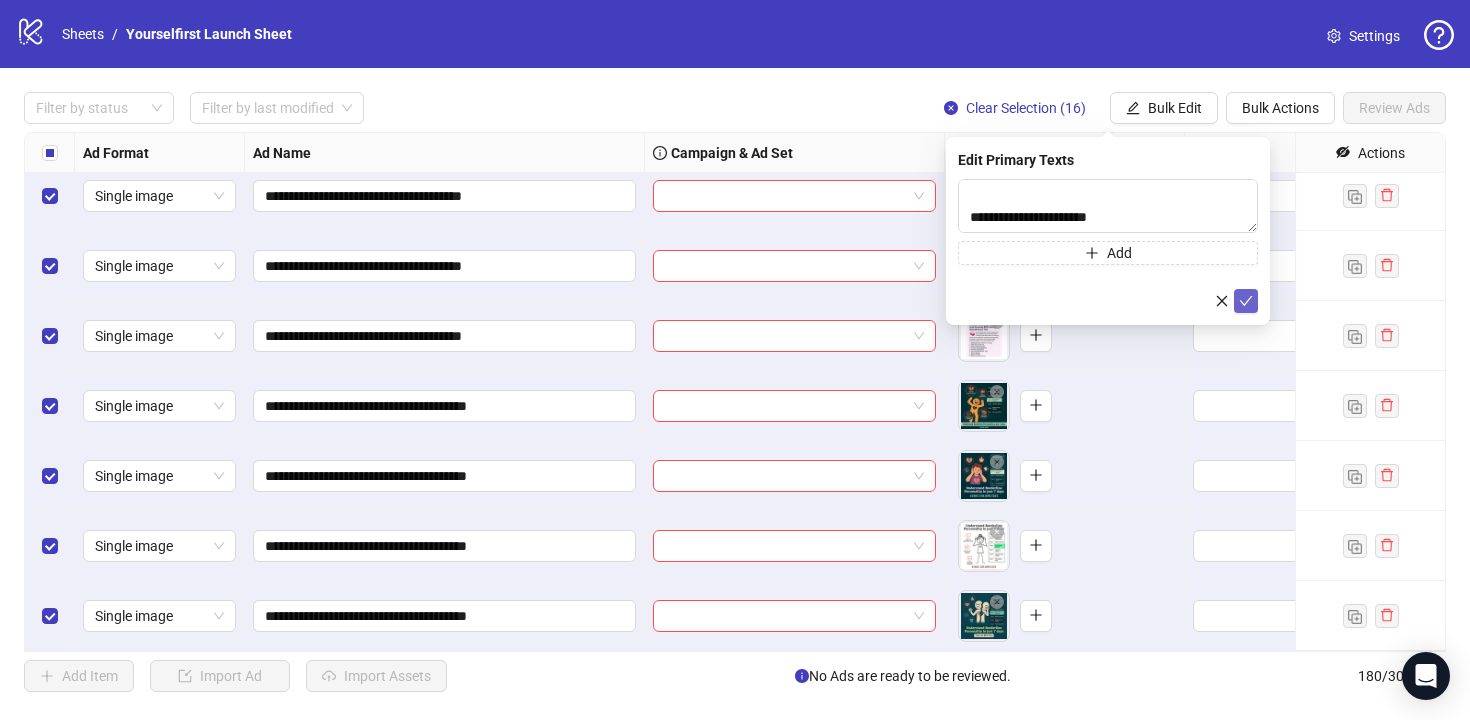 click 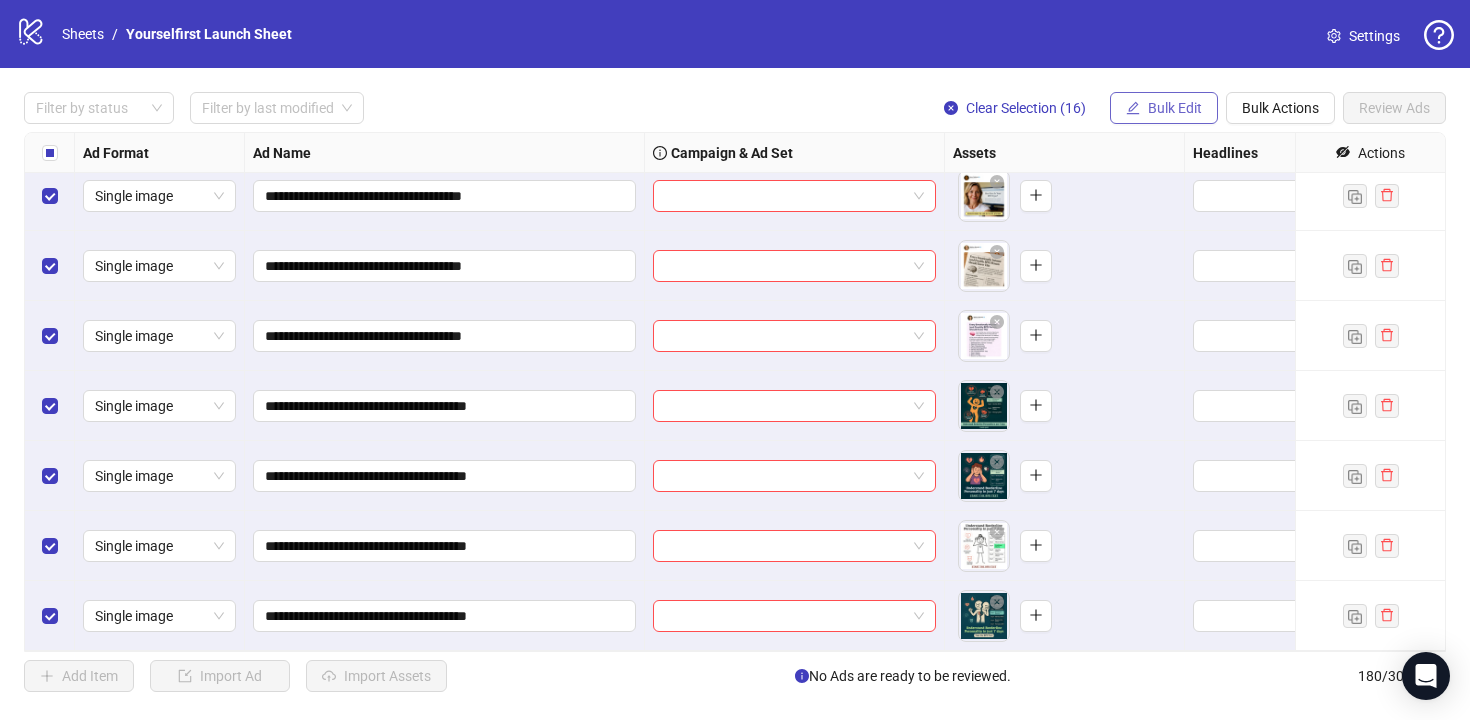 click on "Bulk Edit" at bounding box center [1175, 108] 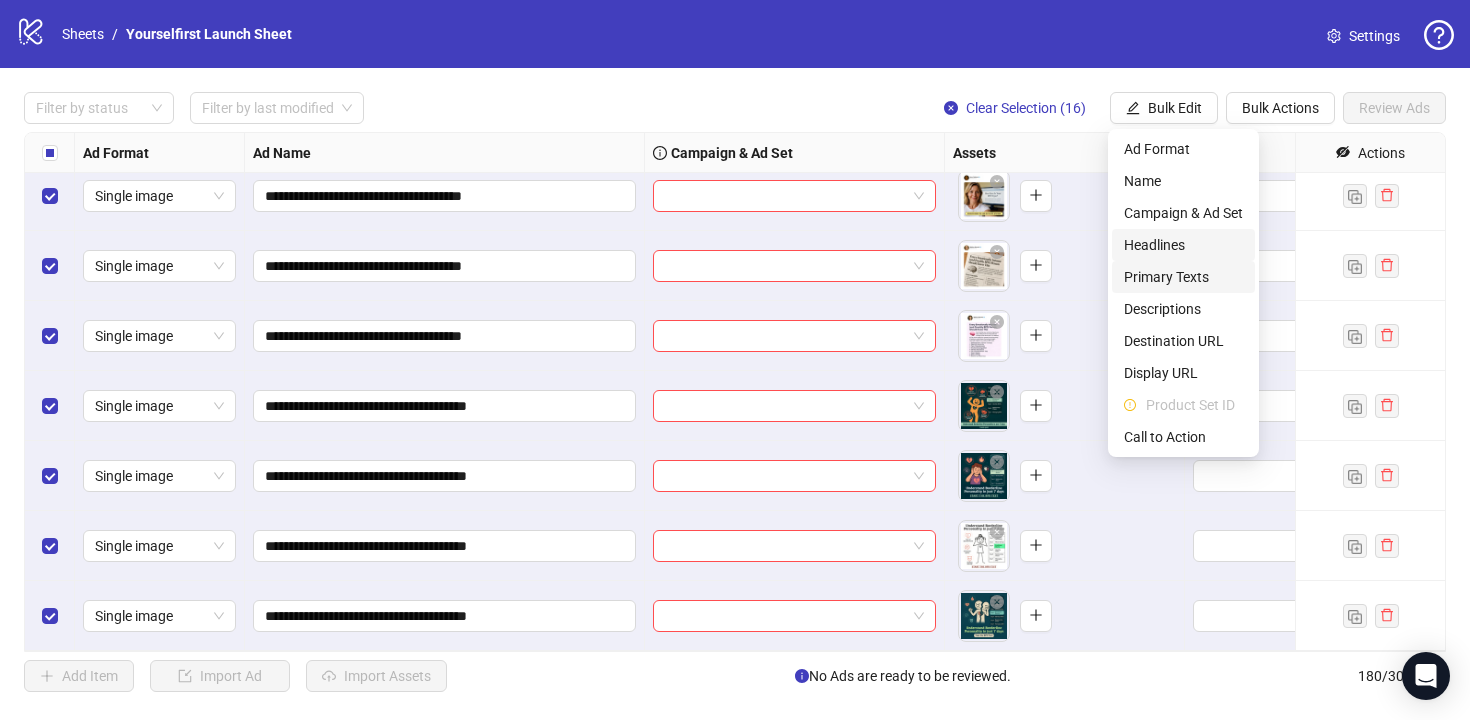 click on "Headlines" at bounding box center (1183, 245) 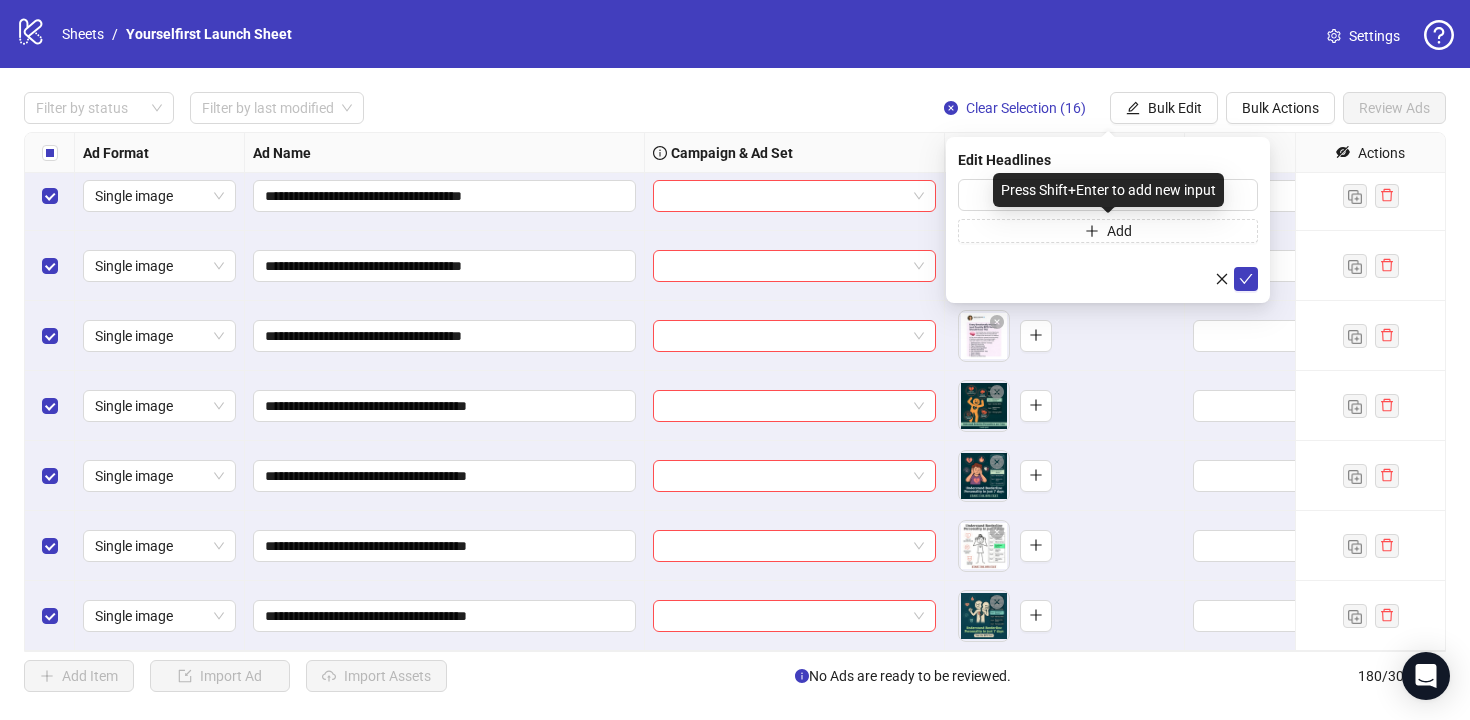 click on "Press Shift+Enter to add new input" at bounding box center [1108, 190] 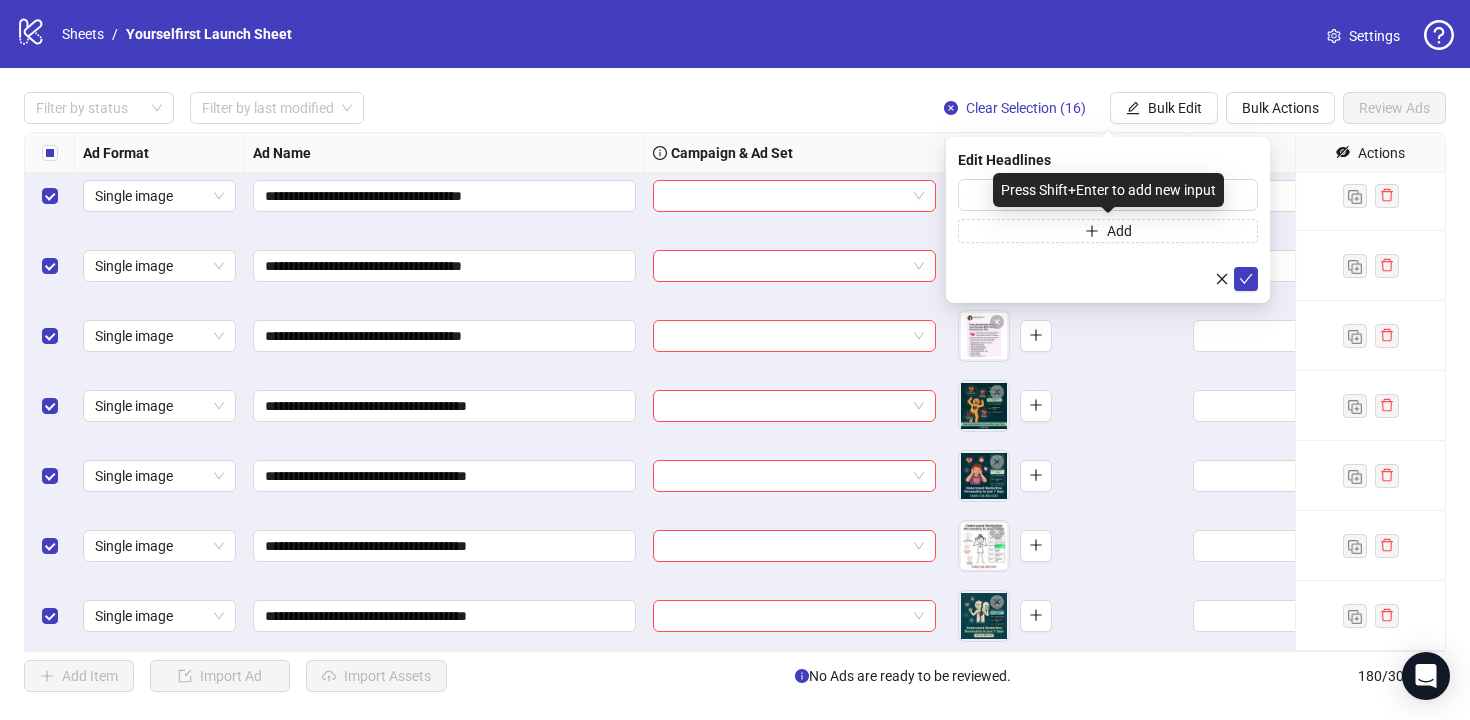 click on "Press Shift+Enter to add new input" at bounding box center [1108, 190] 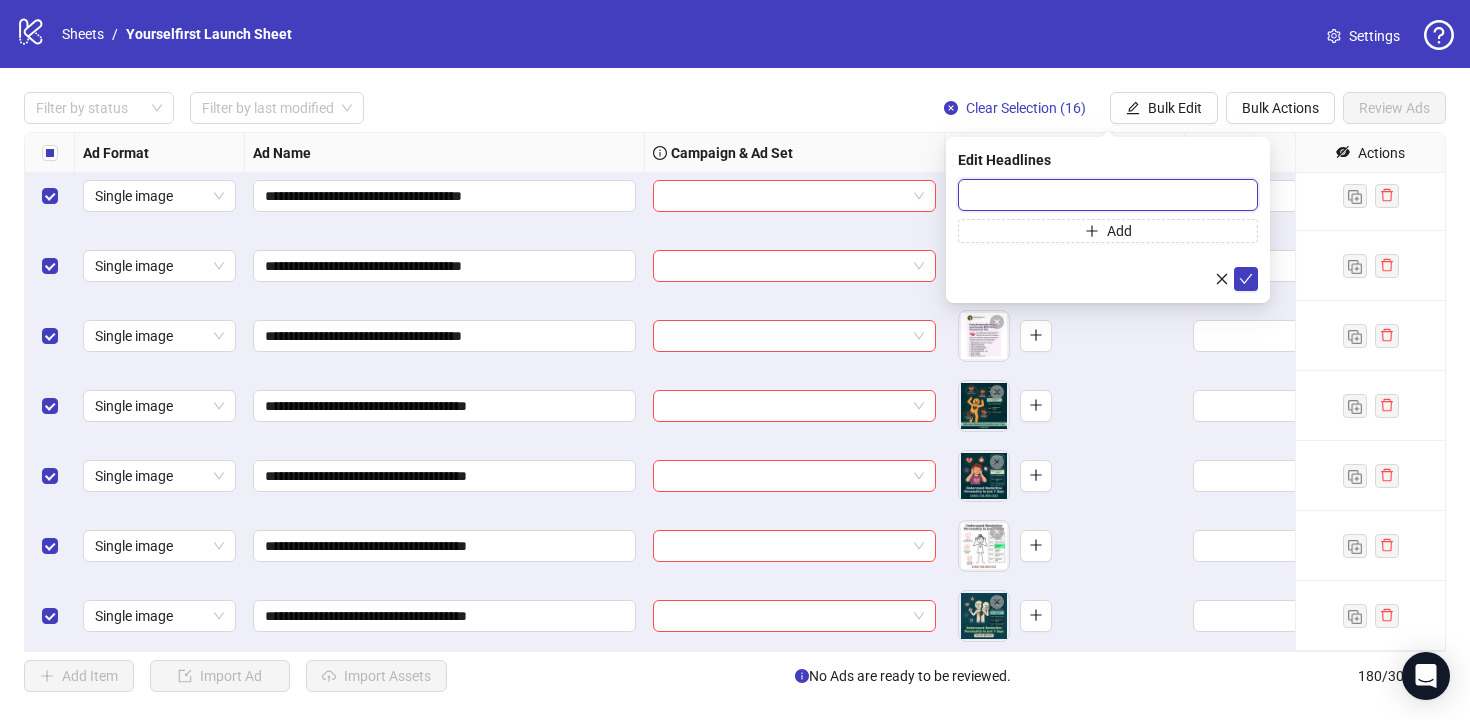 click at bounding box center [1108, 195] 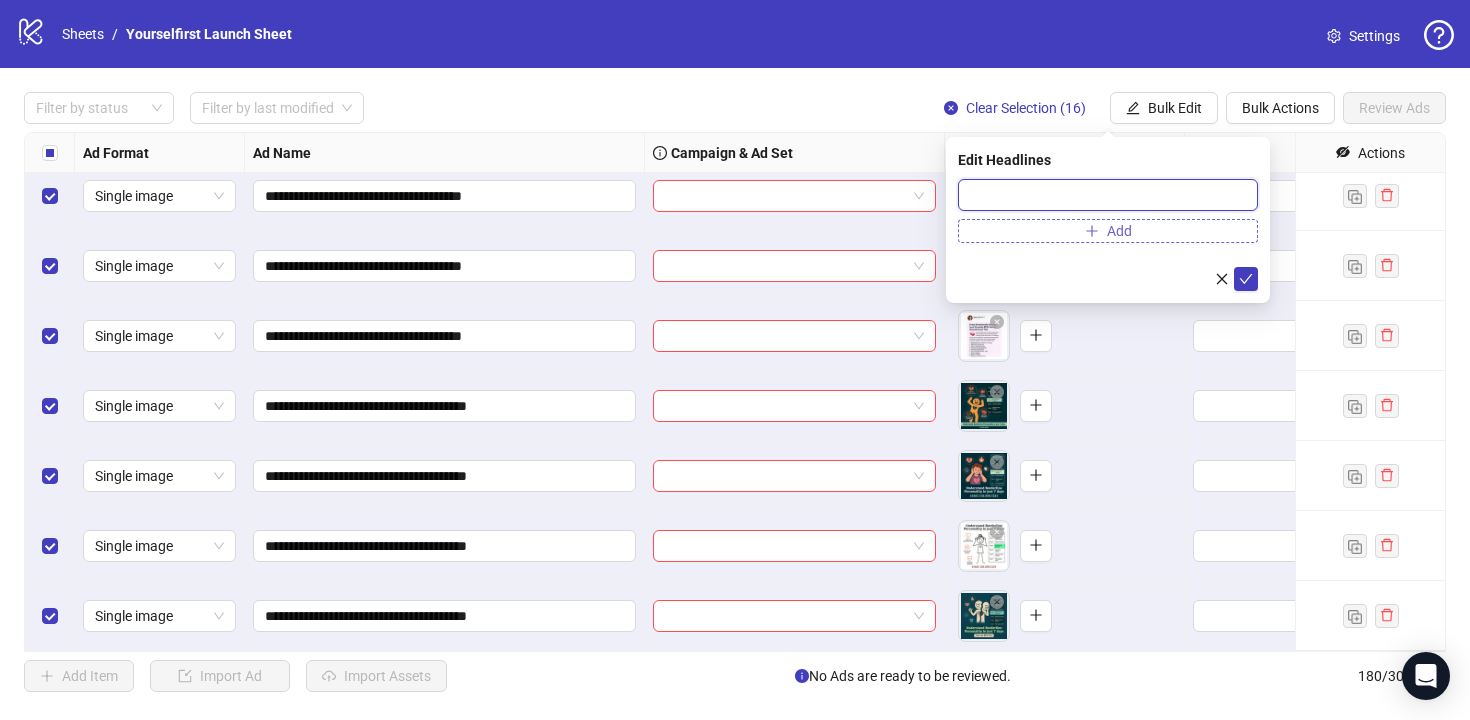 paste on "**********" 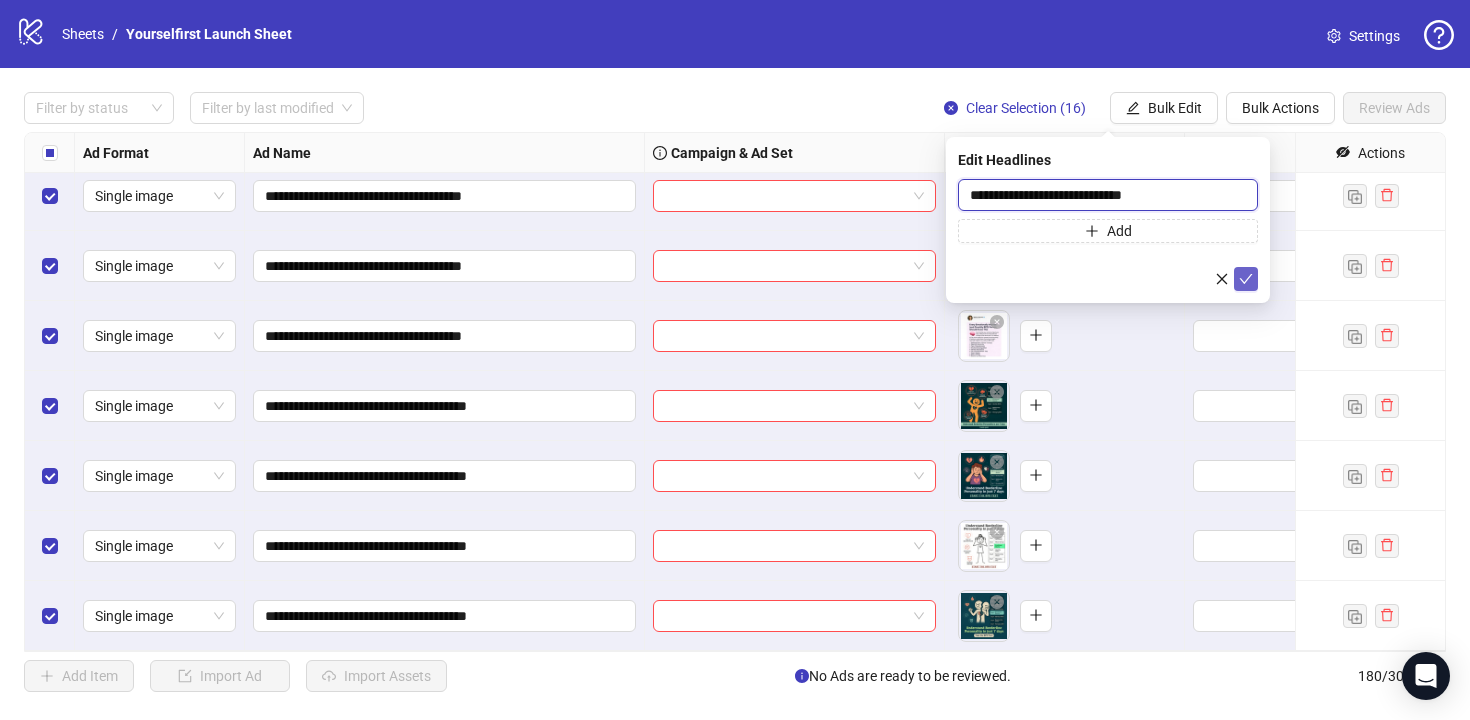 type on "**********" 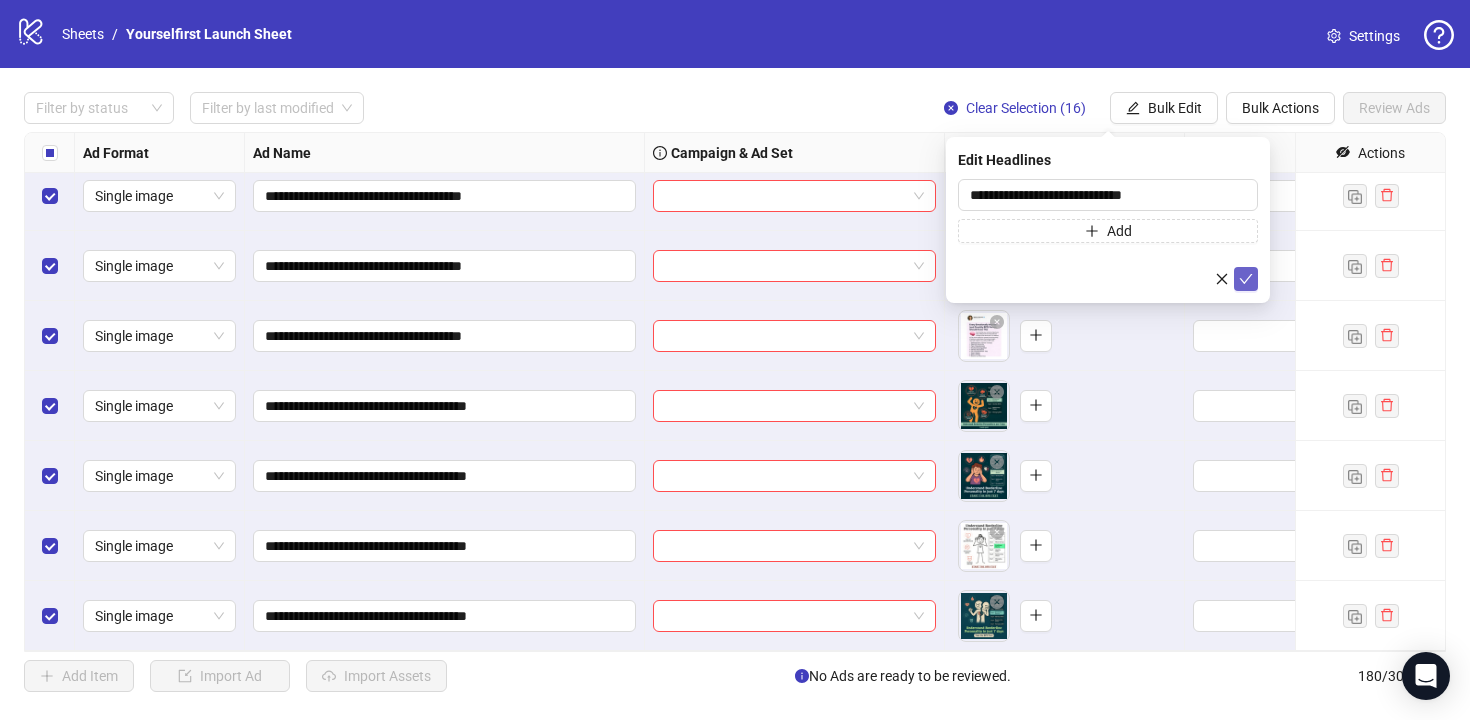 click 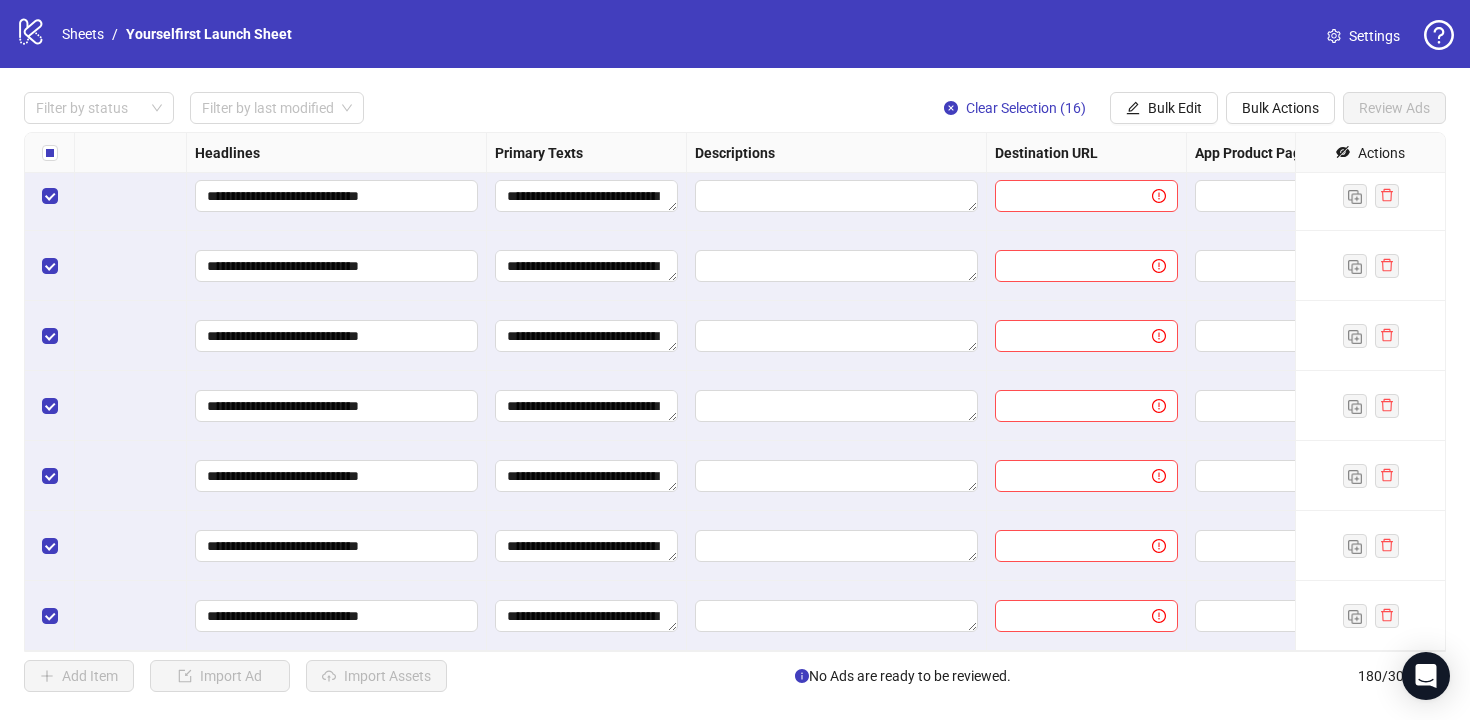 scroll, scrollTop: 12122, scrollLeft: 1228, axis: both 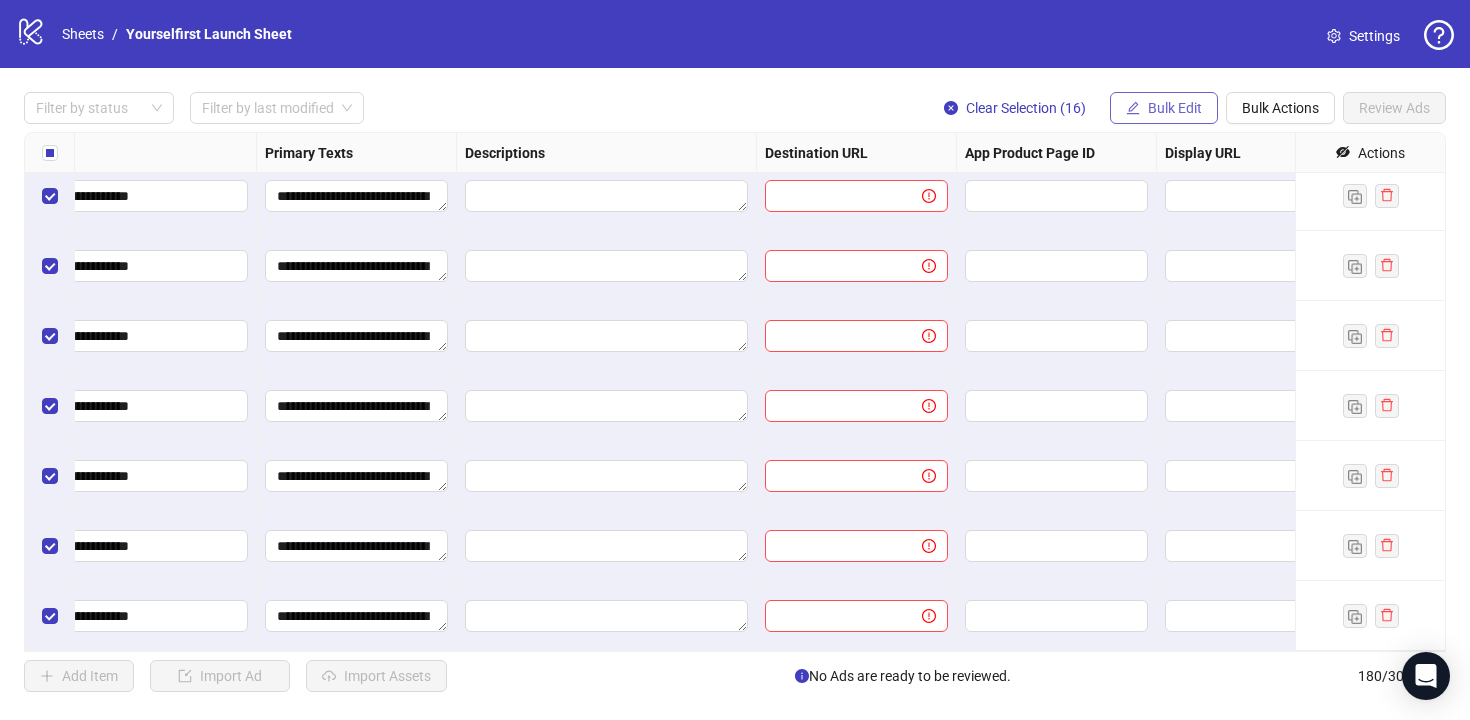 click on "Bulk Edit" at bounding box center [1175, 108] 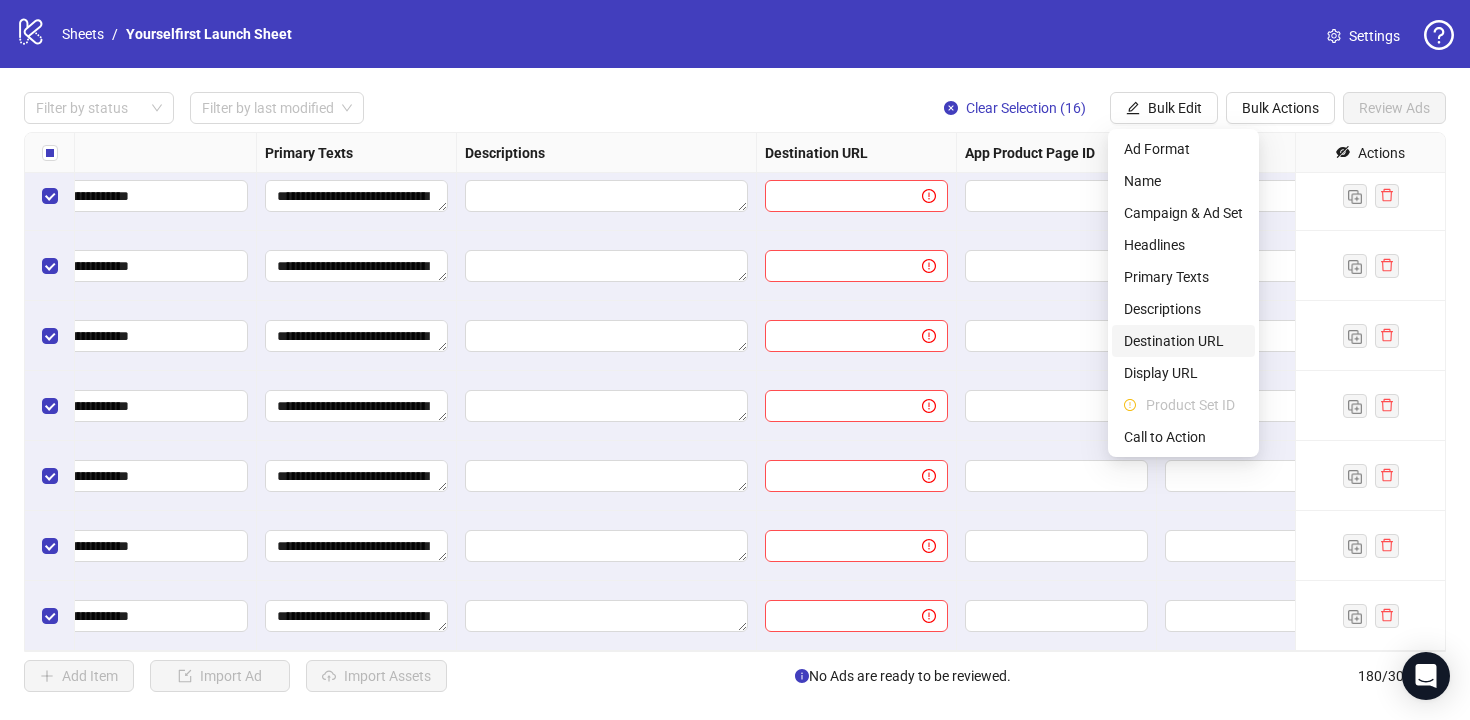 click on "Destination URL" at bounding box center [1183, 341] 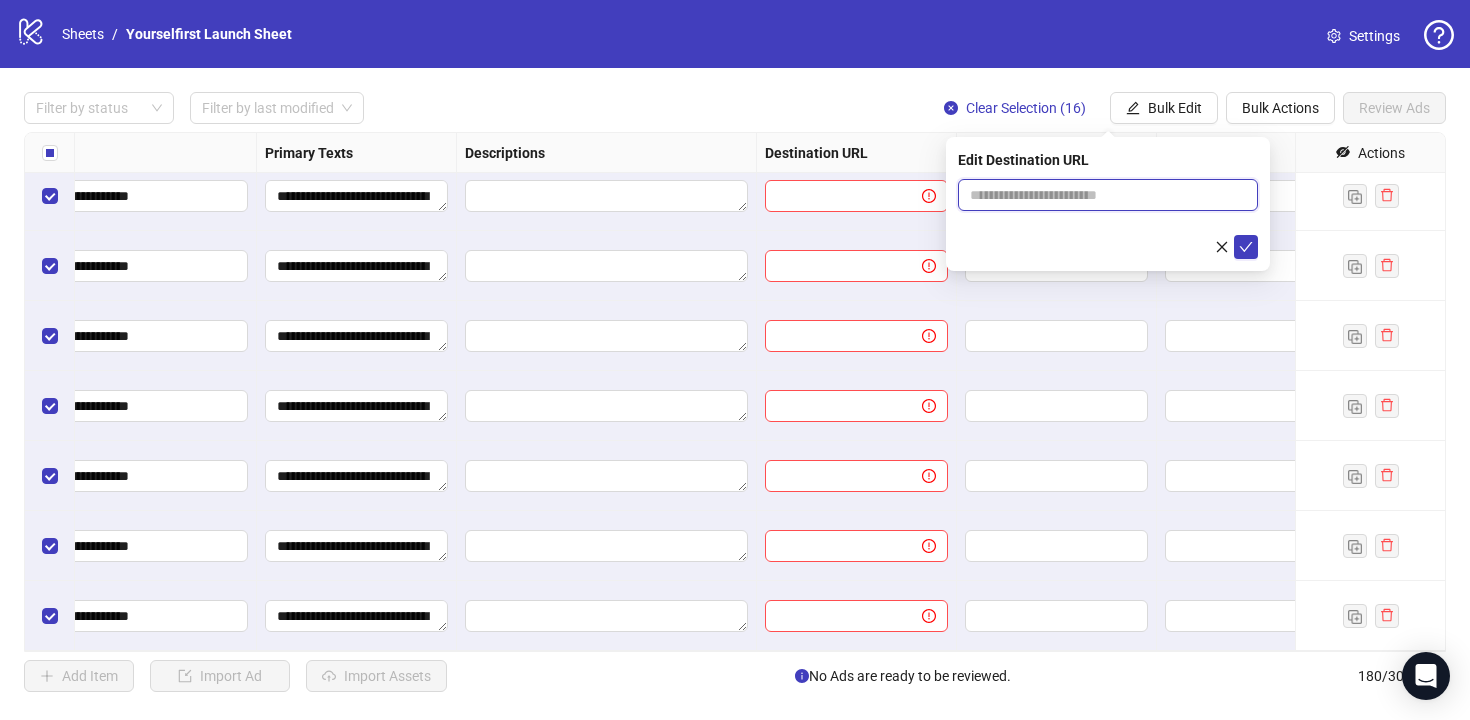 click at bounding box center [1100, 195] 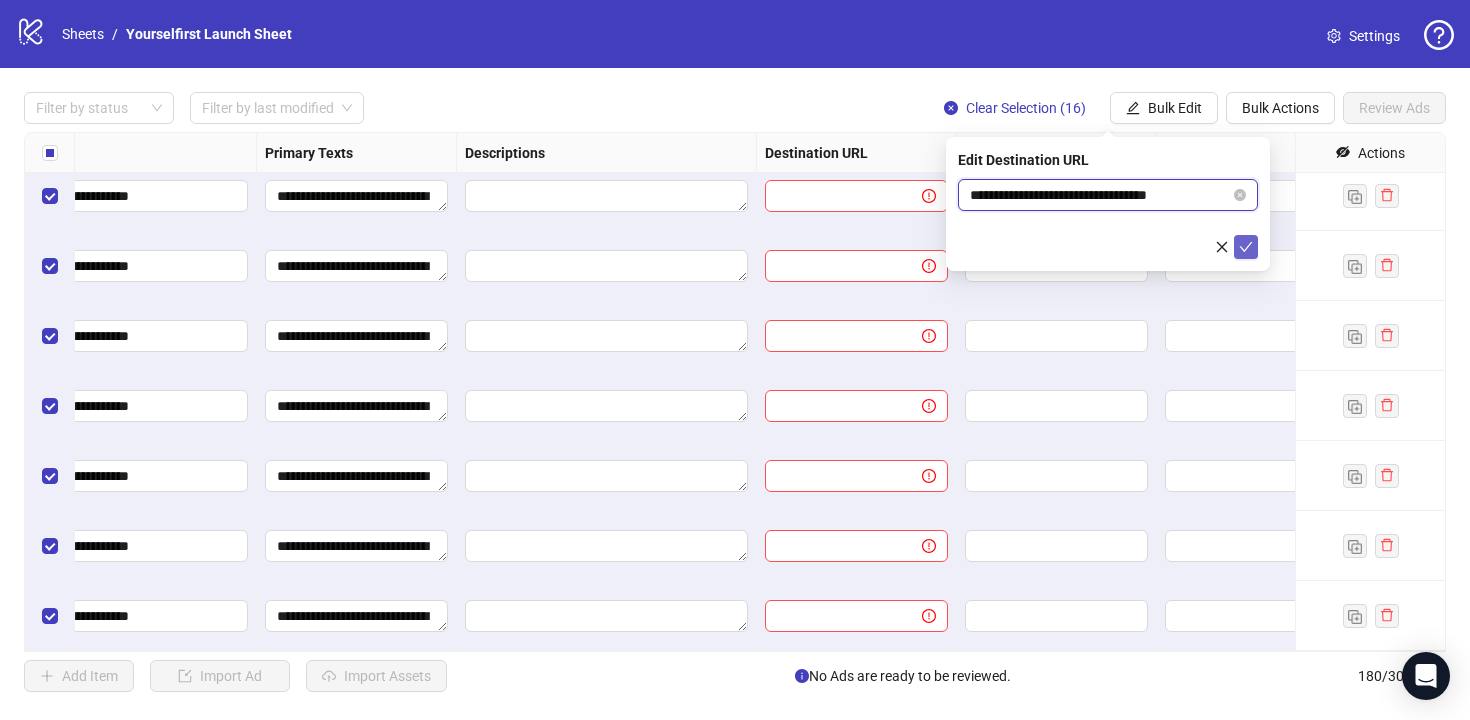 type on "**********" 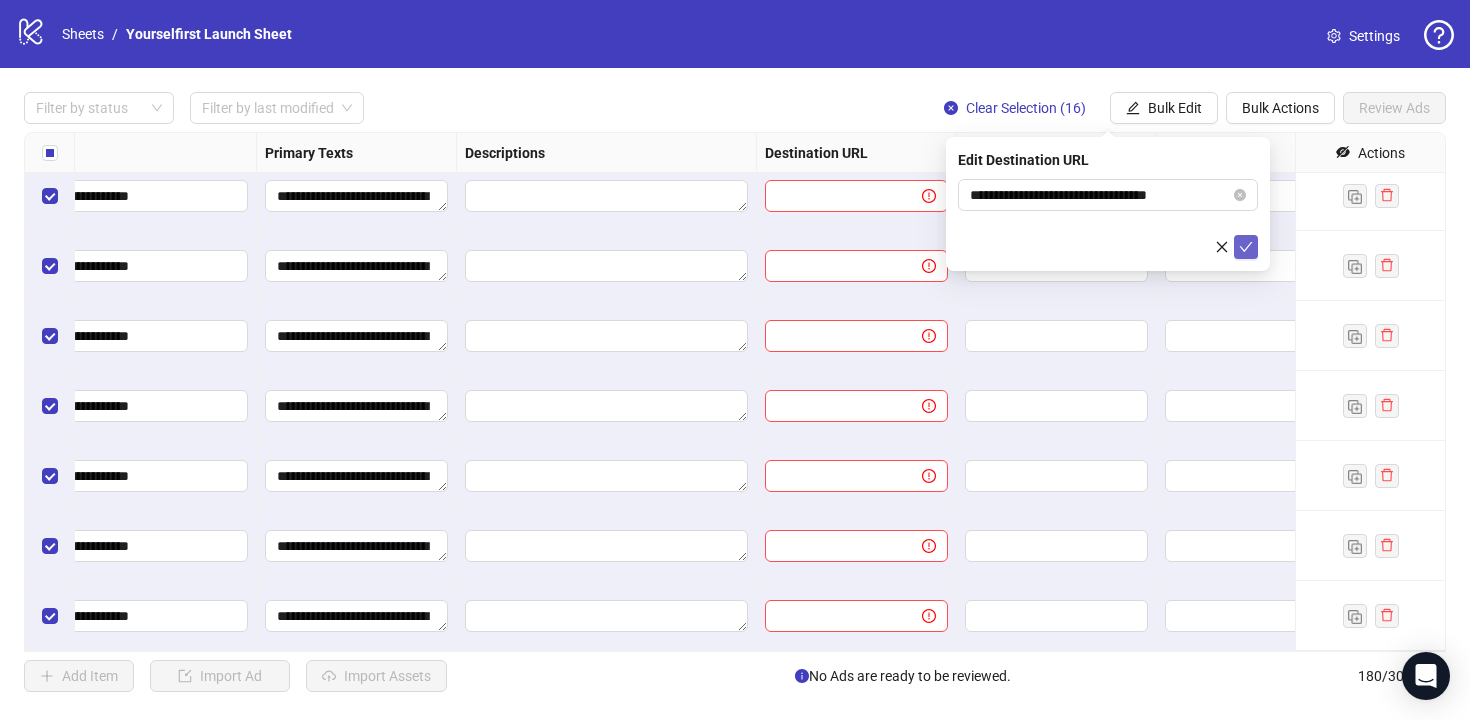 click at bounding box center [1246, 247] 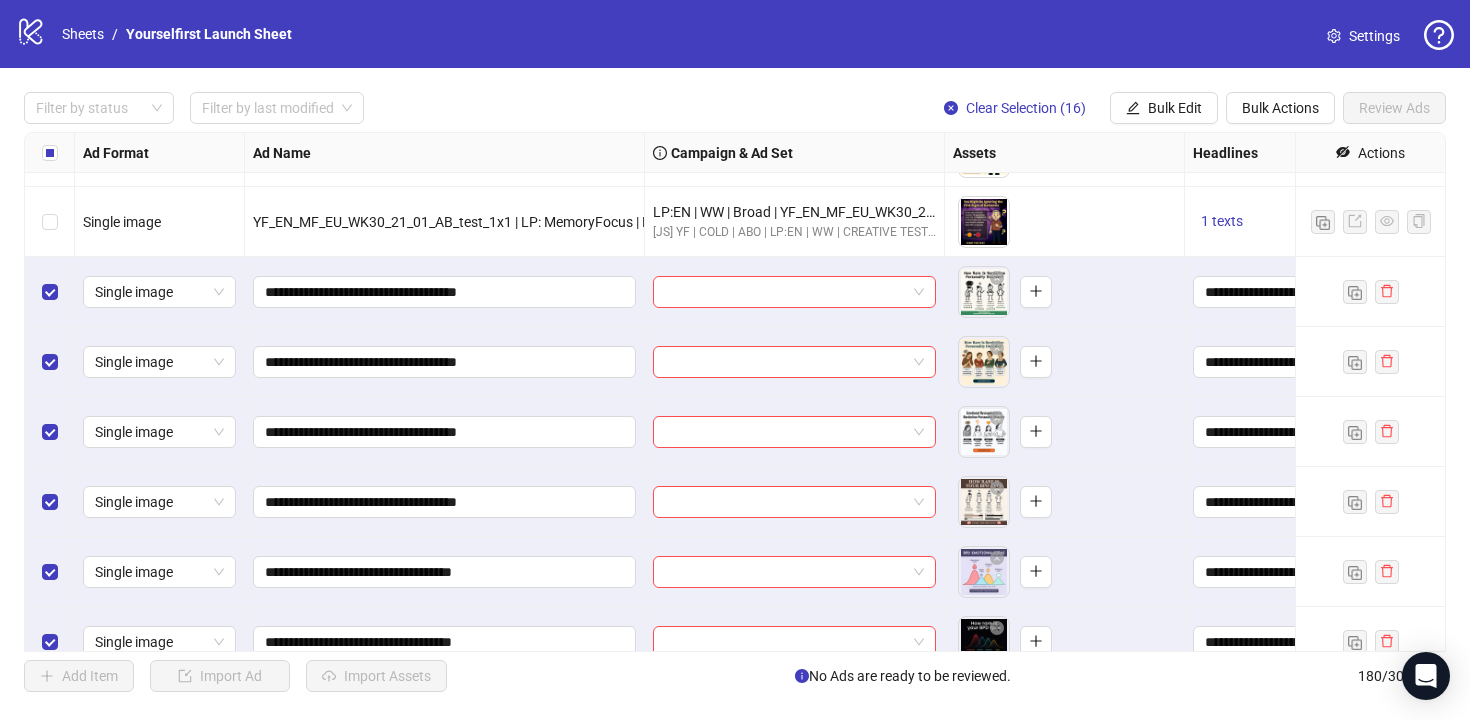 scroll, scrollTop: 11399, scrollLeft: 0, axis: vertical 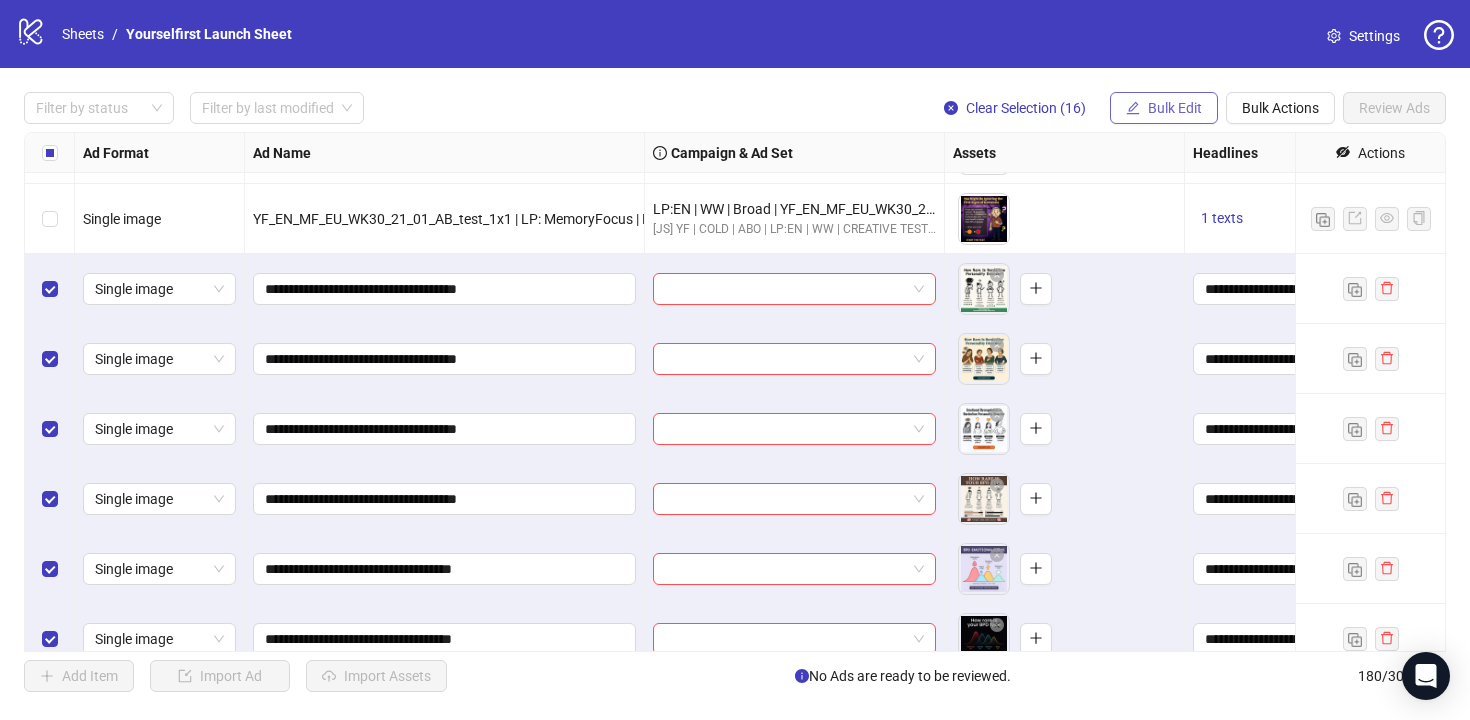 click on "Bulk Edit" at bounding box center (1164, 108) 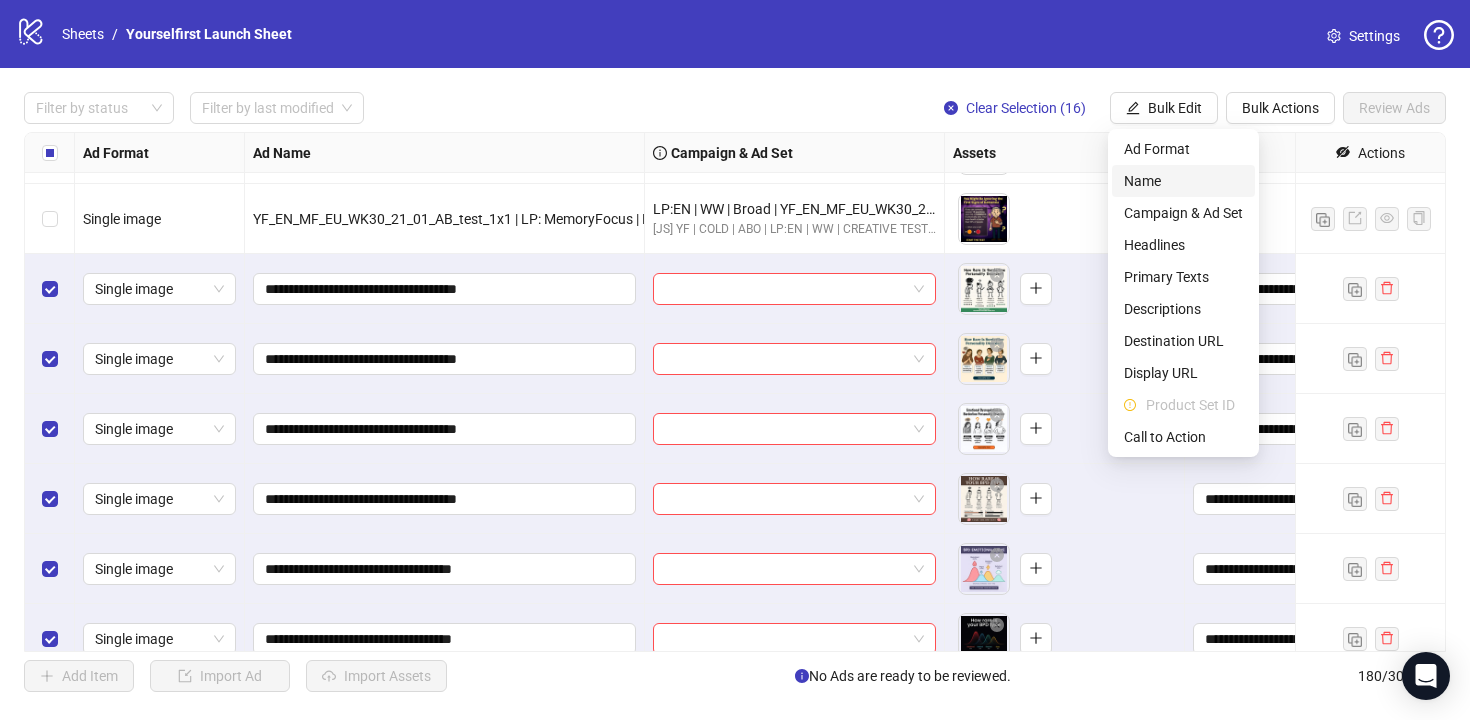 click on "Name" at bounding box center [1183, 181] 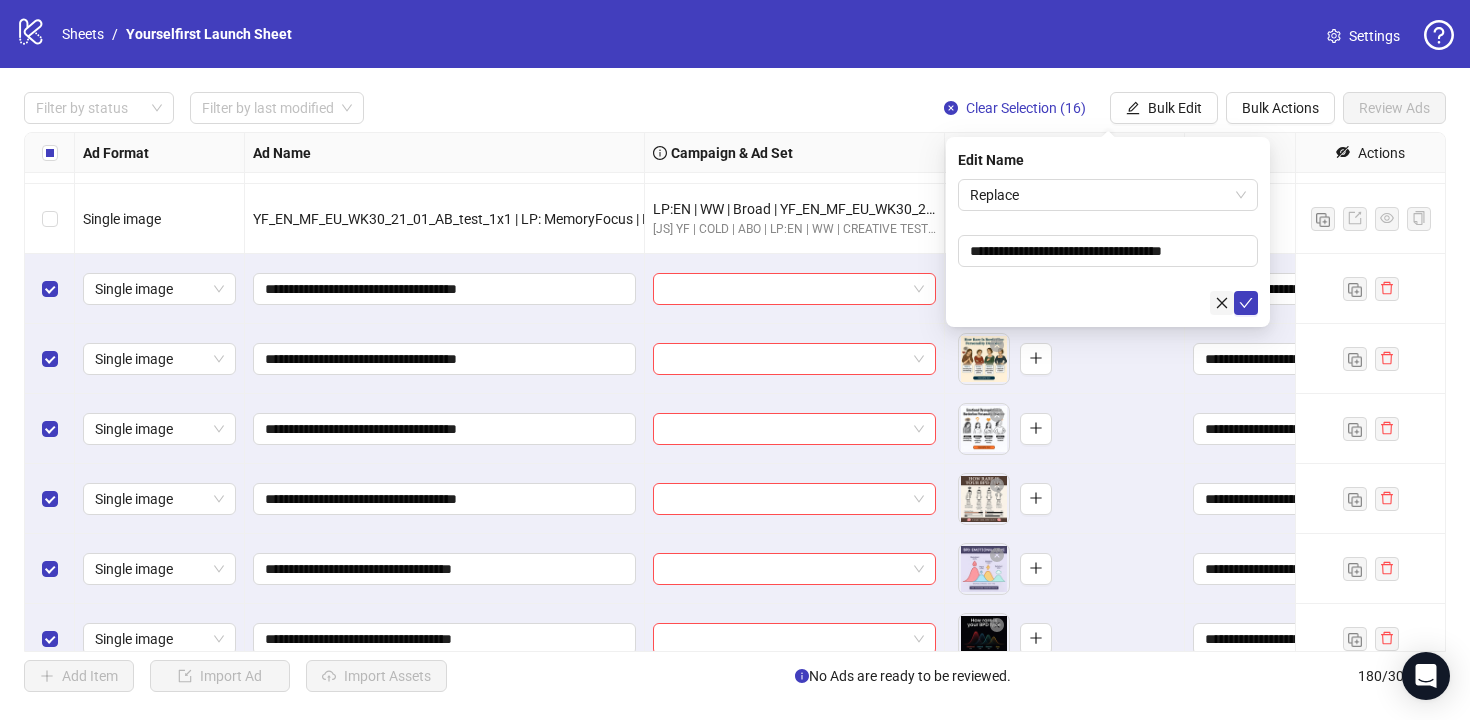 click at bounding box center (1222, 303) 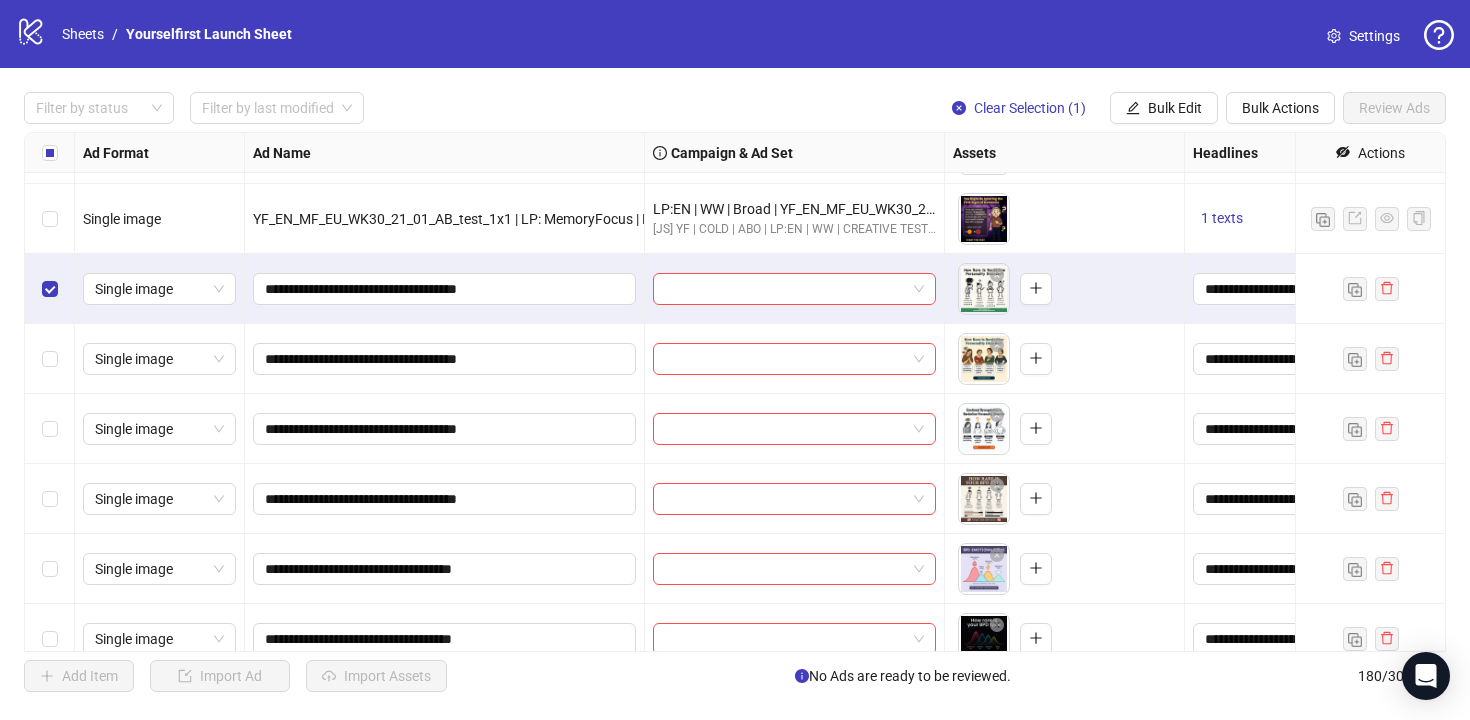 scroll, scrollTop: 11446, scrollLeft: 0, axis: vertical 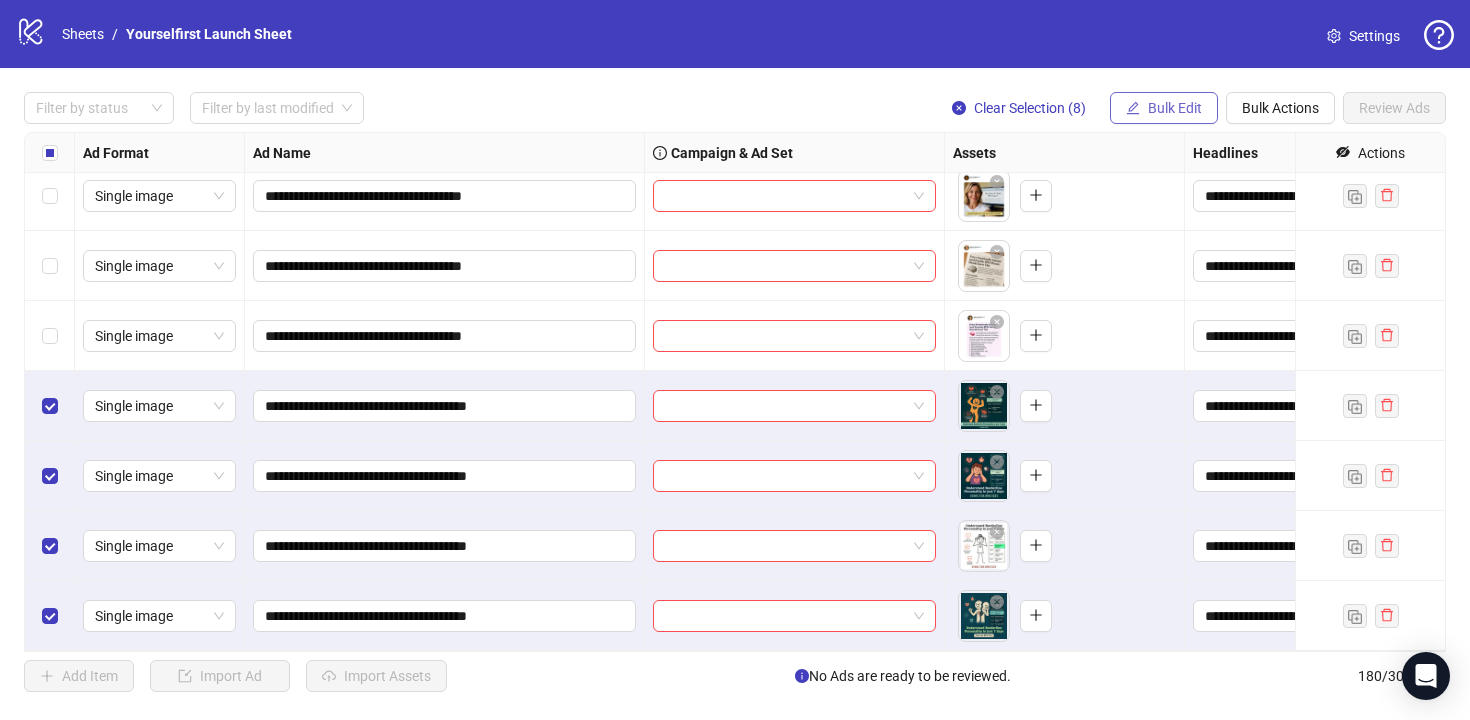 click on "Bulk Edit" at bounding box center (1164, 108) 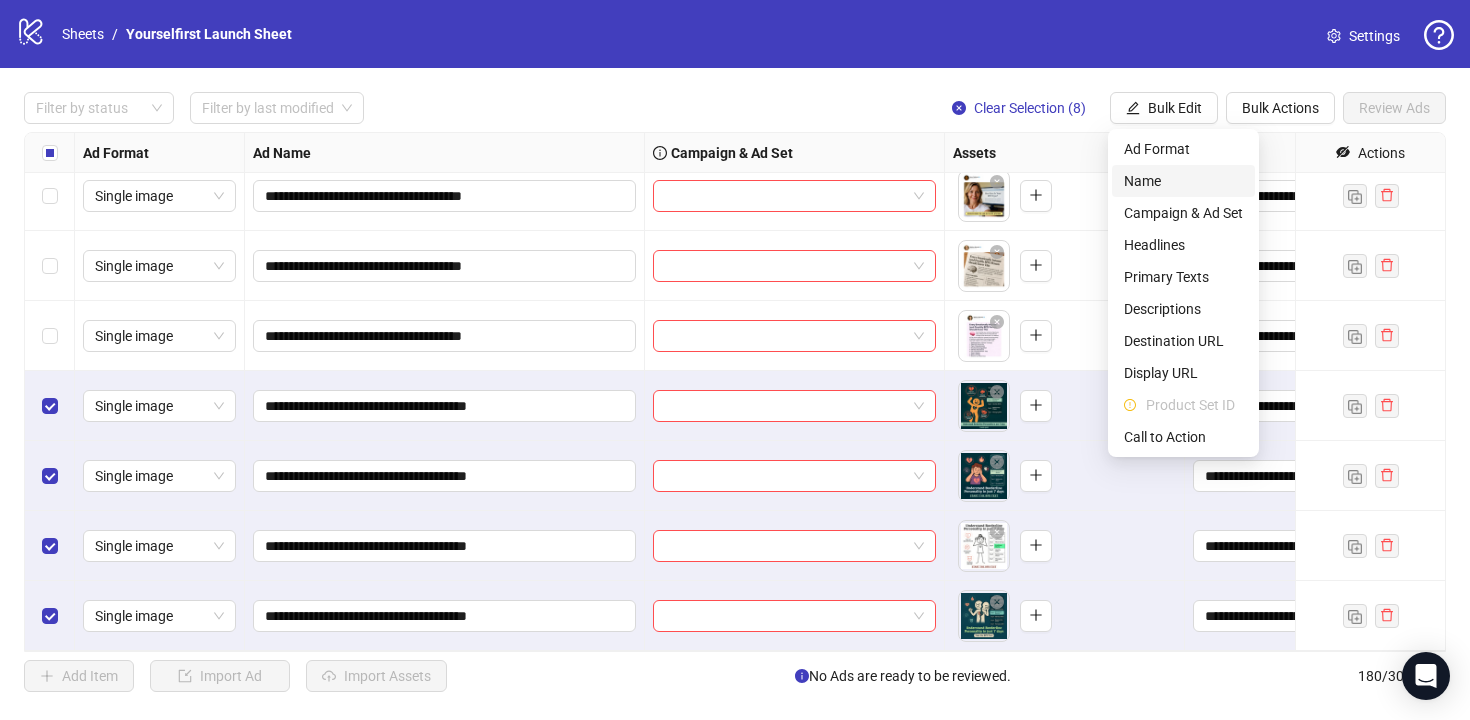 click on "Name" at bounding box center (1183, 181) 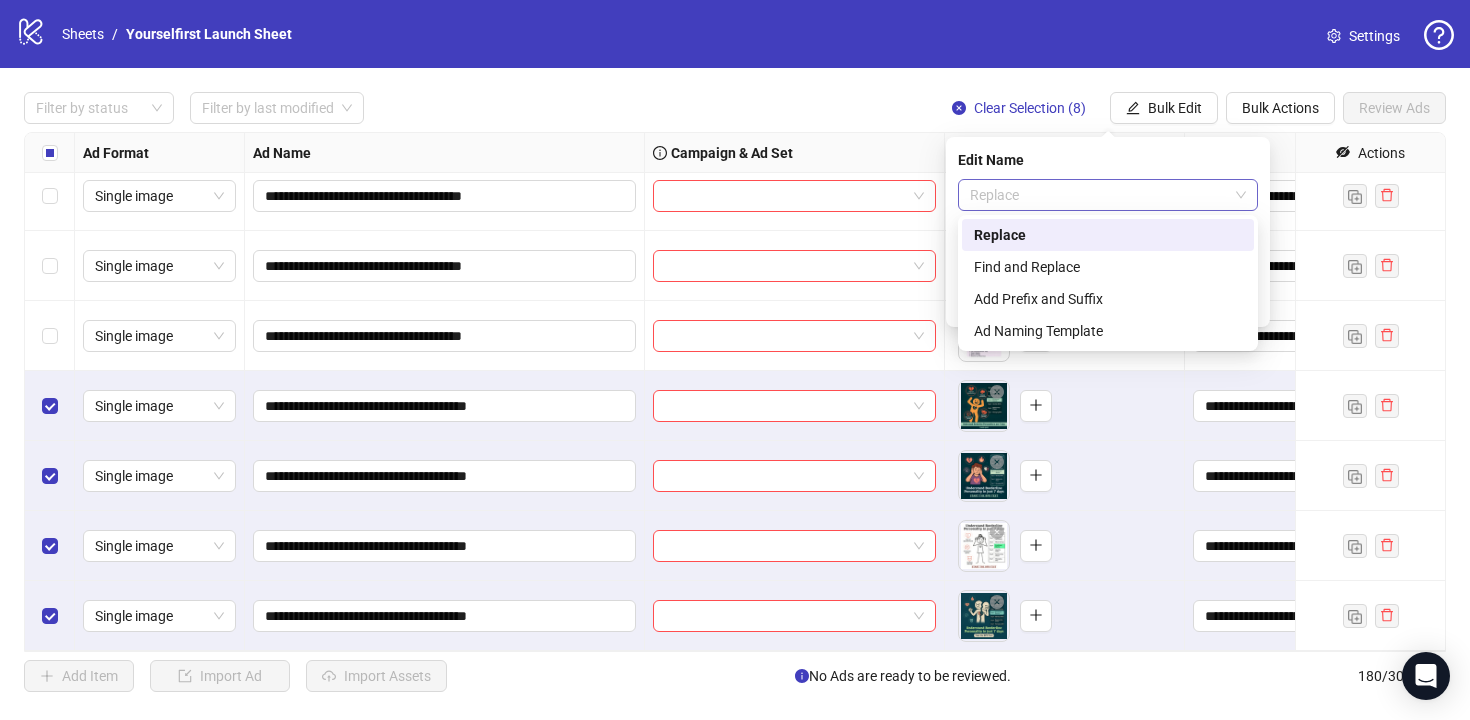 click on "Replace" at bounding box center (1108, 195) 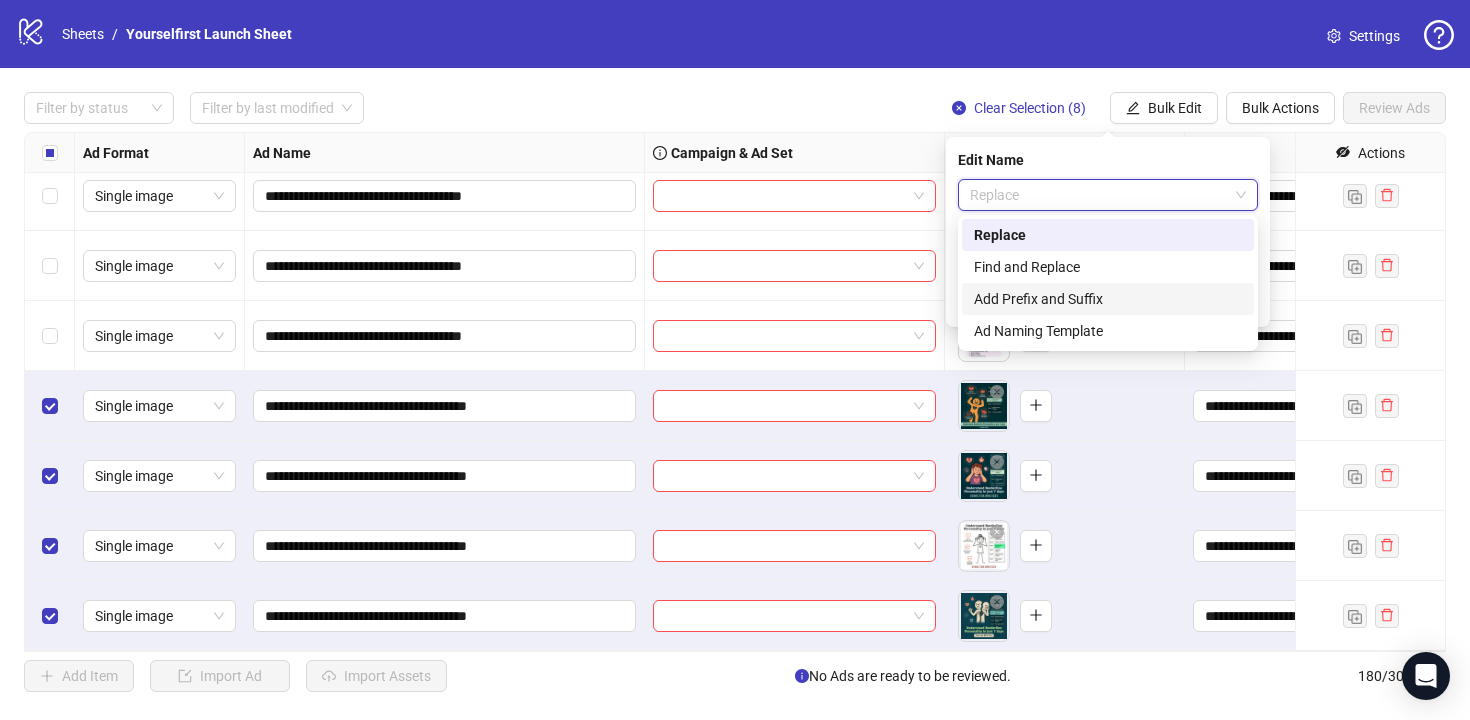 click on "Add Prefix and Suffix" at bounding box center (1108, 299) 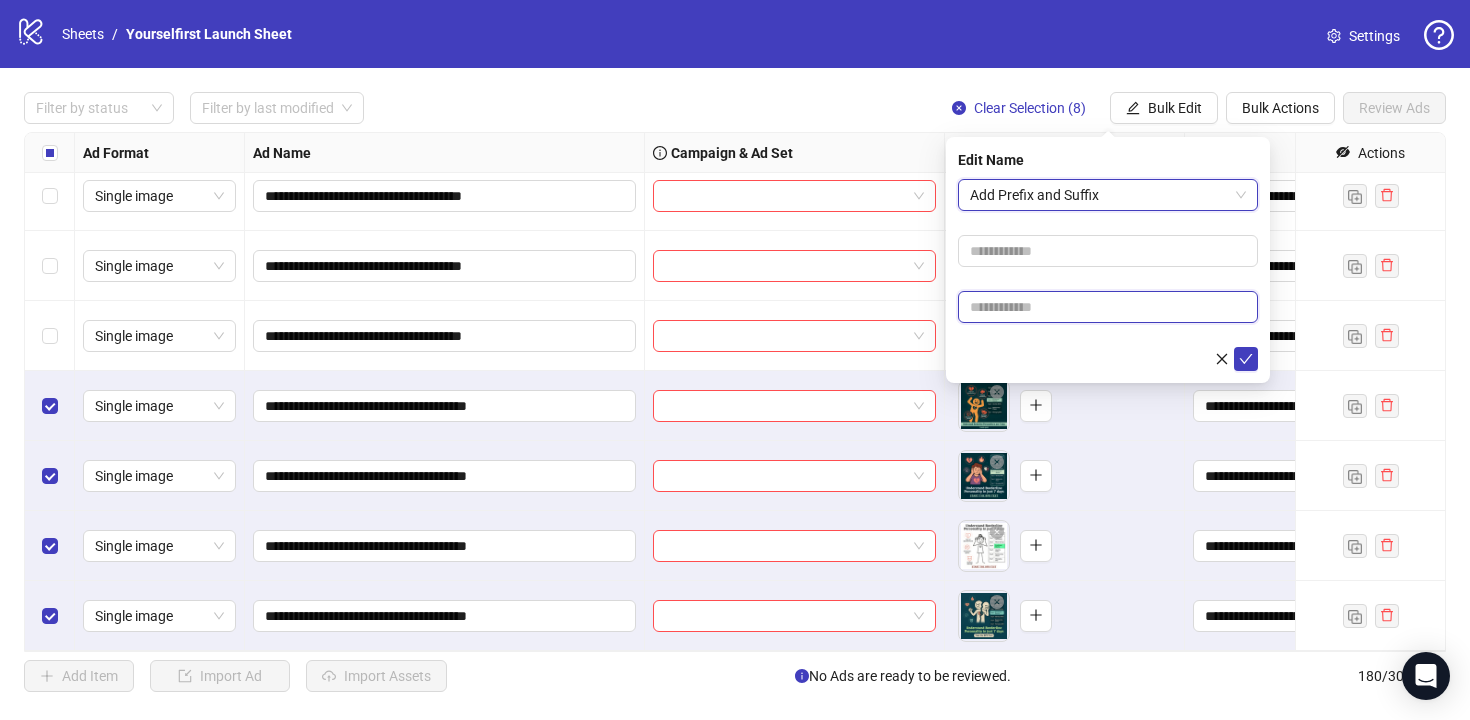 click at bounding box center (1108, 307) 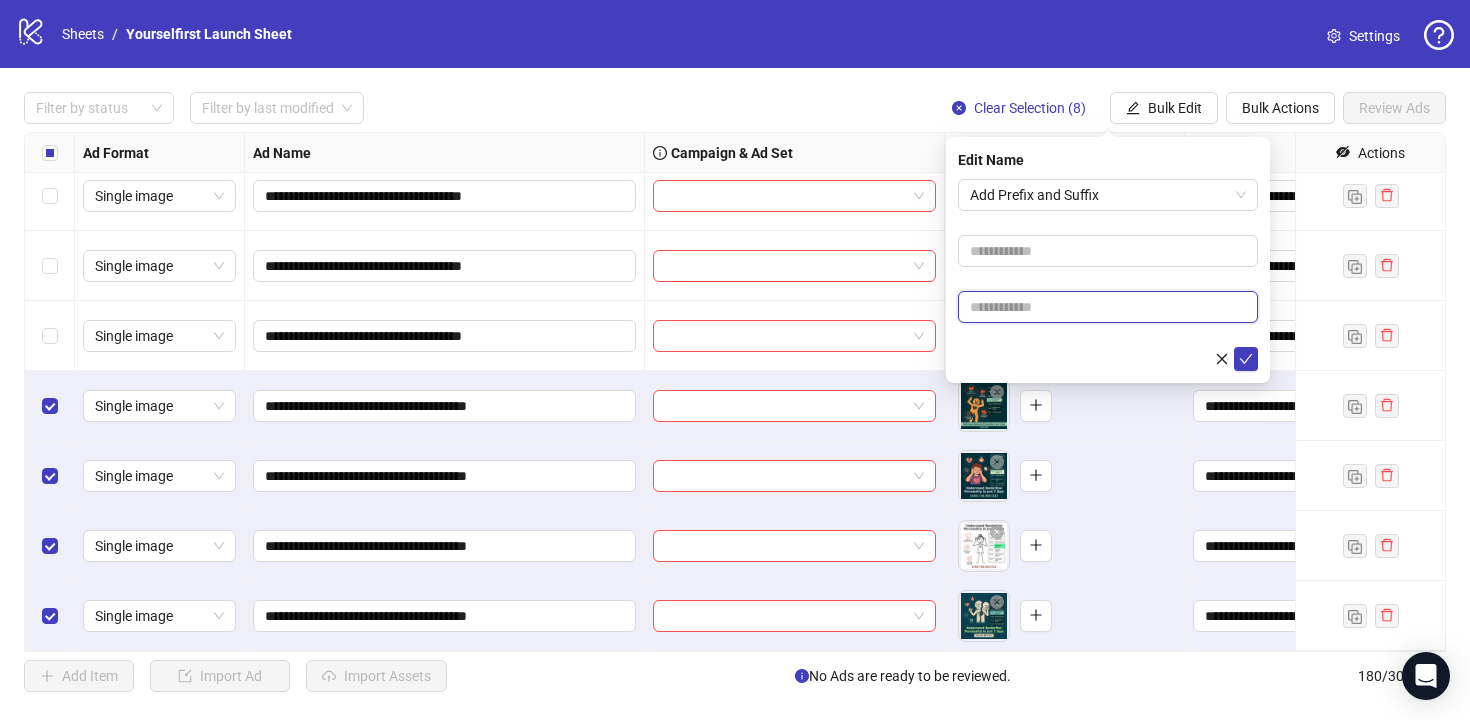 paste on "**********" 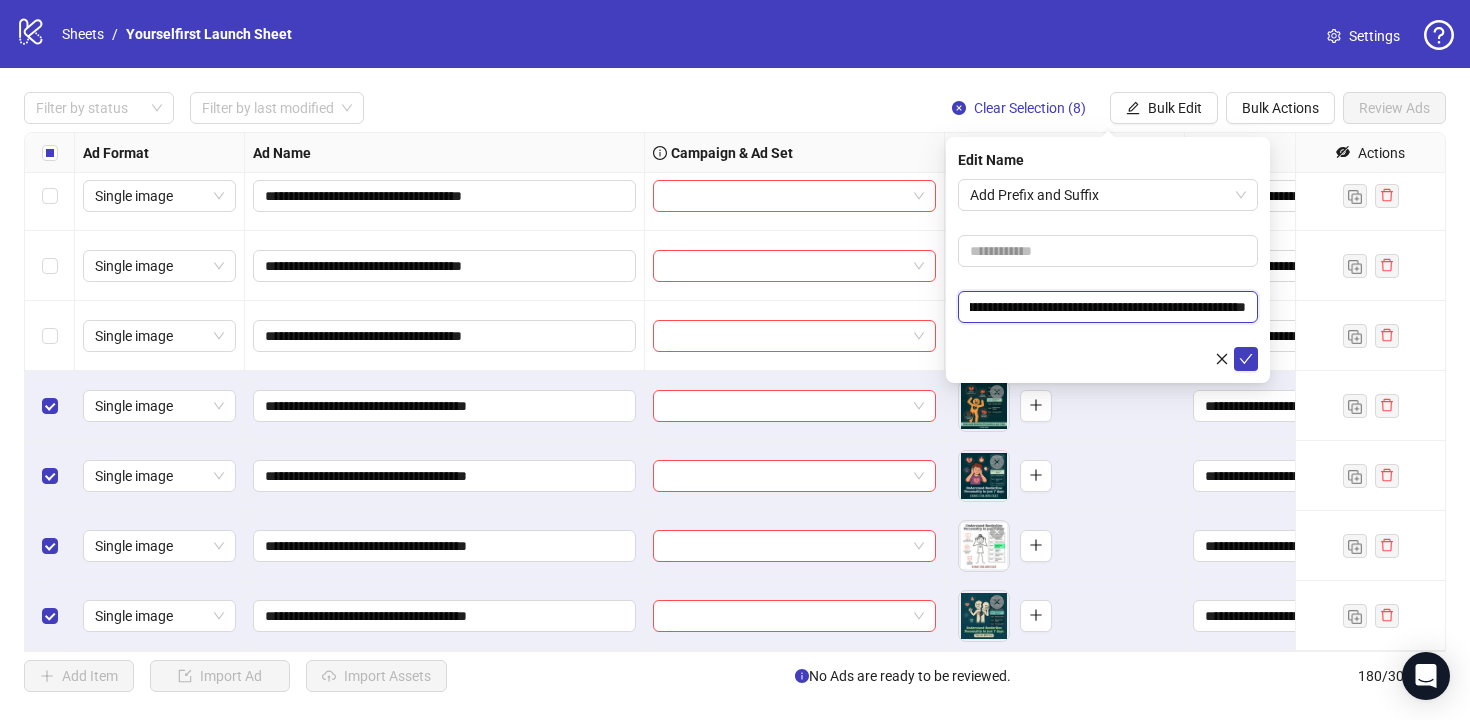 scroll, scrollTop: 0, scrollLeft: 87, axis: horizontal 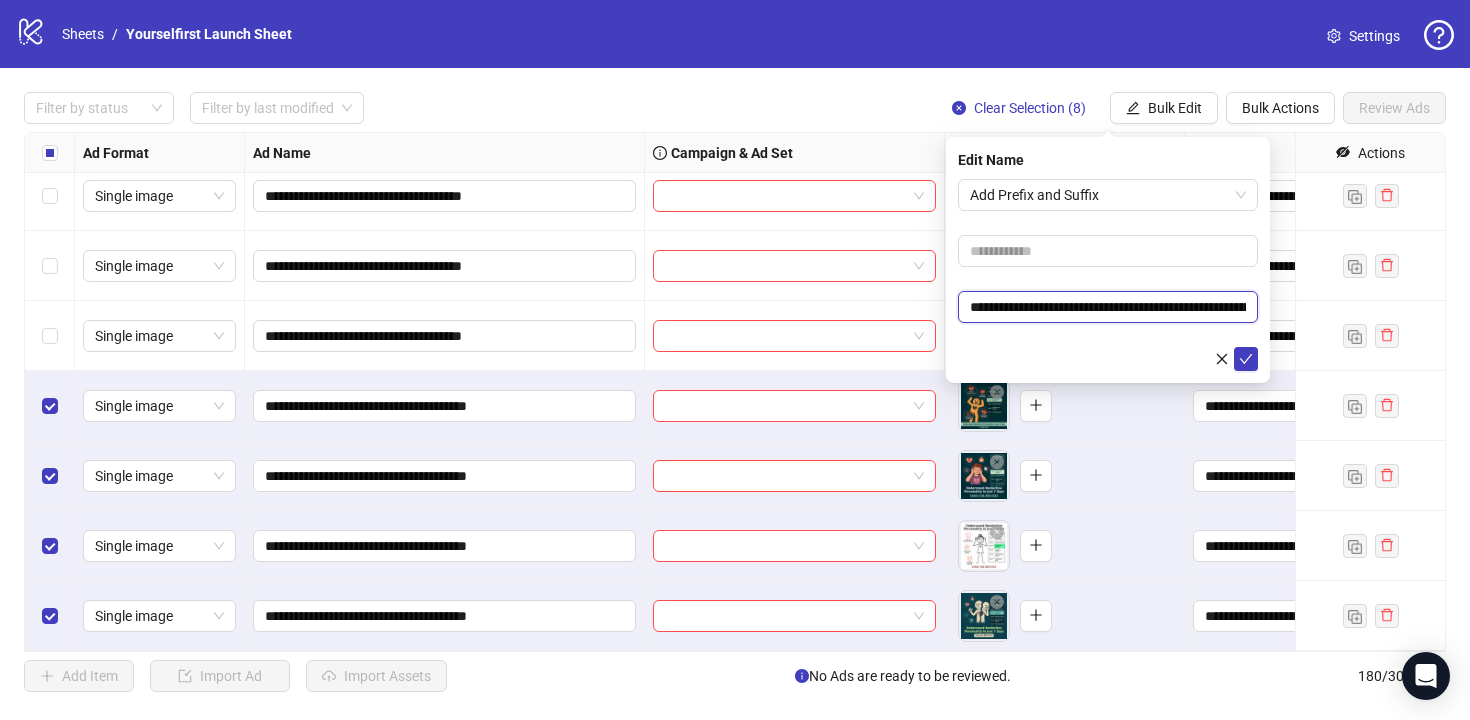 drag, startPoint x: 1115, startPoint y: 304, endPoint x: 873, endPoint y: 304, distance: 242 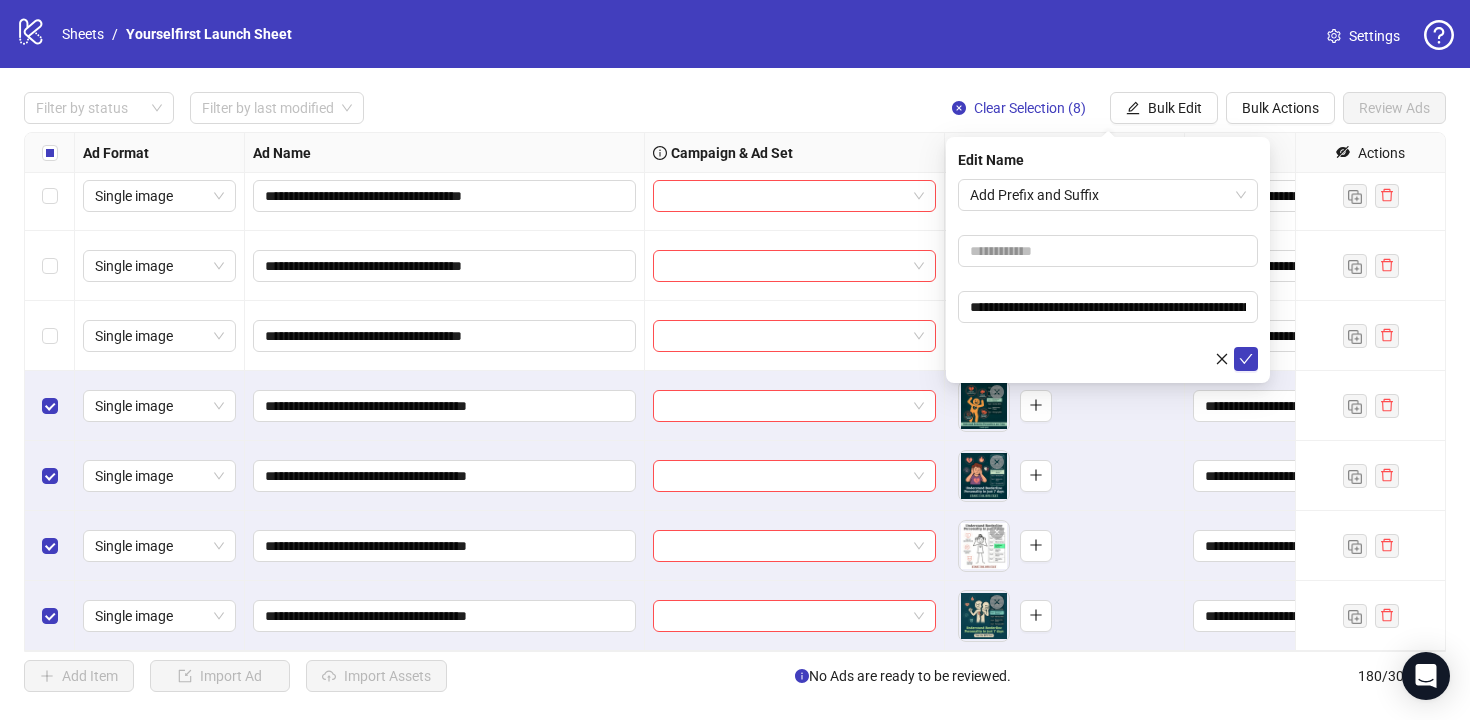 click on "**********" at bounding box center [1108, 275] 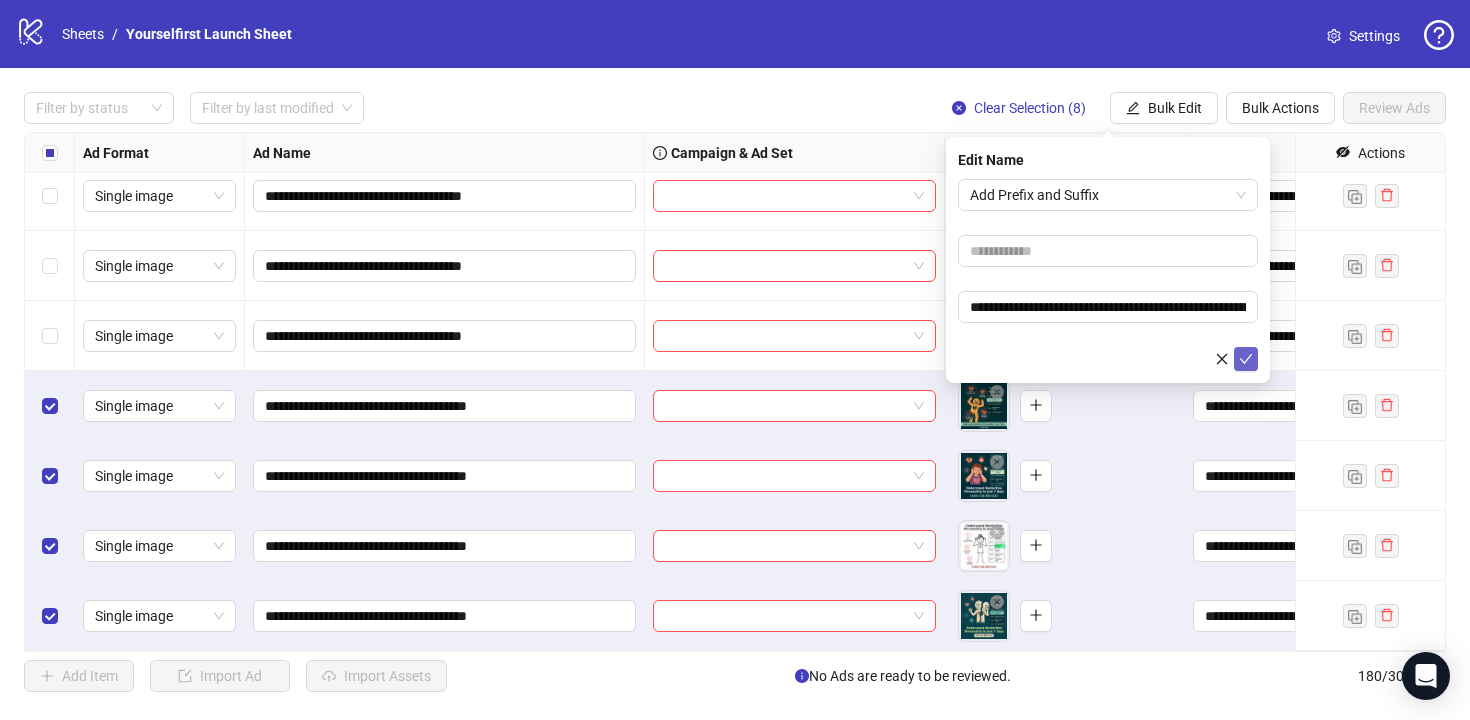 click 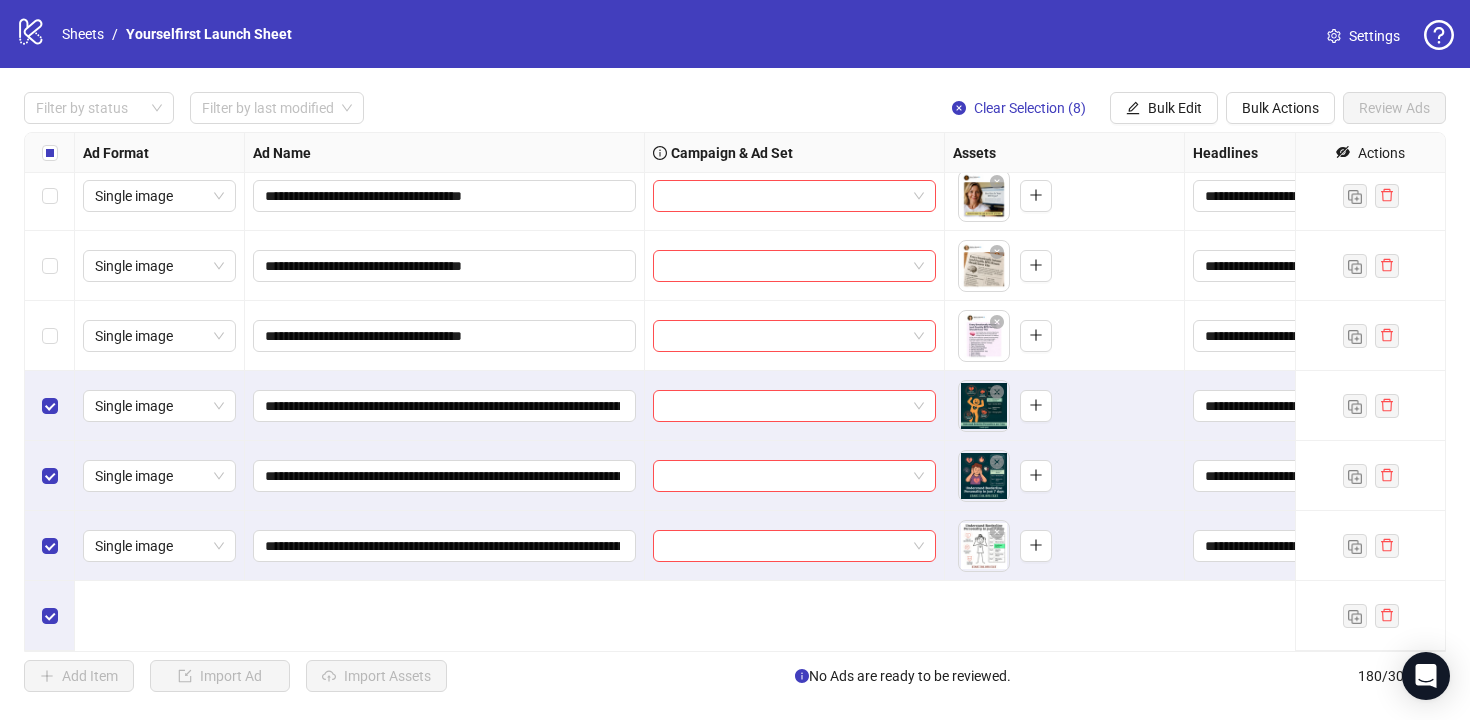 scroll, scrollTop: 11884, scrollLeft: 0, axis: vertical 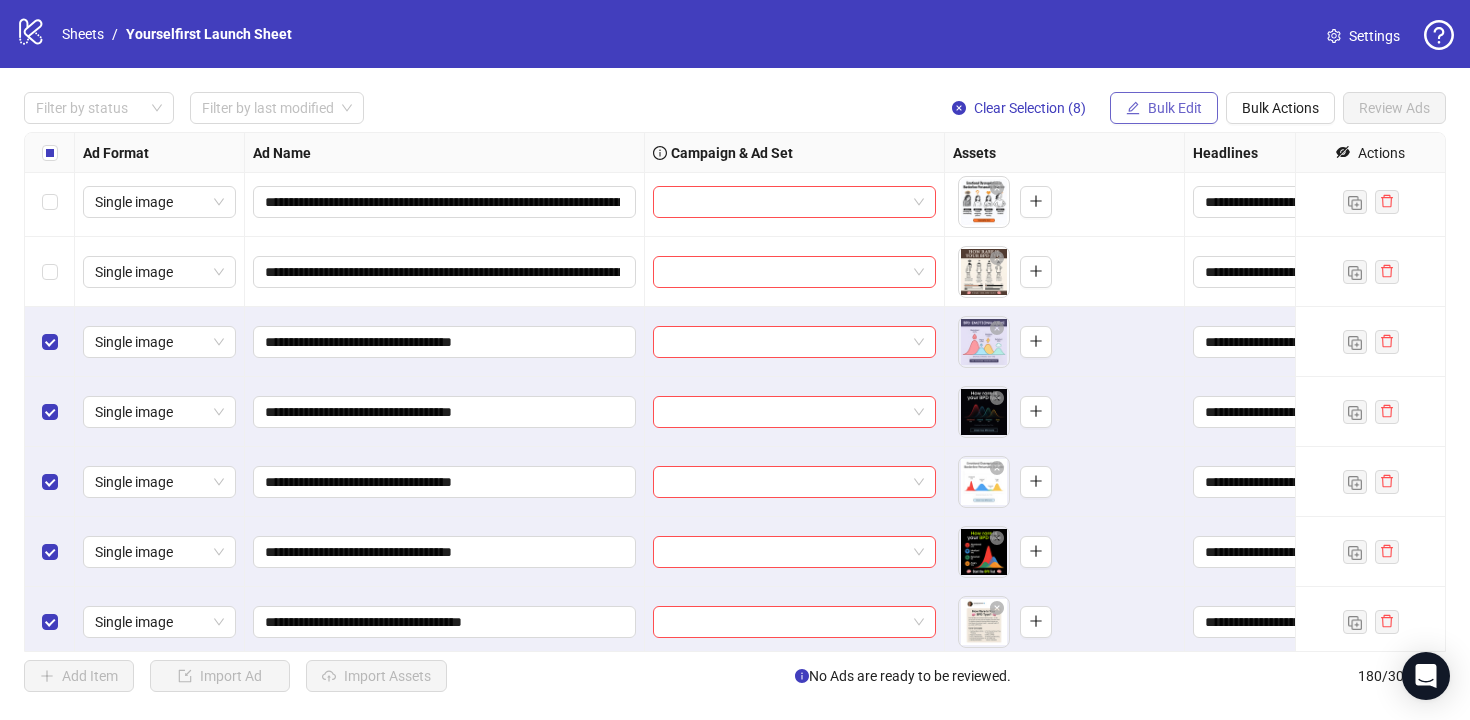 click on "Bulk Edit" at bounding box center [1175, 108] 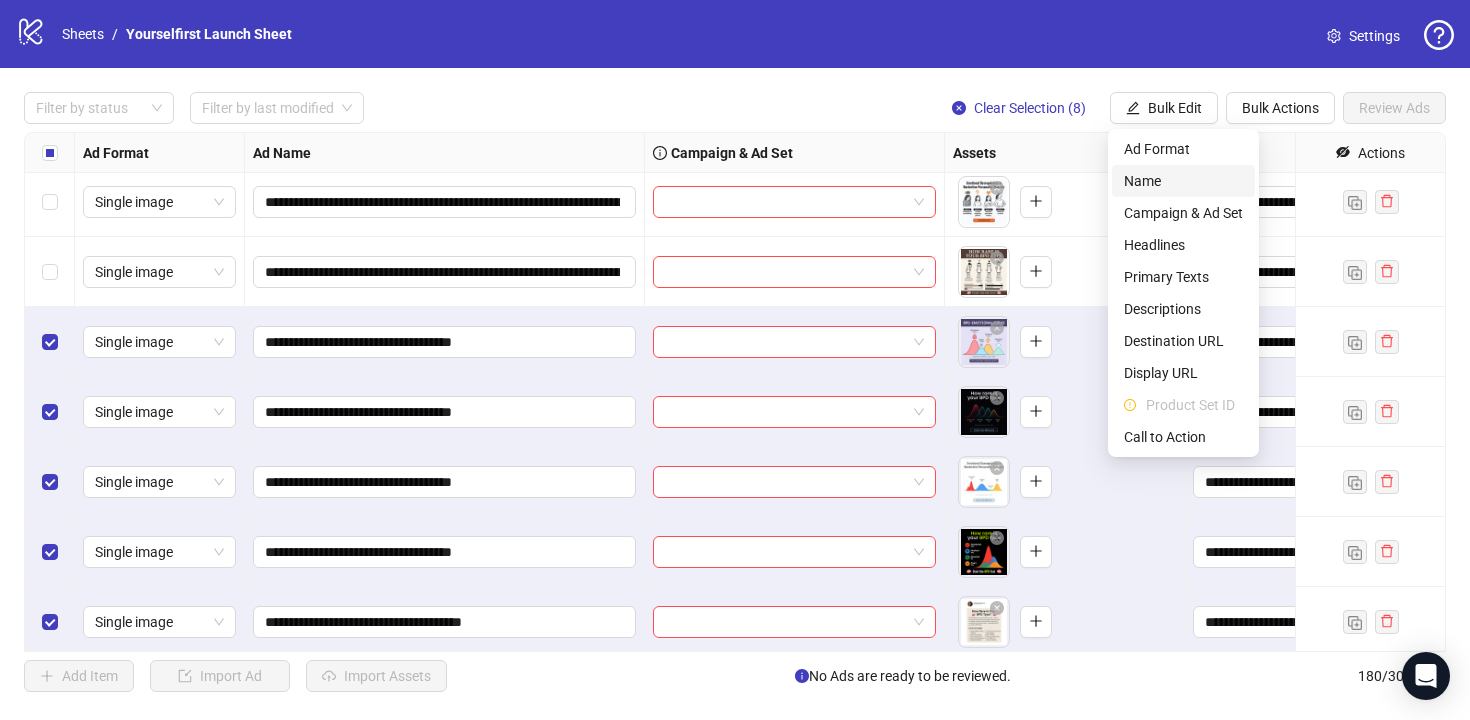 click on "Name" at bounding box center [1183, 181] 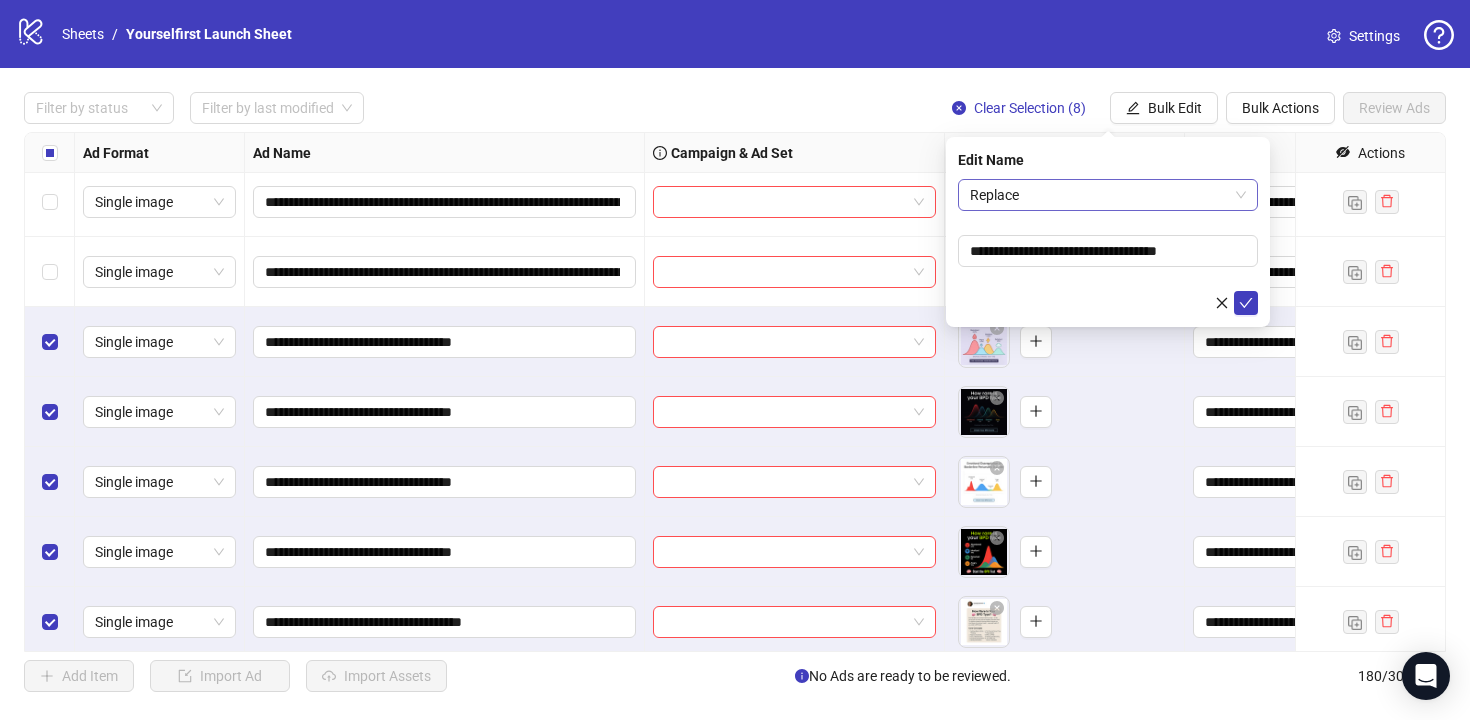 click on "Replace" at bounding box center [1108, 195] 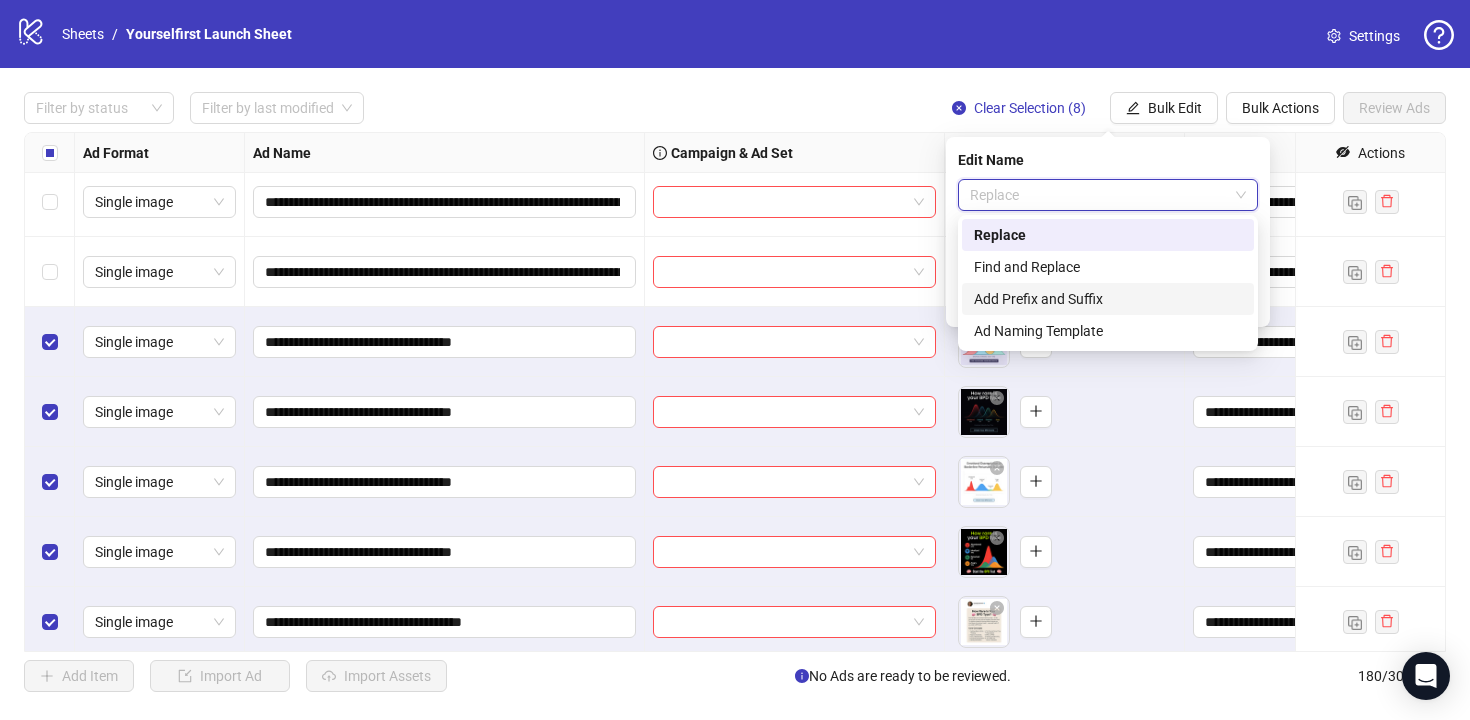 click on "Add Prefix and Suffix" at bounding box center (1108, 299) 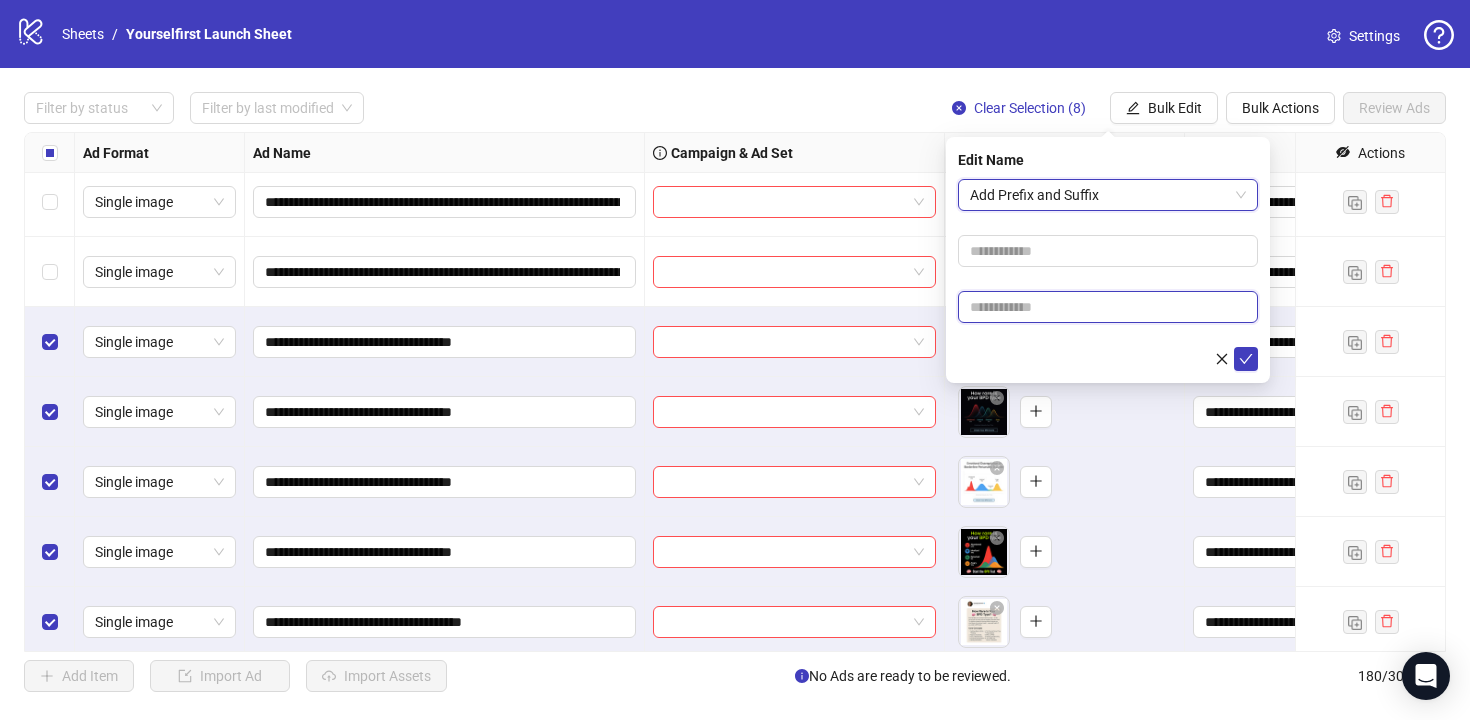 click at bounding box center (1108, 307) 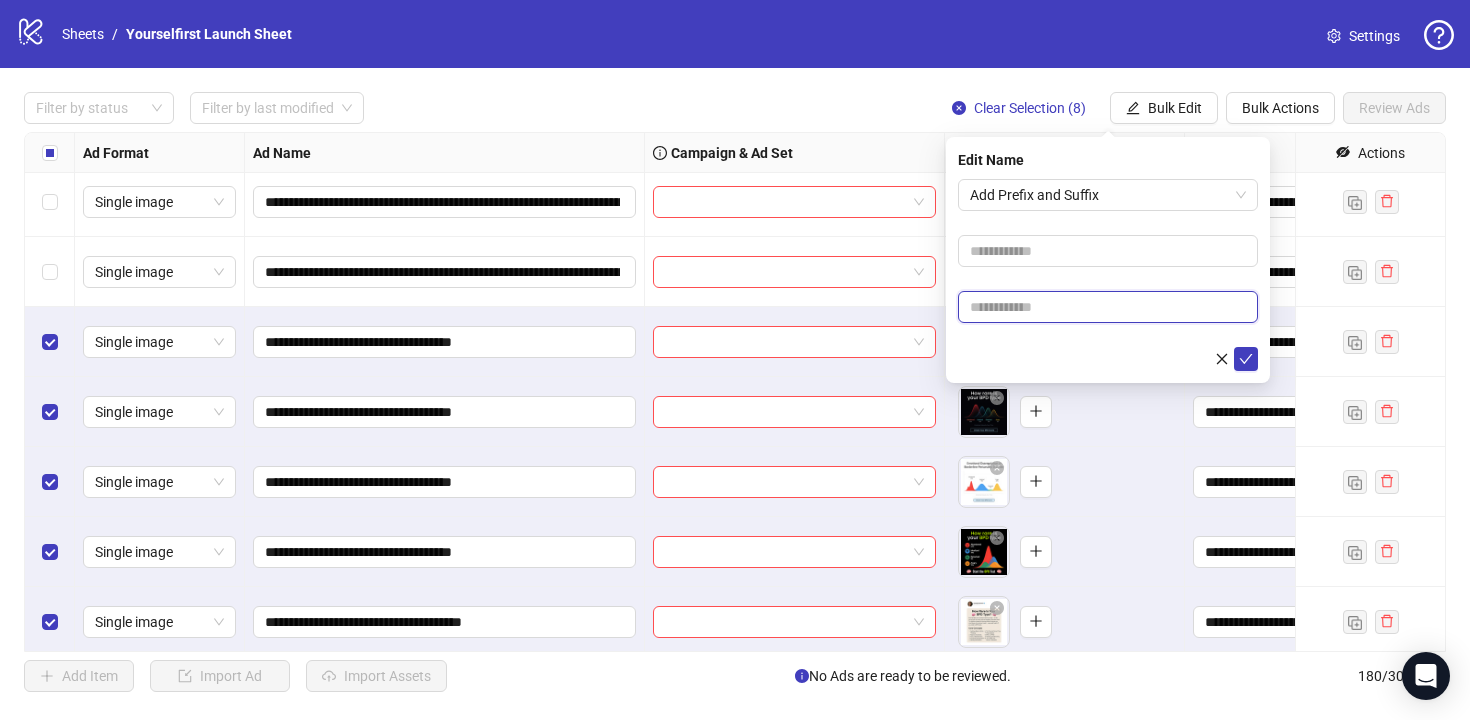 paste on "**********" 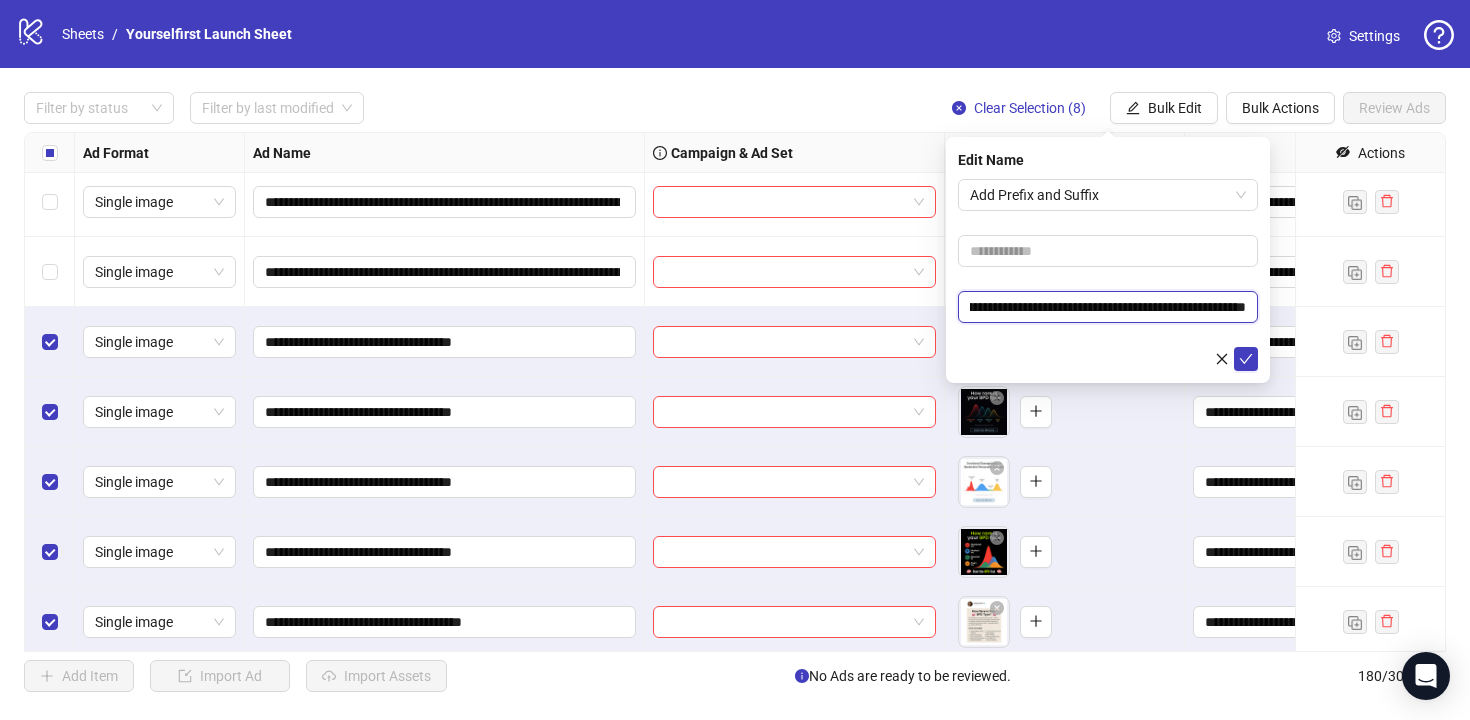 scroll, scrollTop: 0, scrollLeft: 87, axis: horizontal 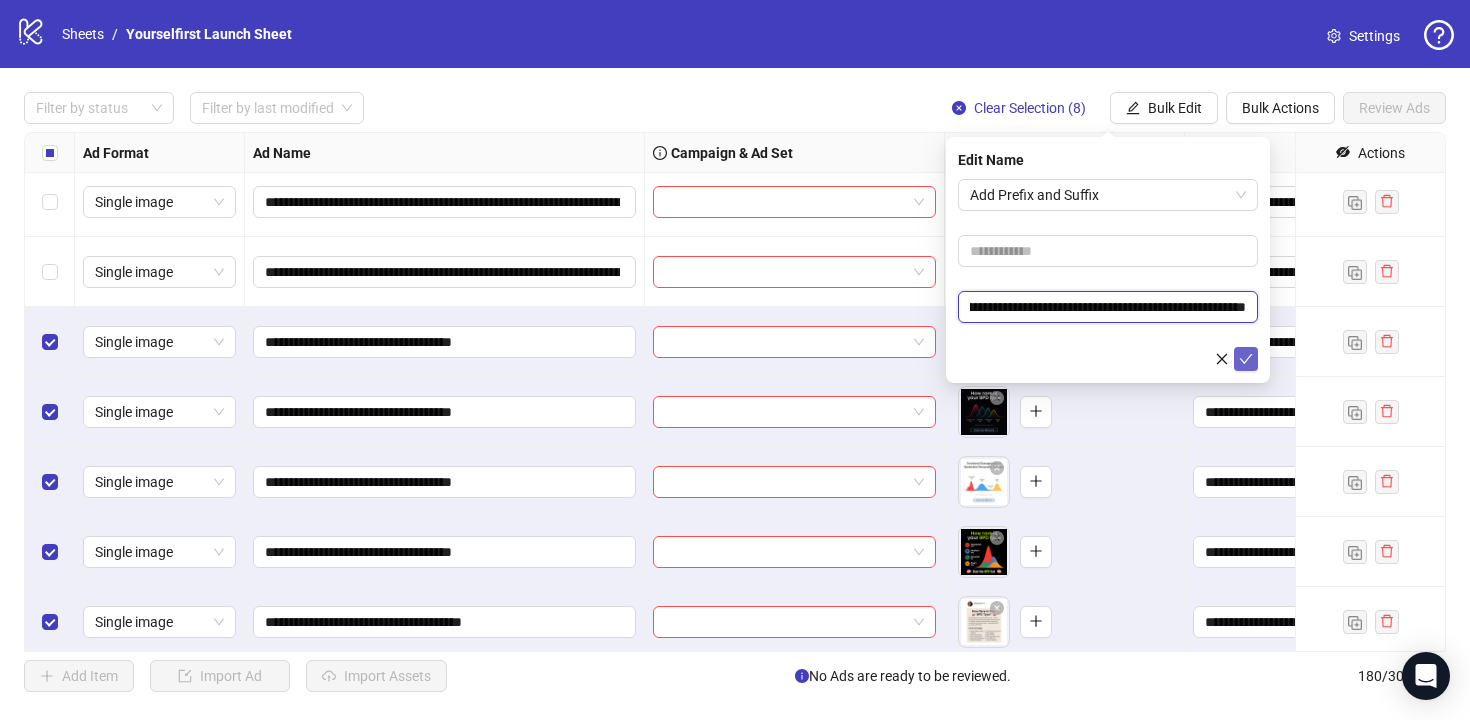 type on "**********" 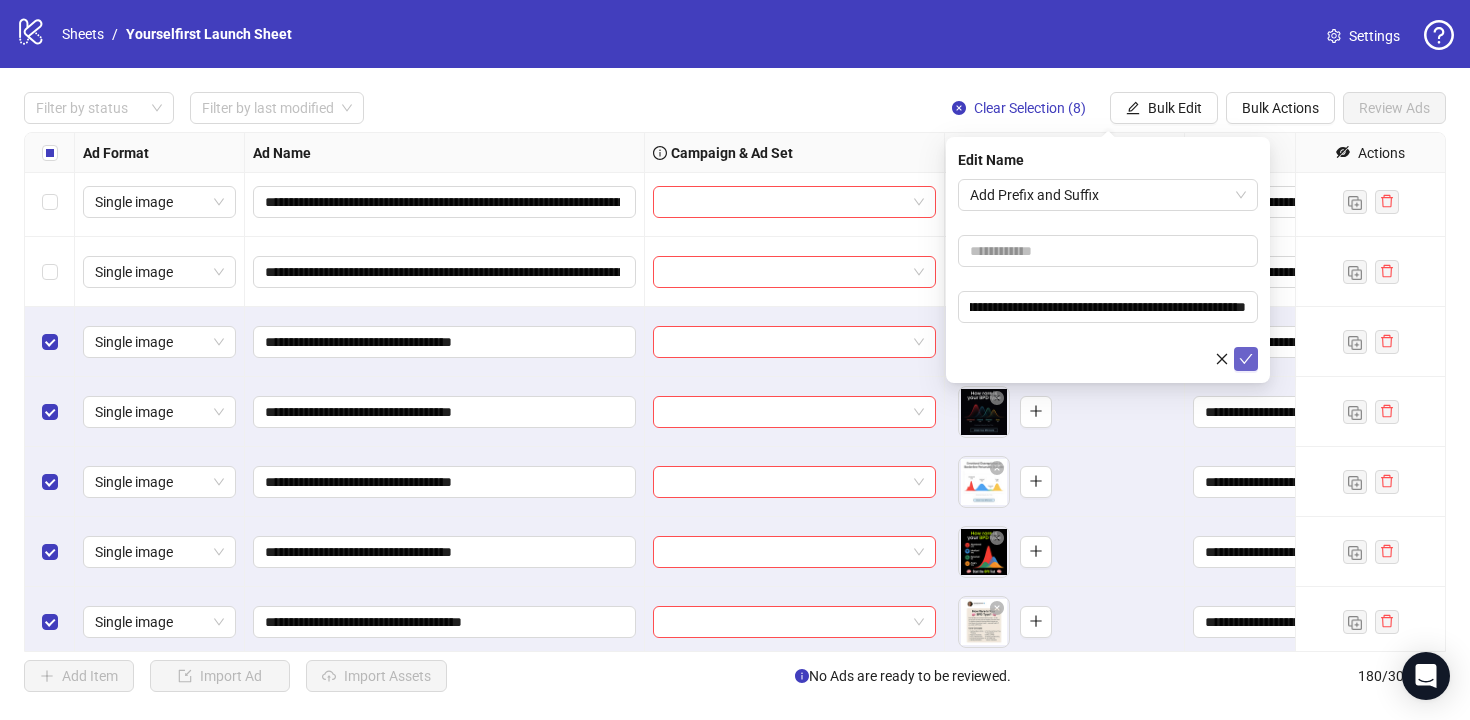 click 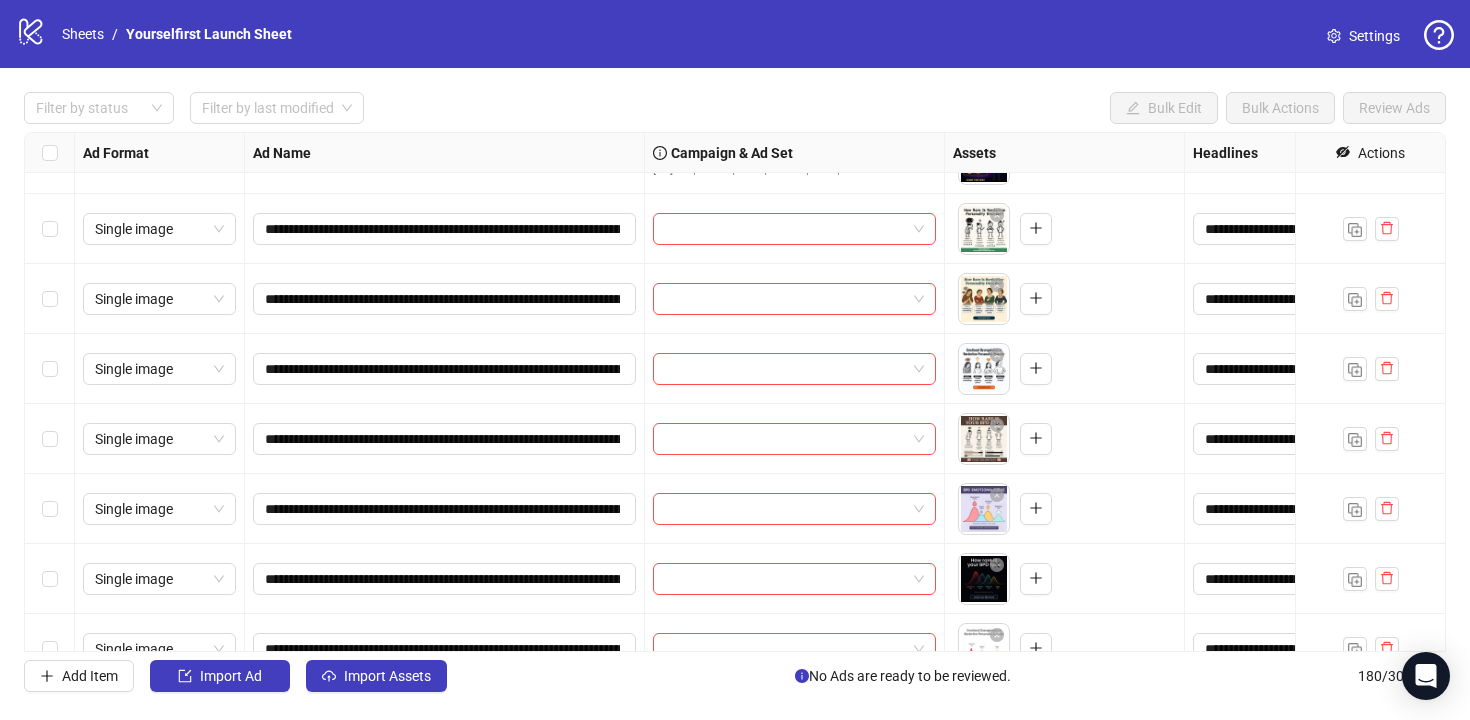 scroll, scrollTop: 11434, scrollLeft: 0, axis: vertical 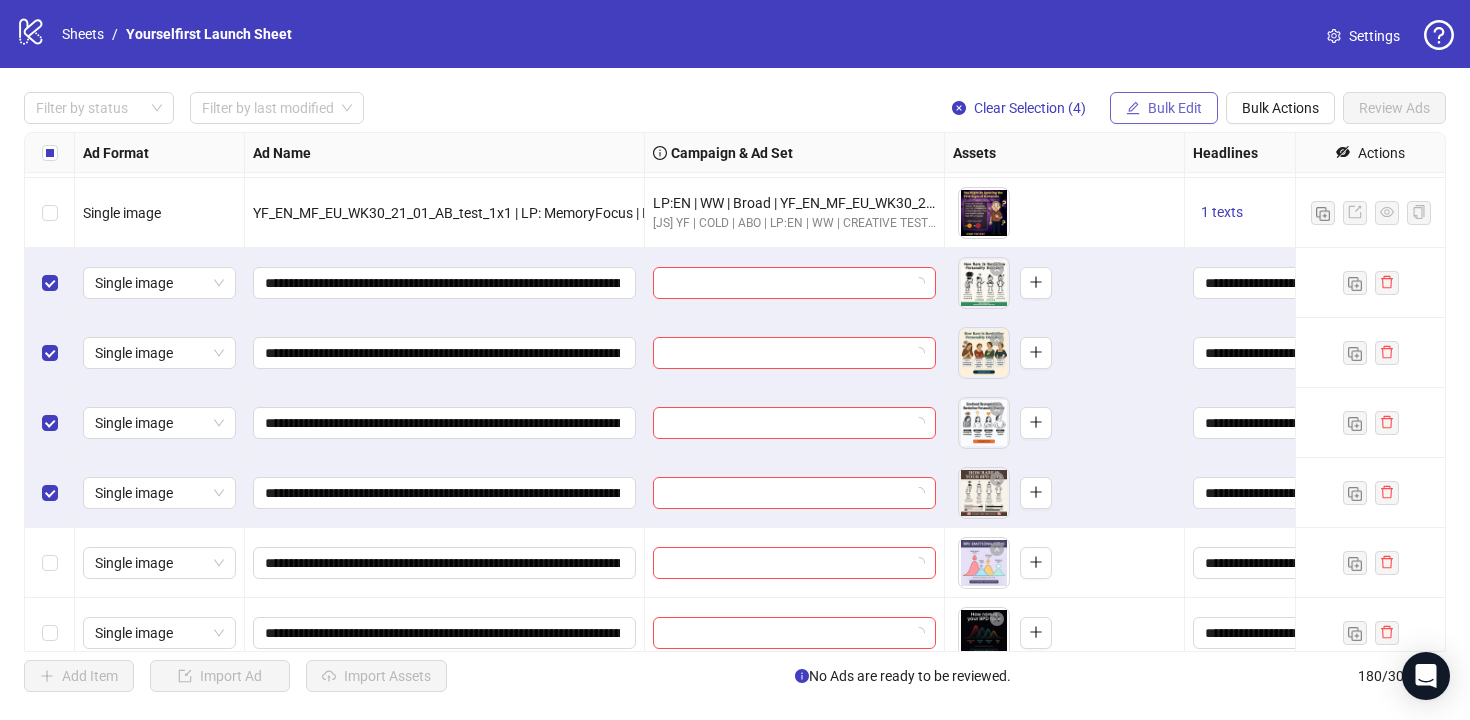 click on "Bulk Edit" at bounding box center [1164, 108] 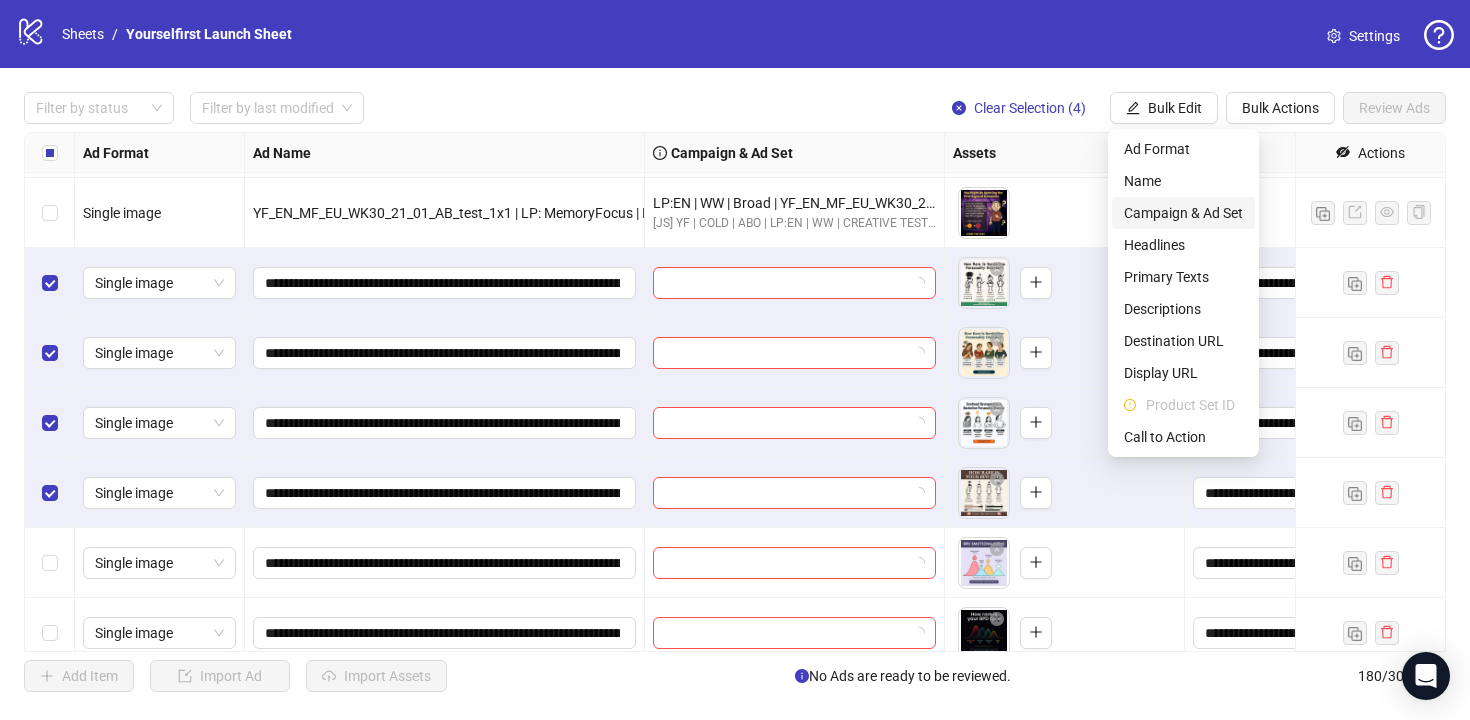 click on "Campaign & Ad Set" at bounding box center (1183, 213) 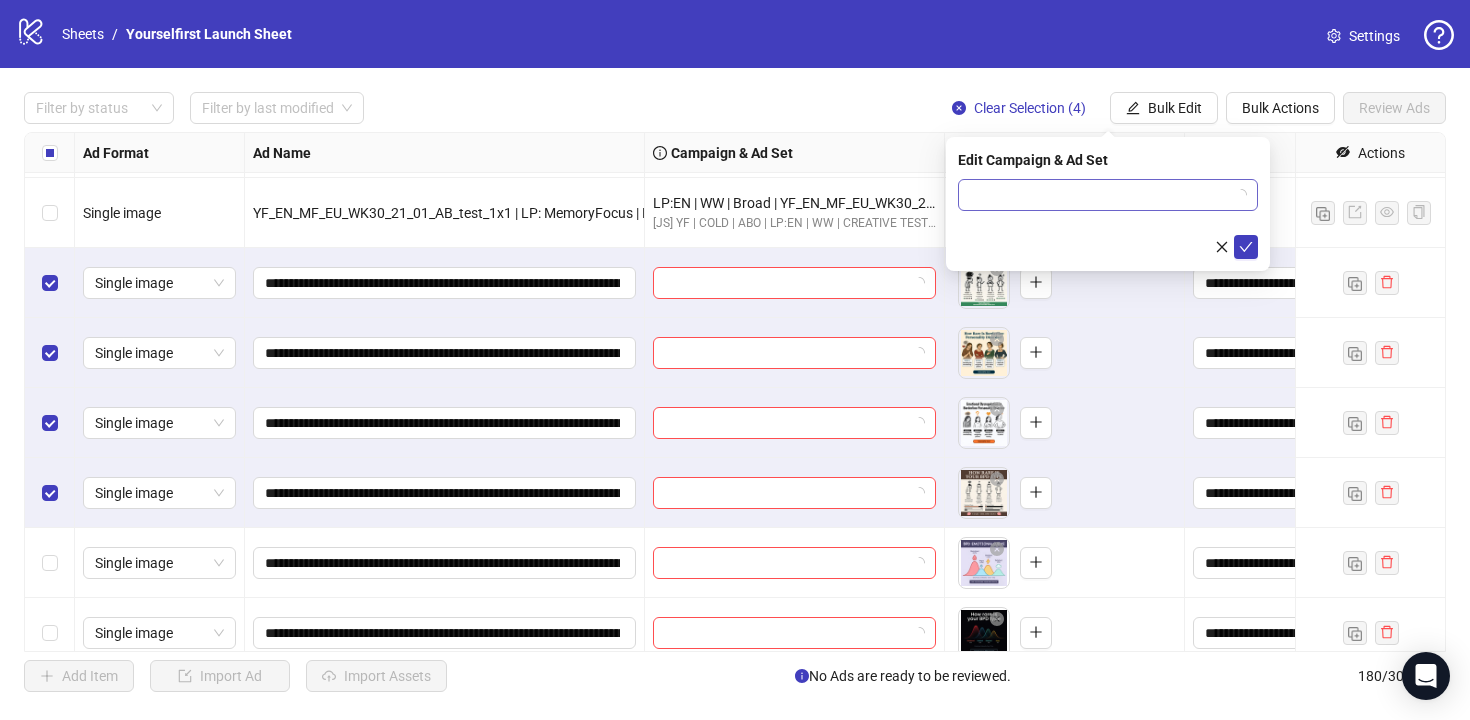 click at bounding box center [1099, 195] 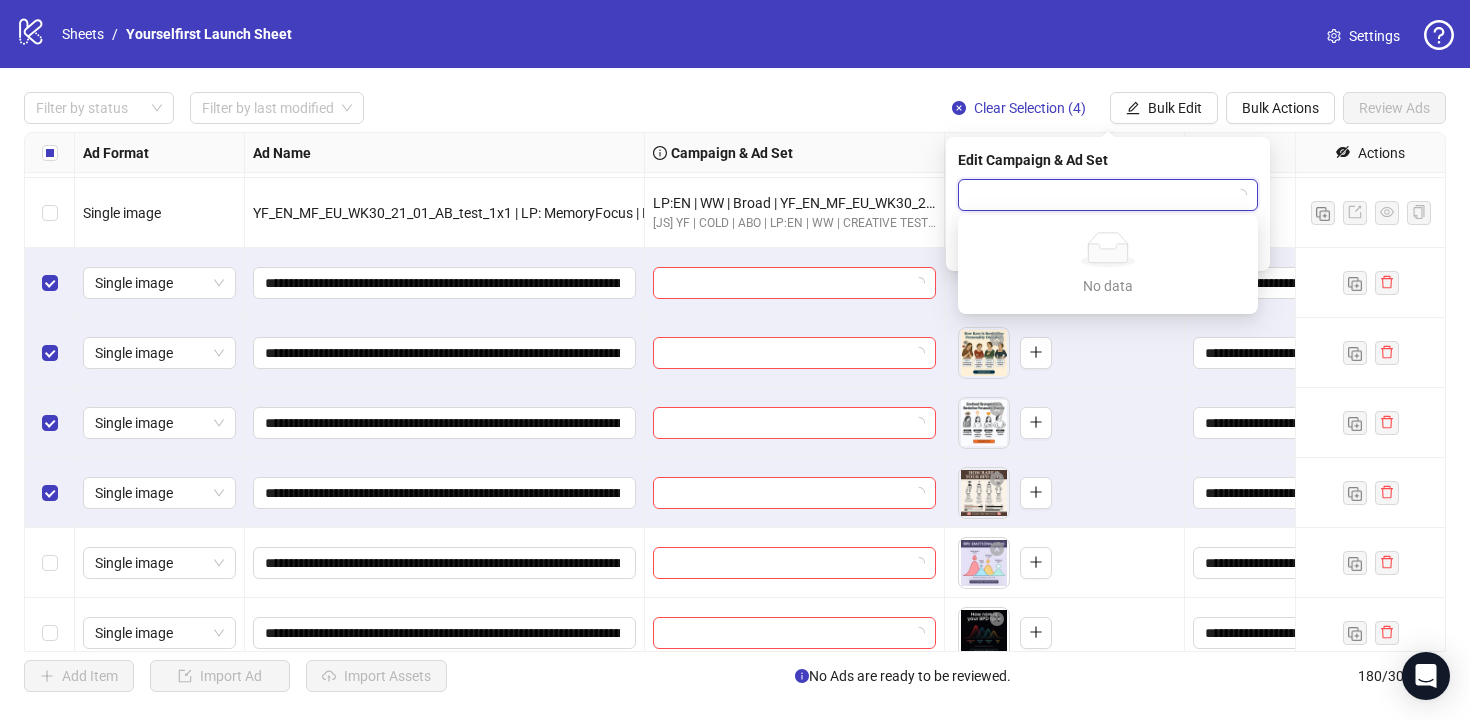 click on "Edit Campaign & Ad Set" at bounding box center [1108, 160] 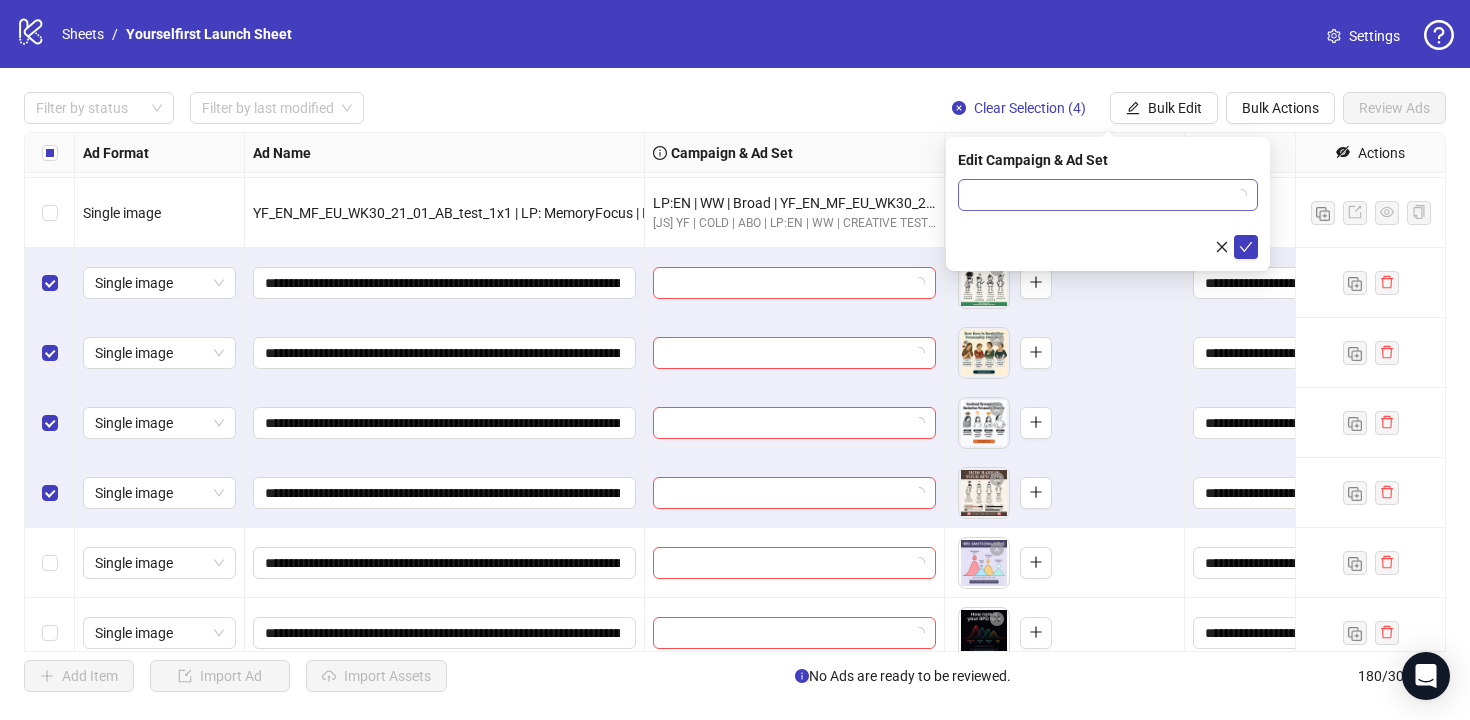 click at bounding box center [1099, 195] 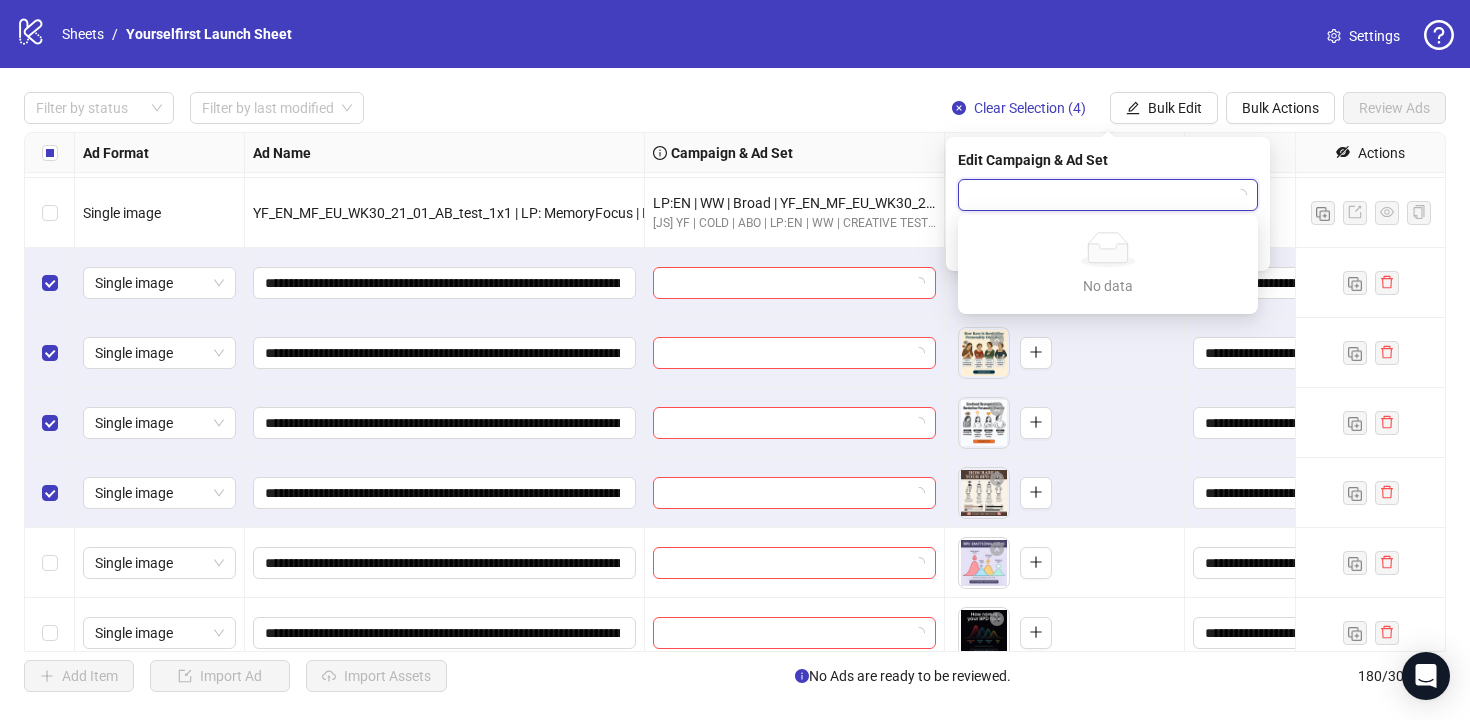 click at bounding box center [1099, 195] 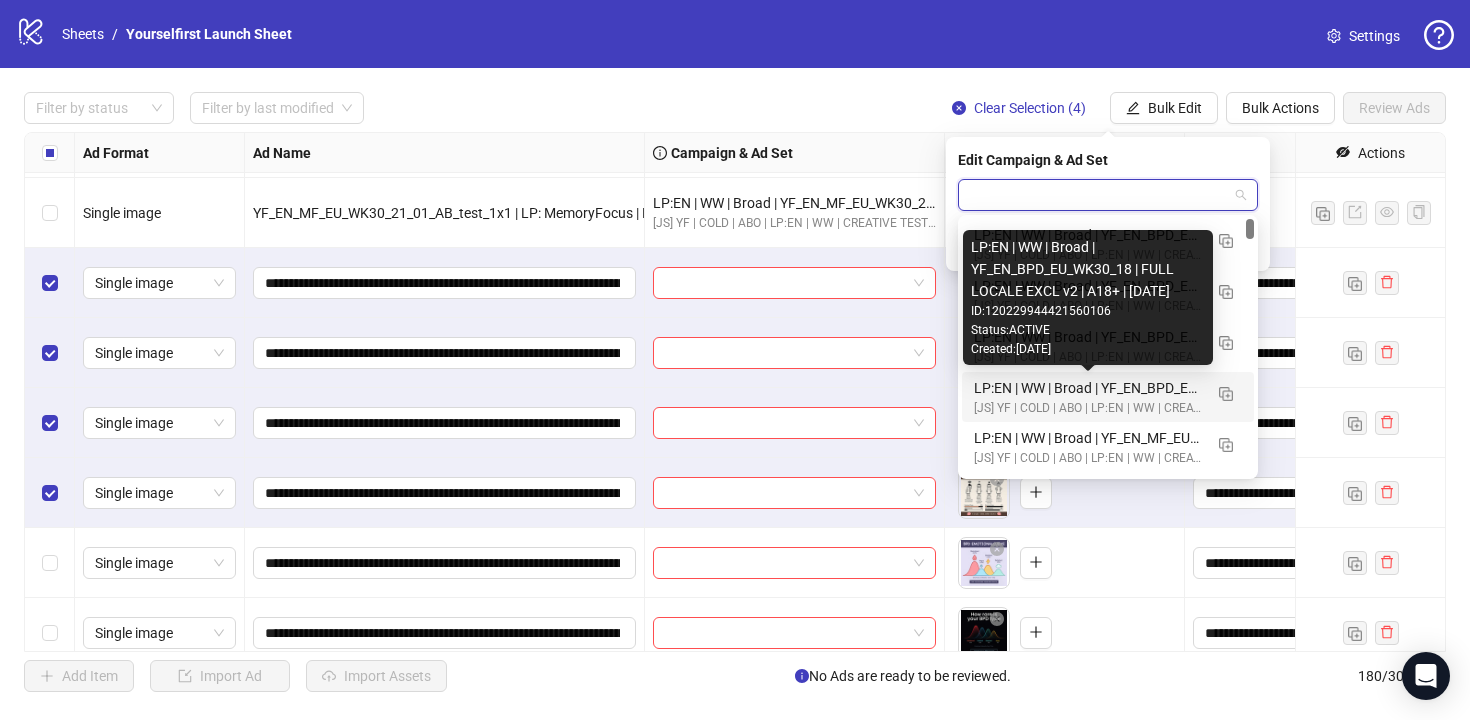 click on "LP:EN | WW | Broad | YF_EN_BPD_EU_WK30_18 | FULL LOCALE EXCL v2 | A18+ | 2025.07.26" at bounding box center (1088, 388) 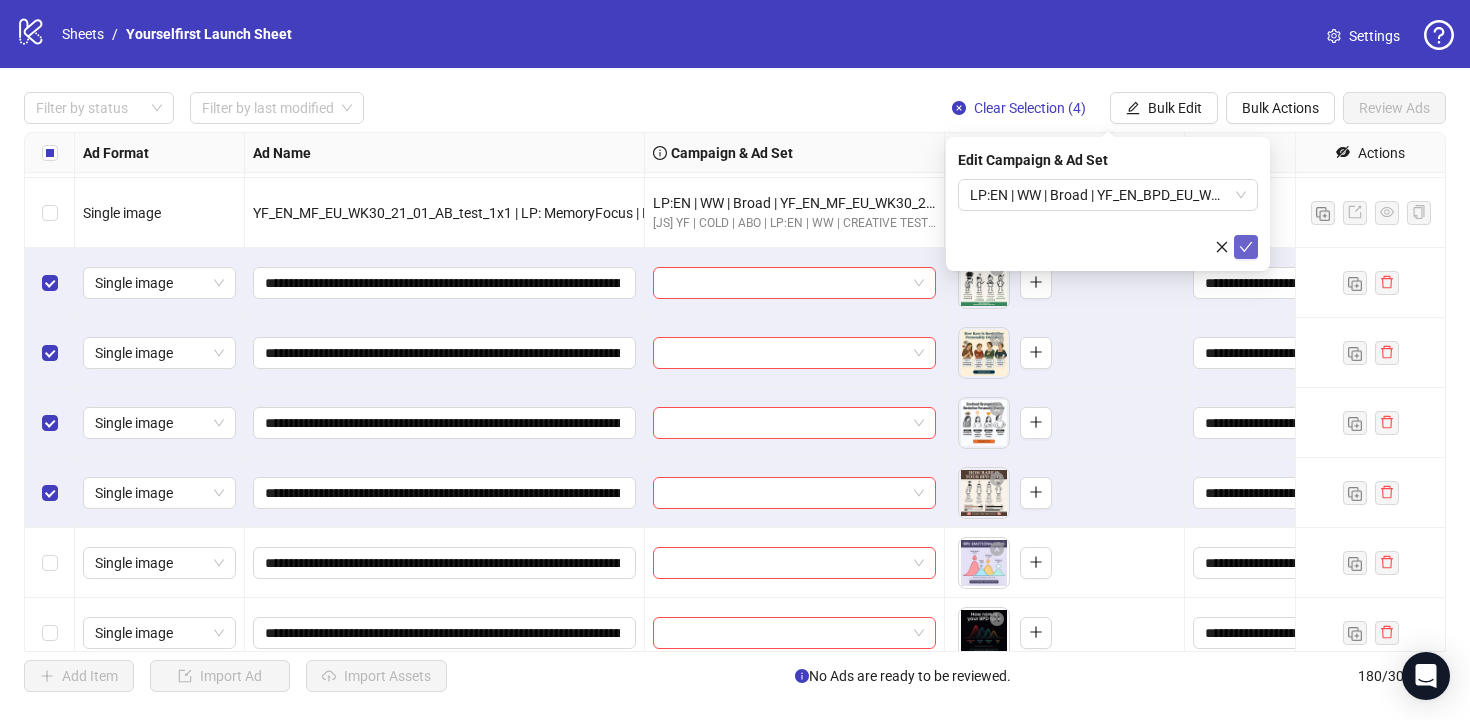 click at bounding box center [1246, 247] 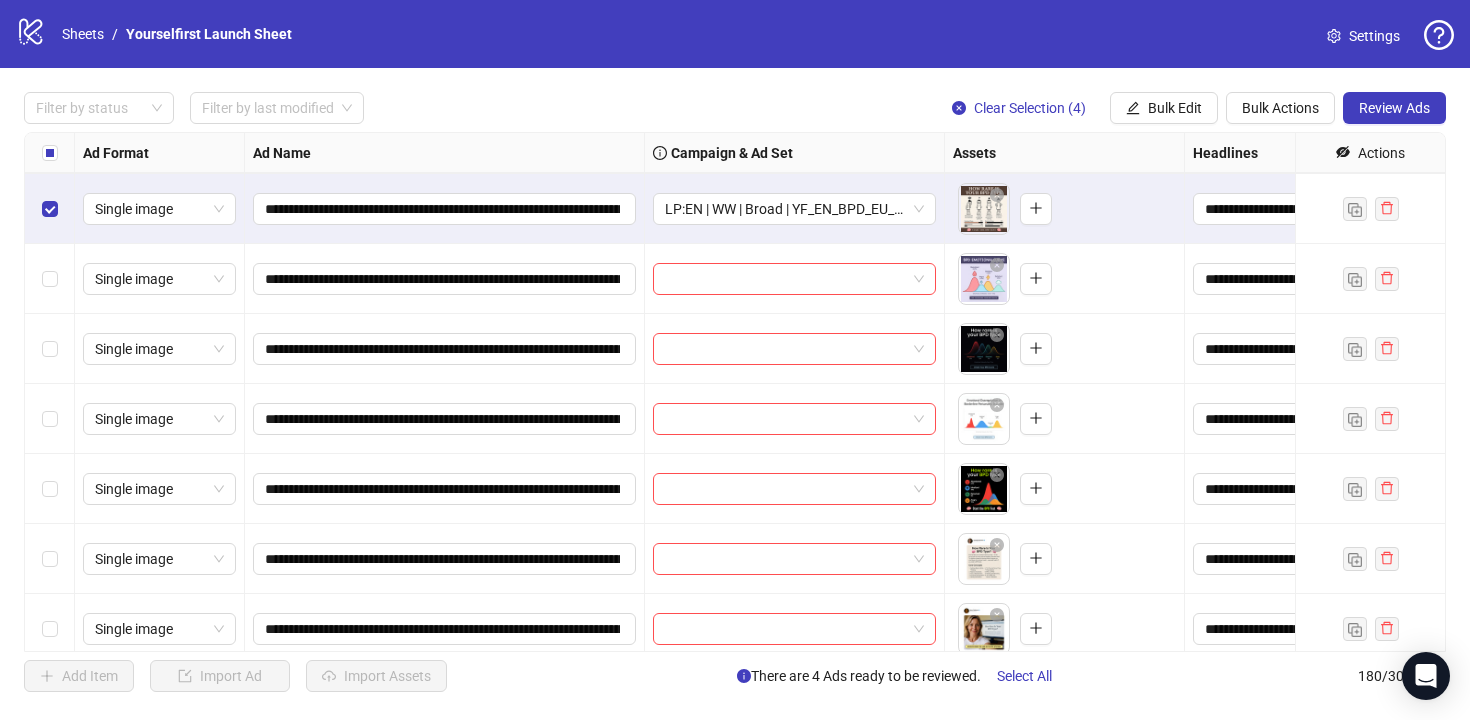 scroll, scrollTop: 11693, scrollLeft: 0, axis: vertical 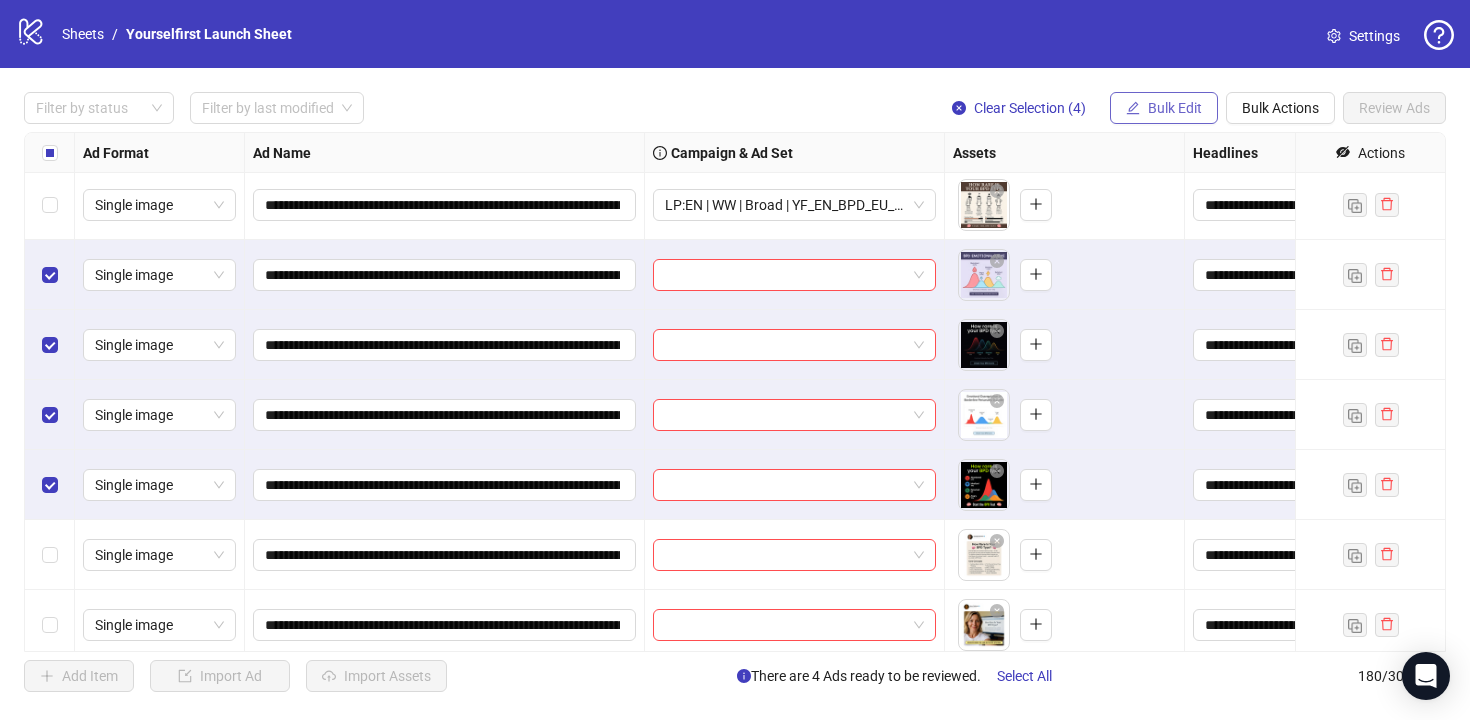 click on "Bulk Edit" at bounding box center [1175, 108] 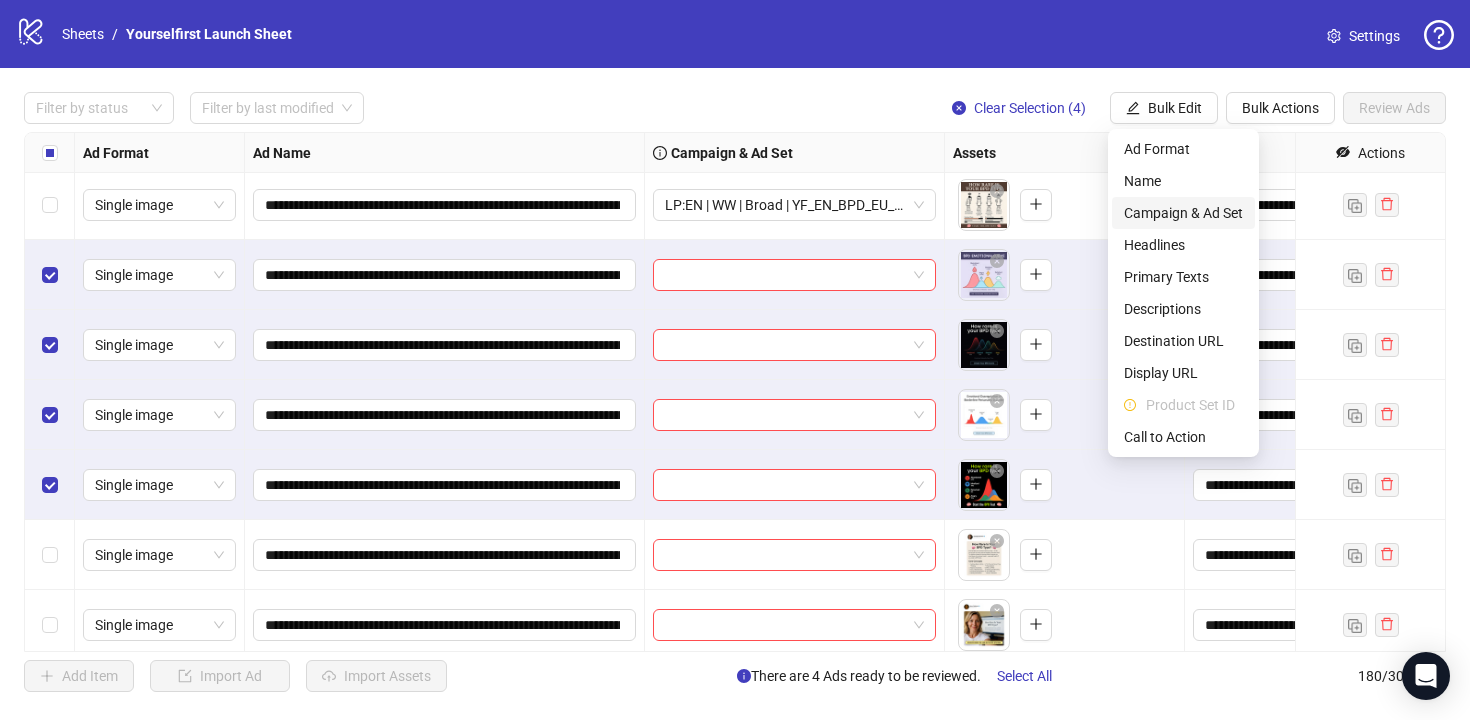 click on "Campaign & Ad Set" at bounding box center (1183, 213) 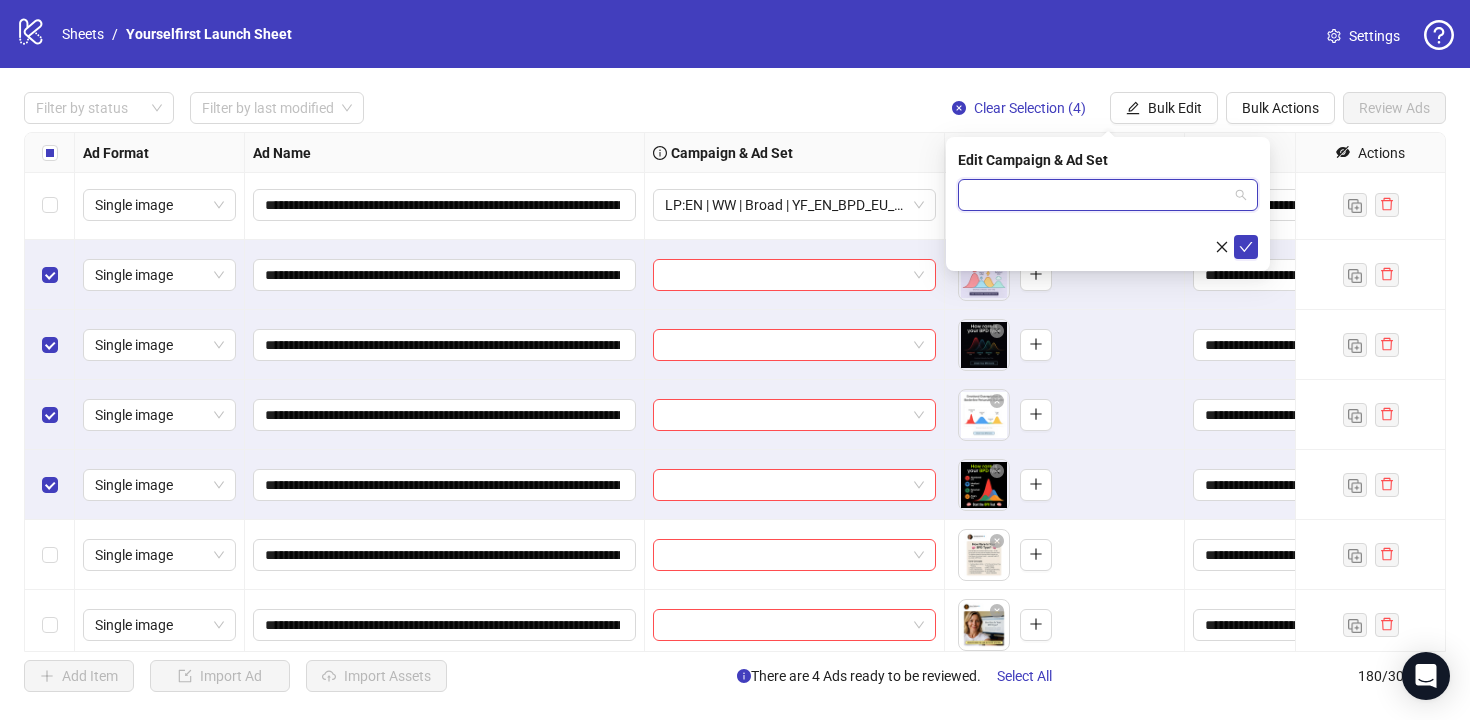 click at bounding box center (1099, 195) 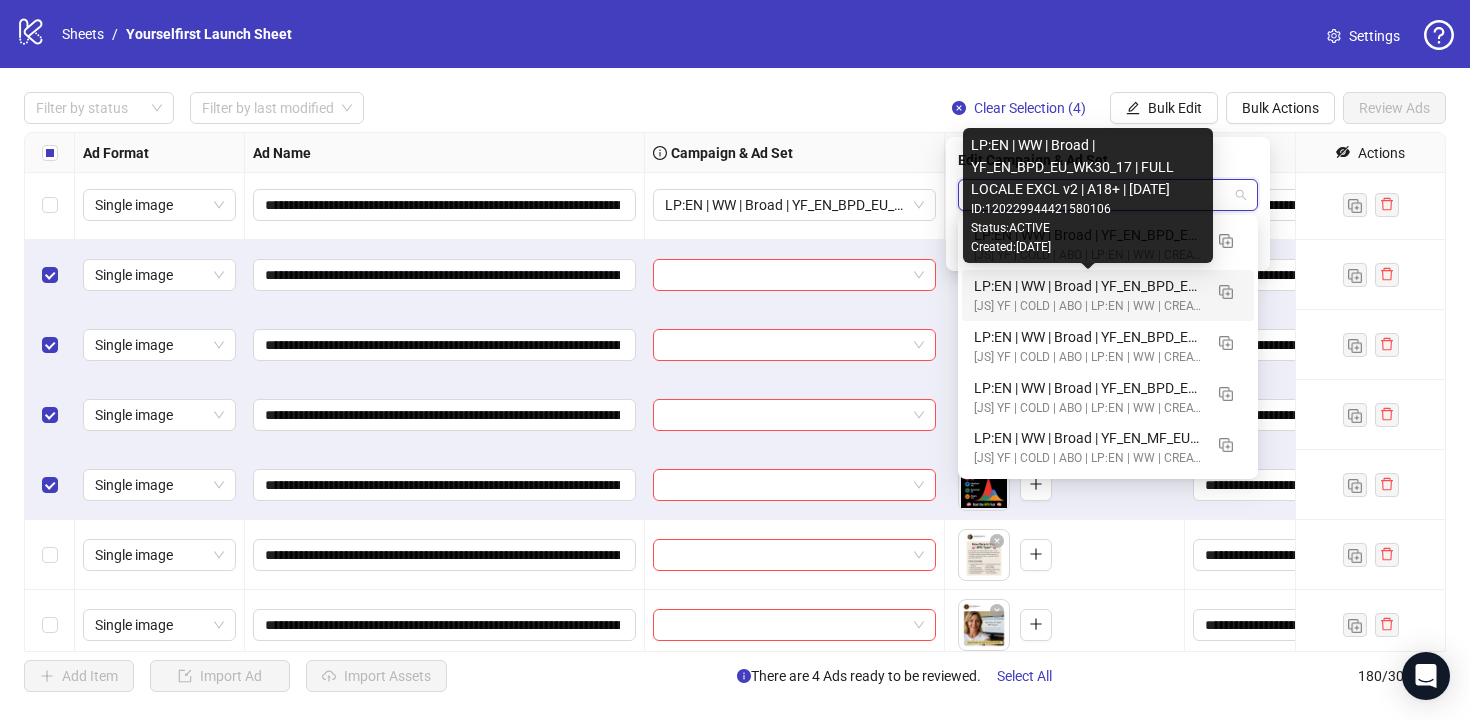 click on "LP:EN | WW | Broad | YF_EN_BPD_EU_WK30_17 | FULL LOCALE EXCL v2 | A18+ | 2025.07.27" at bounding box center [1088, 286] 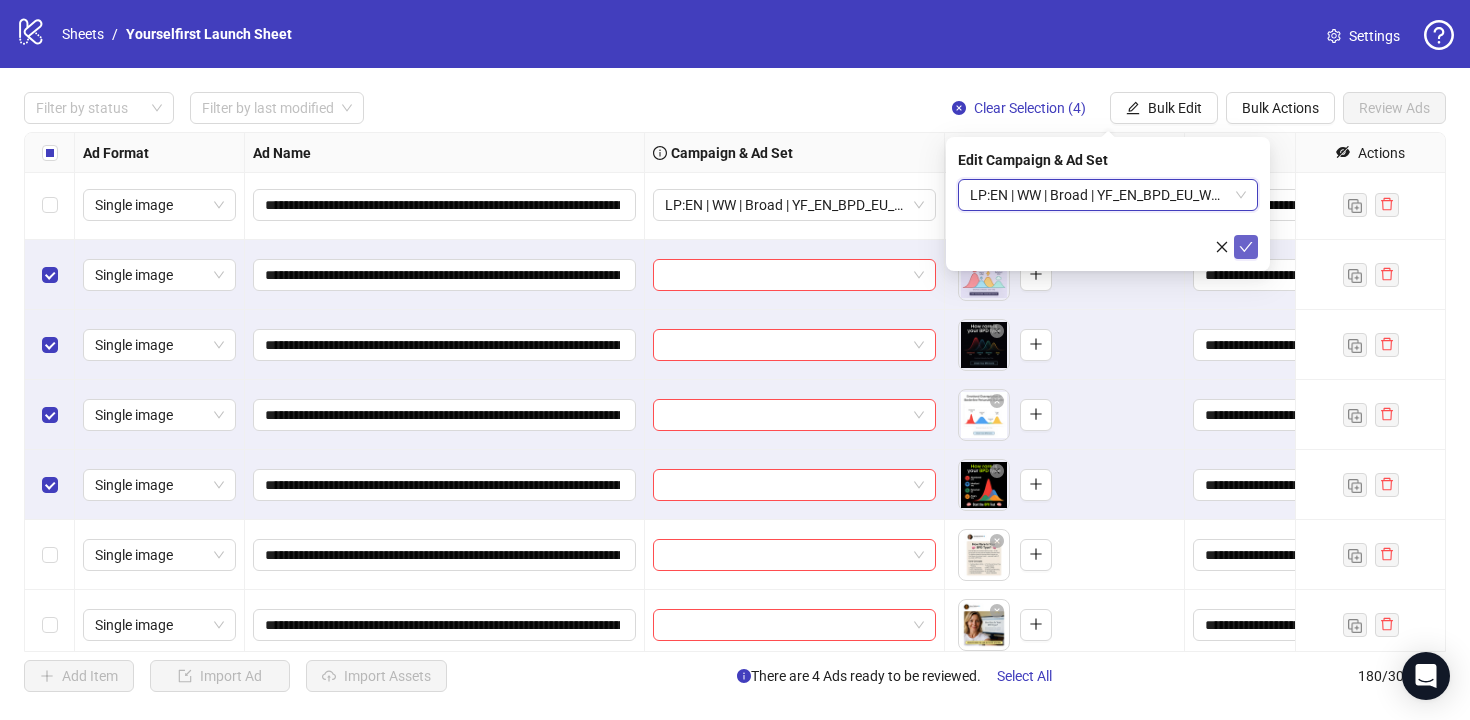 click 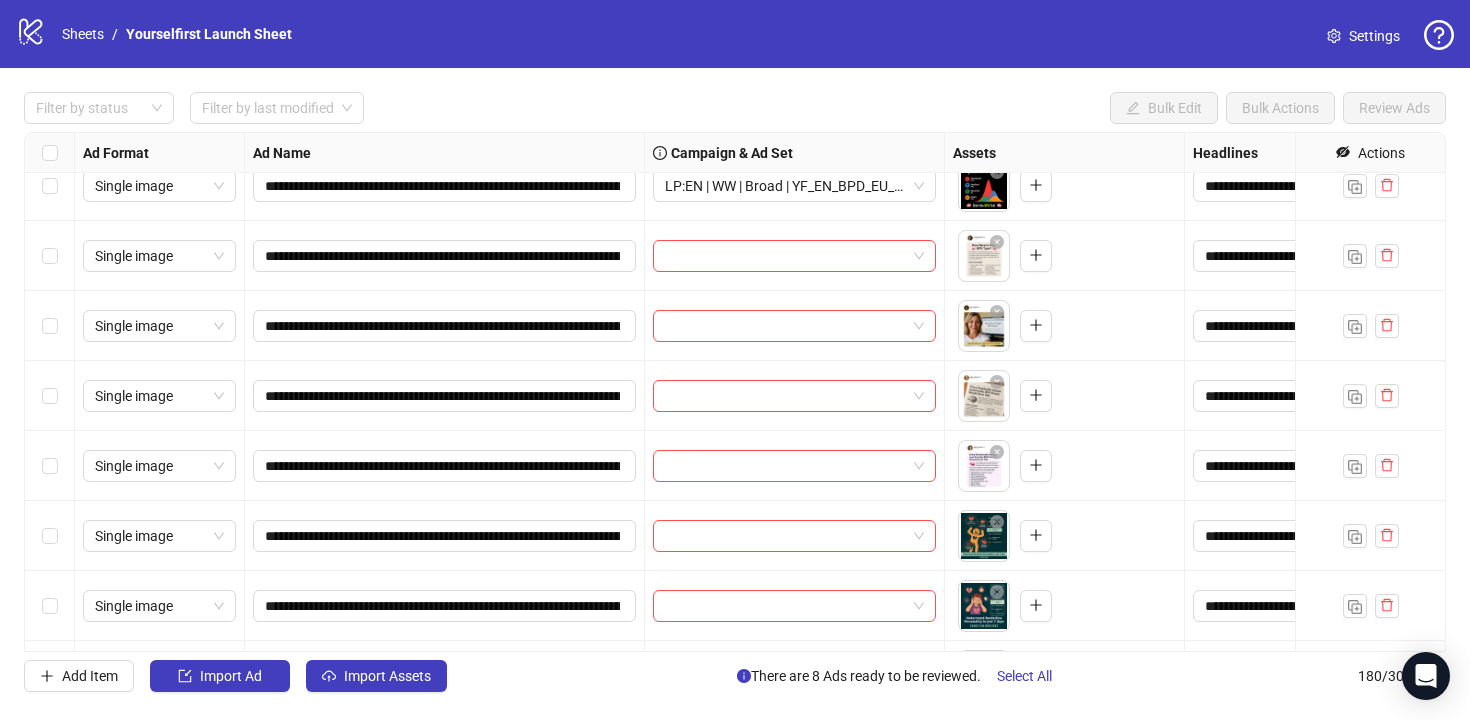 scroll, scrollTop: 11993, scrollLeft: 0, axis: vertical 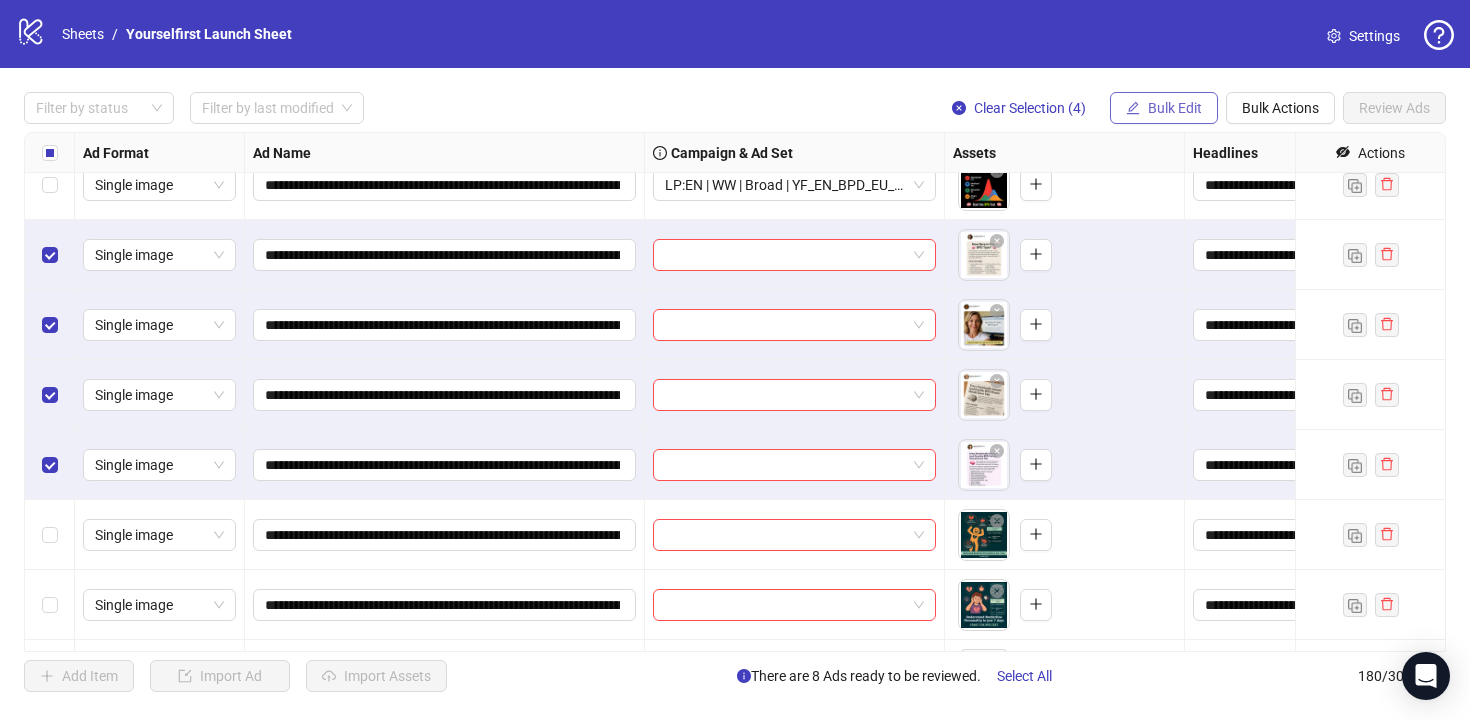 click on "Bulk Edit" at bounding box center [1175, 108] 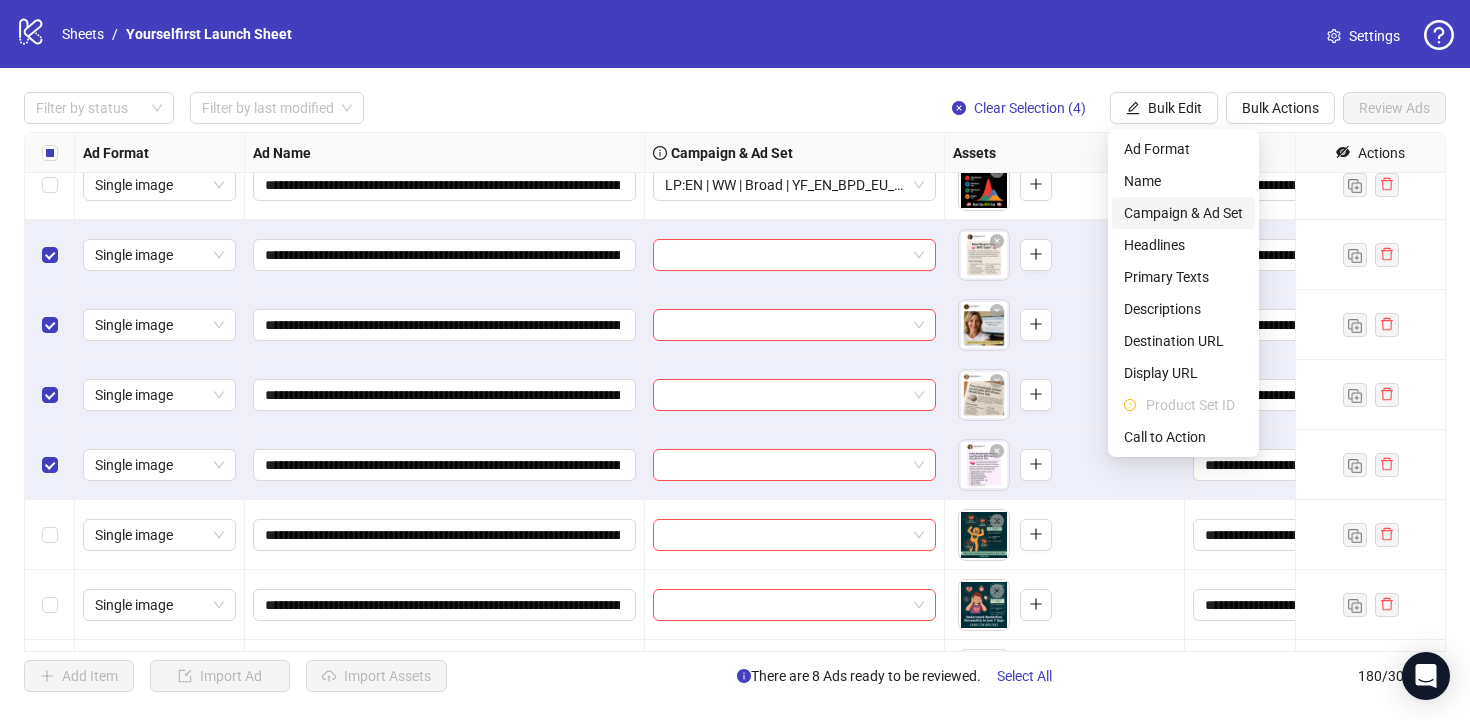 click on "Campaign & Ad Set" at bounding box center (1183, 213) 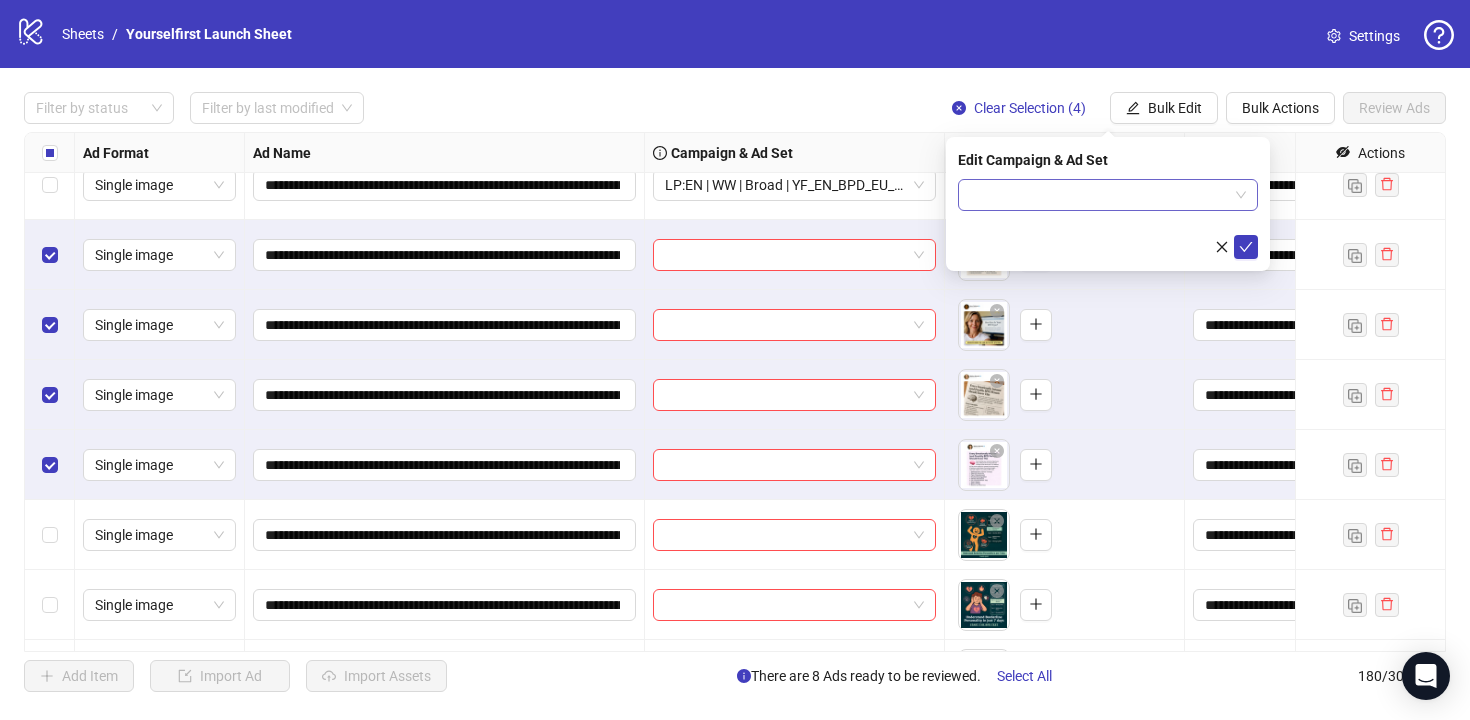 click at bounding box center [1099, 195] 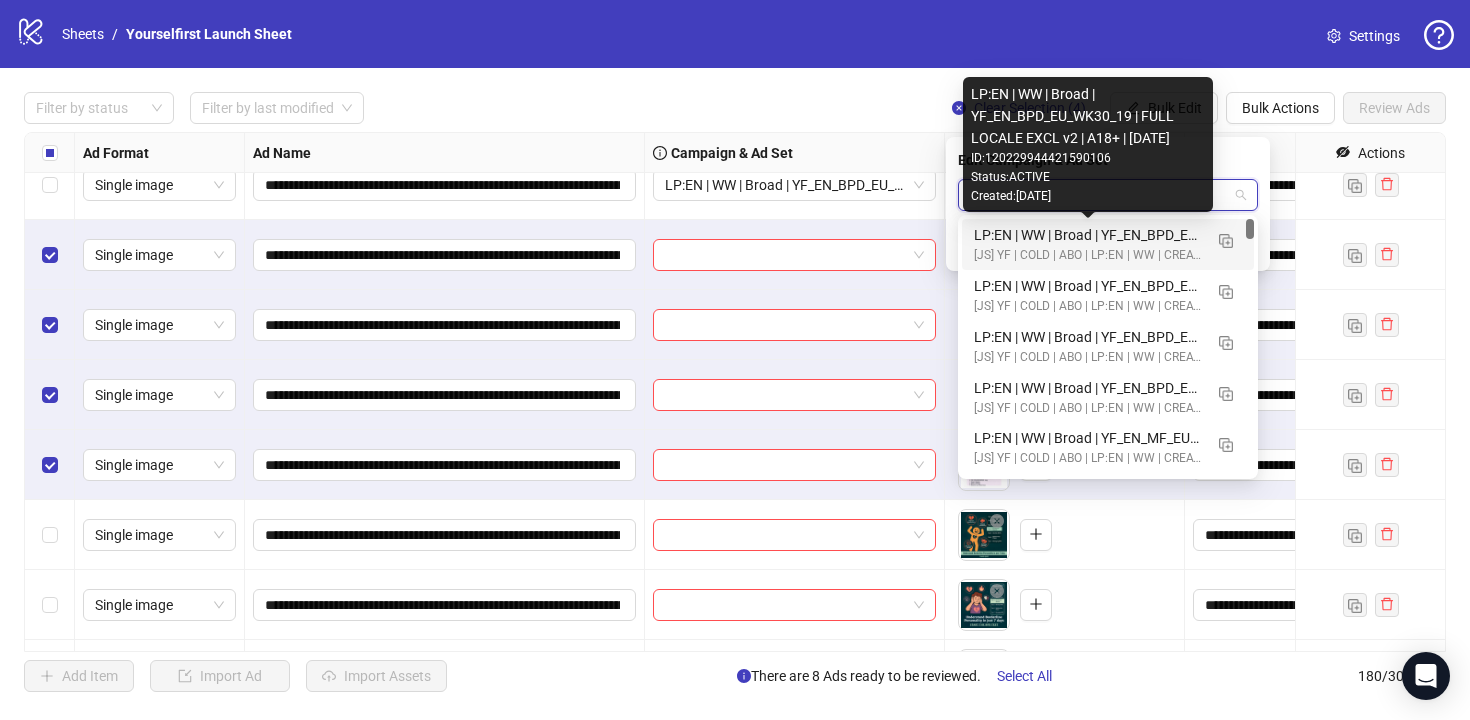 click on "LP:EN | WW | Broad | YF_EN_BPD_EU_WK30_19 | FULL LOCALE EXCL v2 | A18+ | 2025.07.27" at bounding box center [1088, 235] 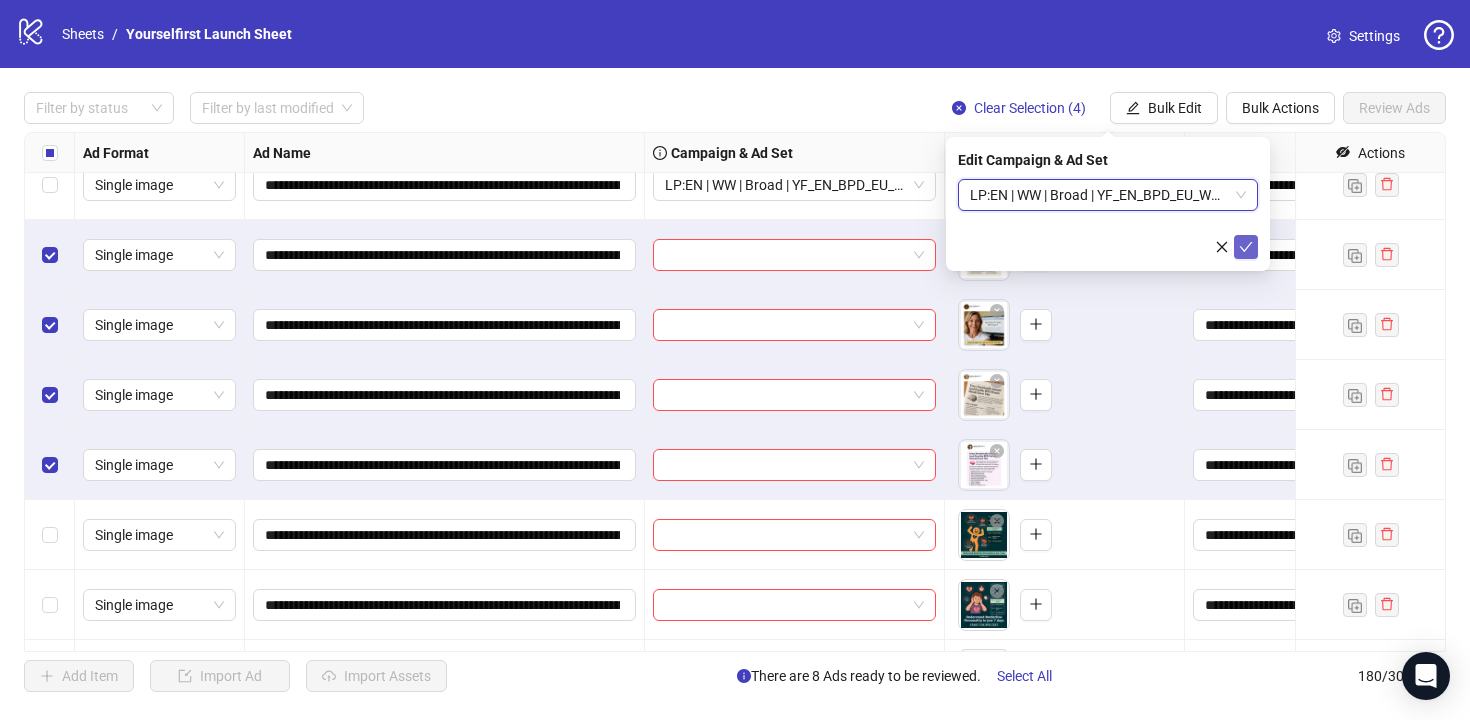 click 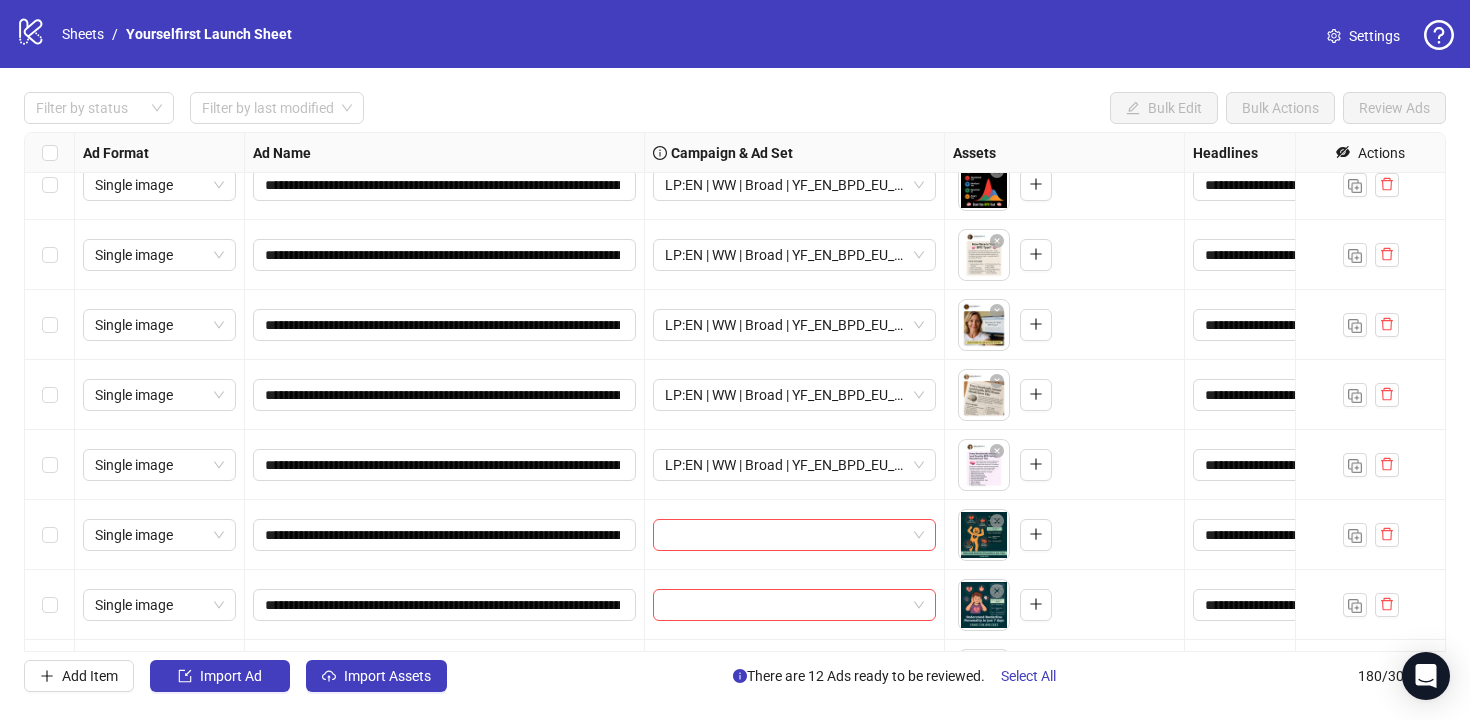 scroll, scrollTop: 12122, scrollLeft: 0, axis: vertical 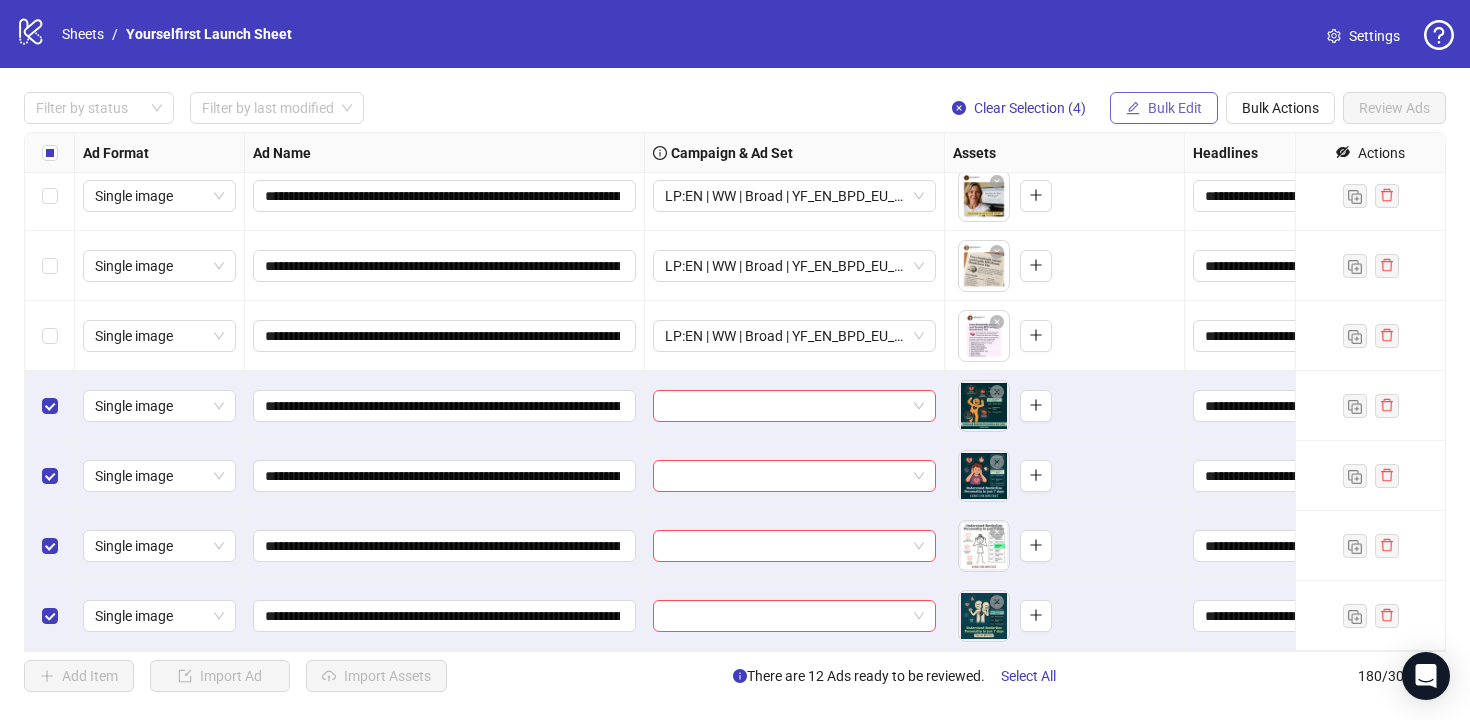 click on "Bulk Edit" at bounding box center [1164, 108] 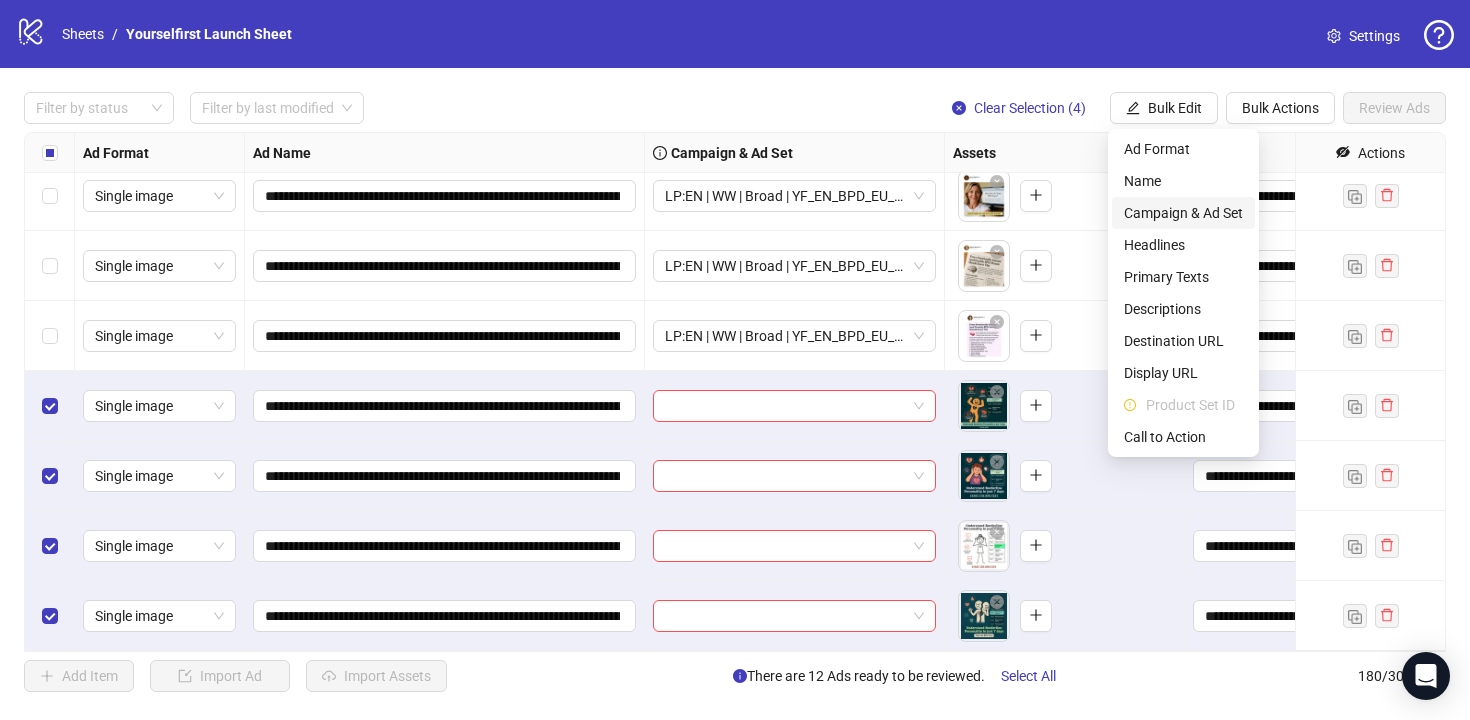 click on "Campaign & Ad Set" at bounding box center (1183, 213) 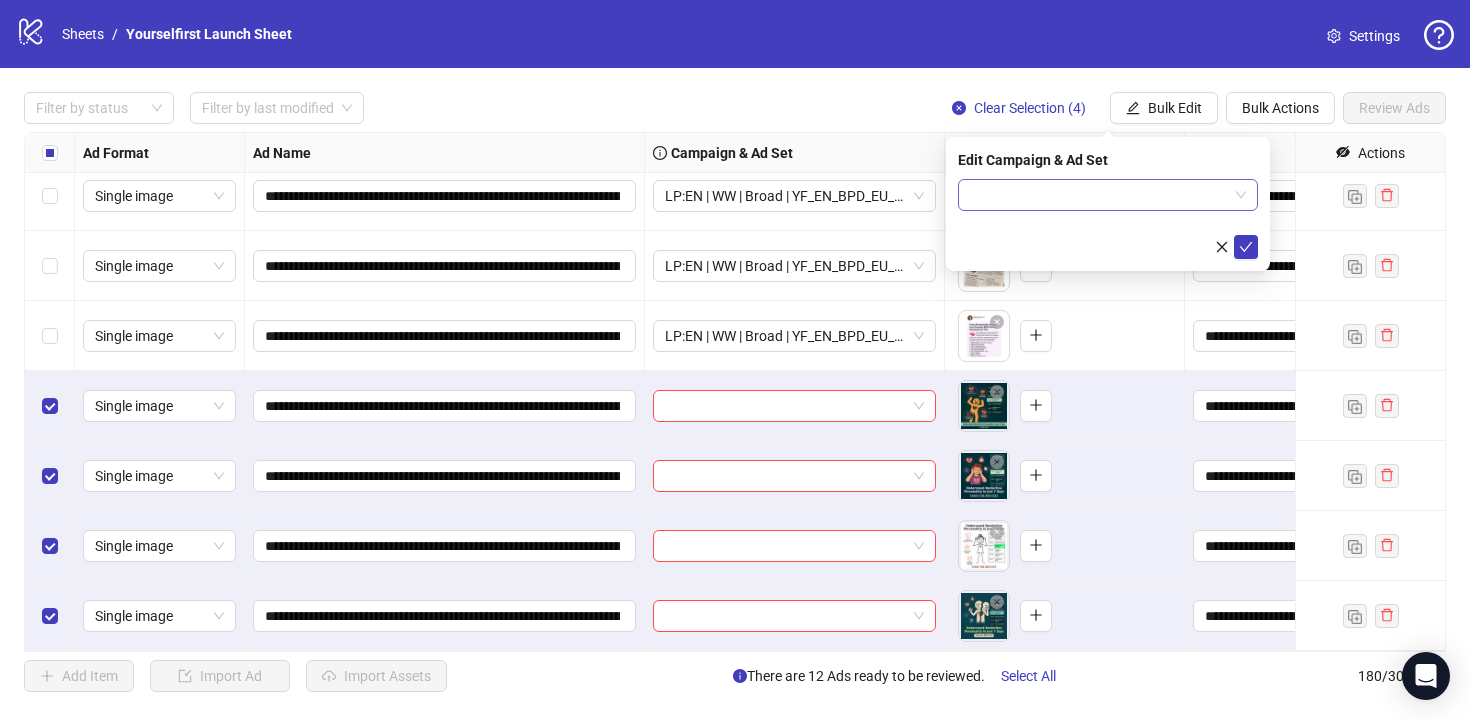 click at bounding box center [1099, 195] 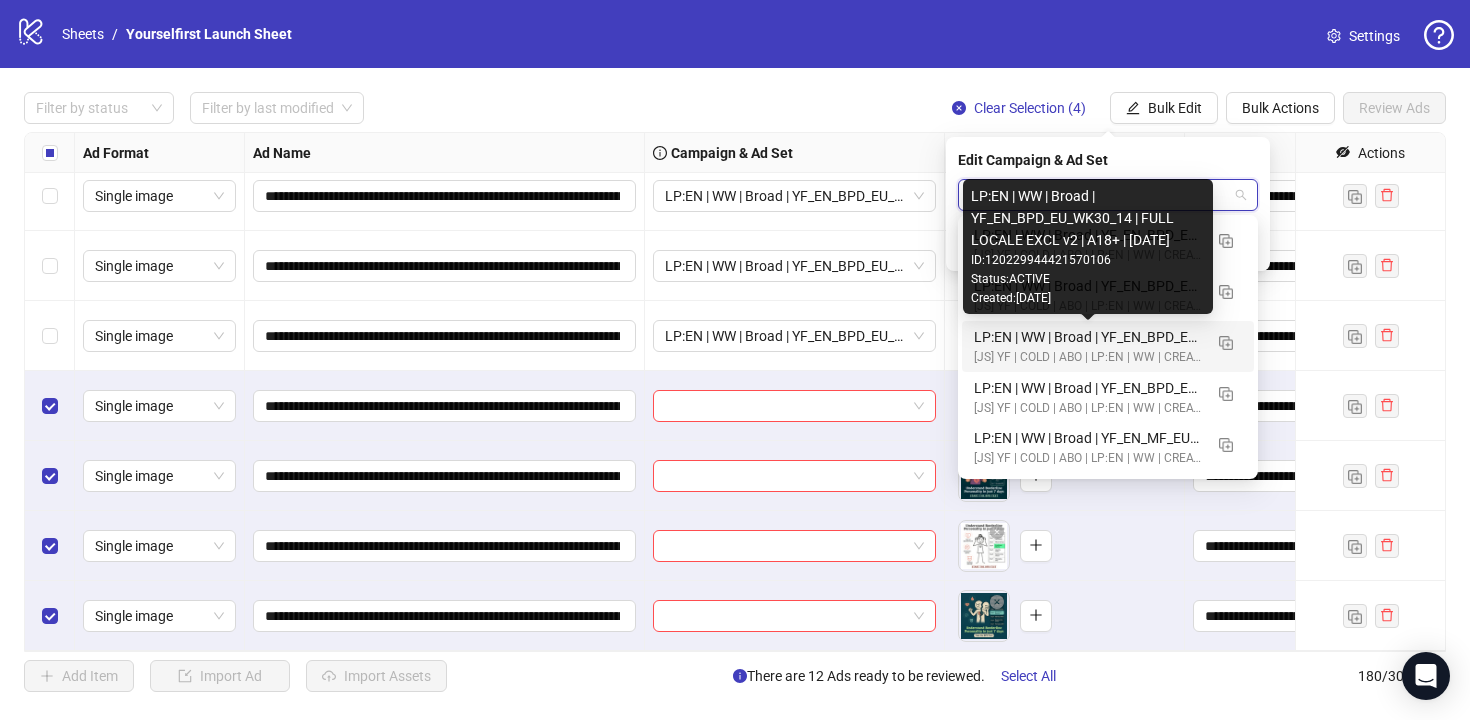 click on "LP:EN | WW | Broad | YF_EN_BPD_EU_WK30_14 | FULL LOCALE EXCL v2 | A18+ | 2025.07.26" at bounding box center [1088, 337] 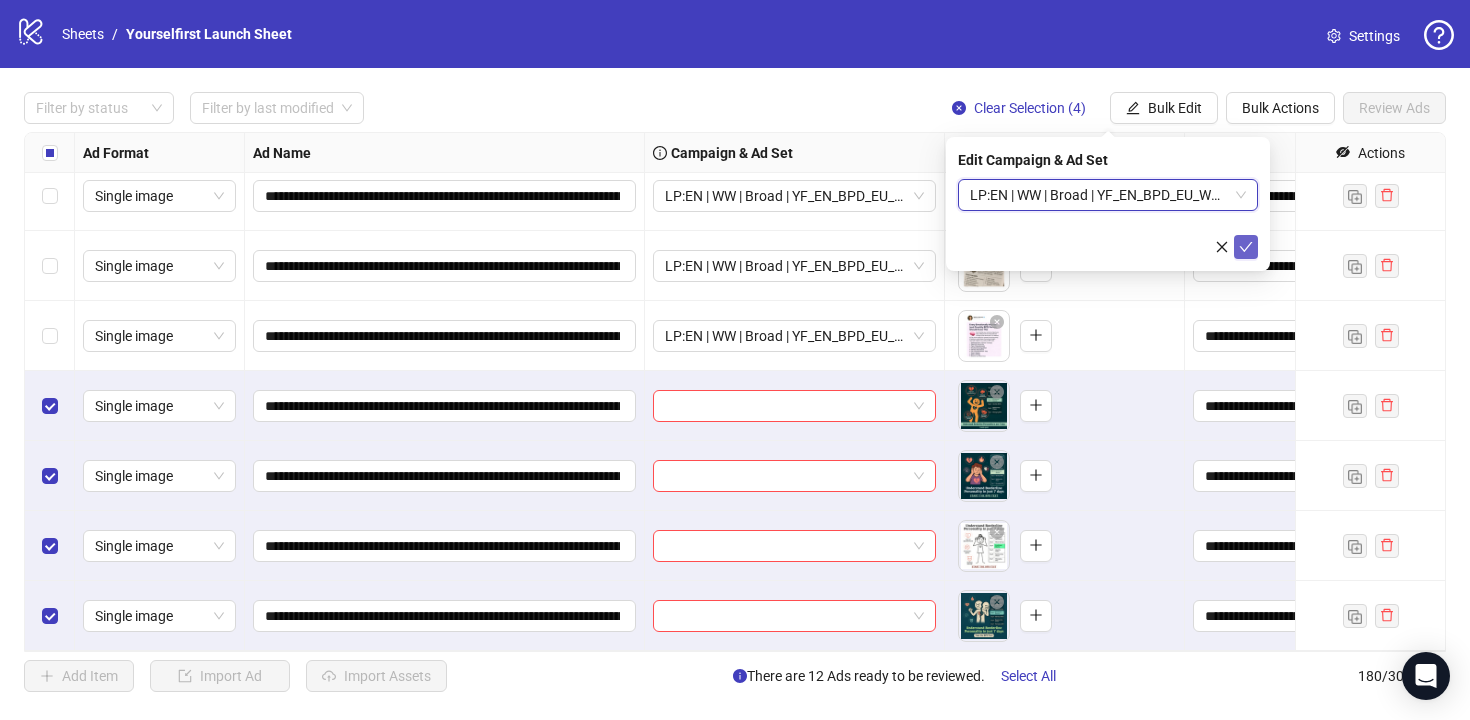 click 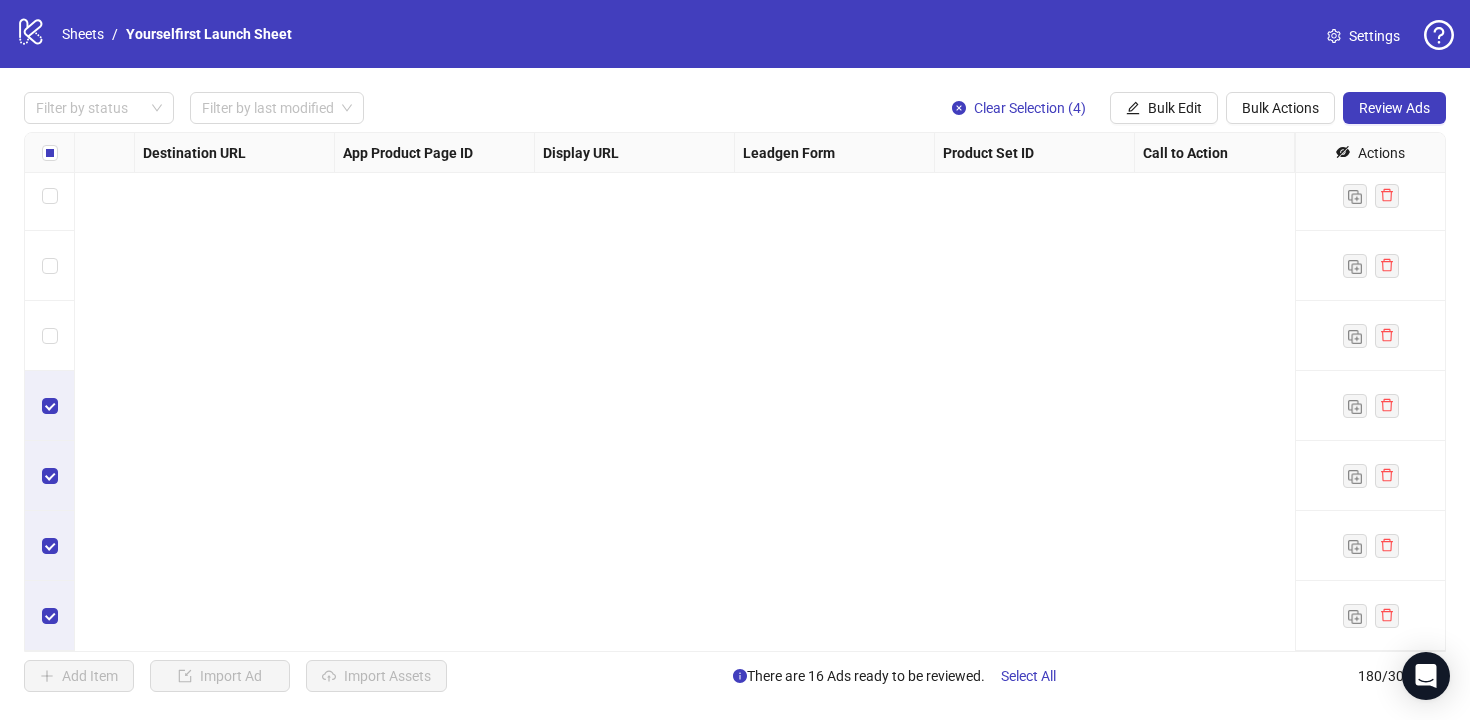 scroll, scrollTop: 12122, scrollLeft: 0, axis: vertical 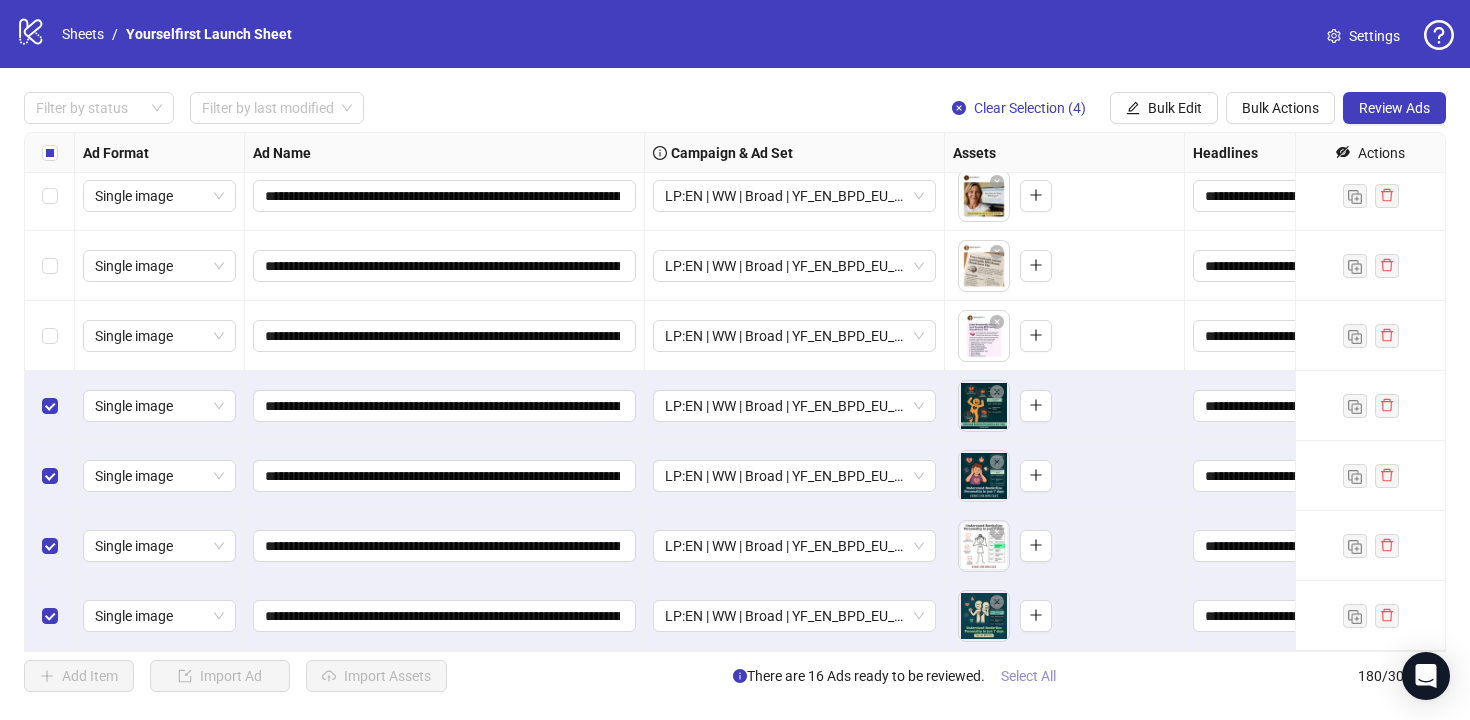 click on "Select All" at bounding box center (1028, 676) 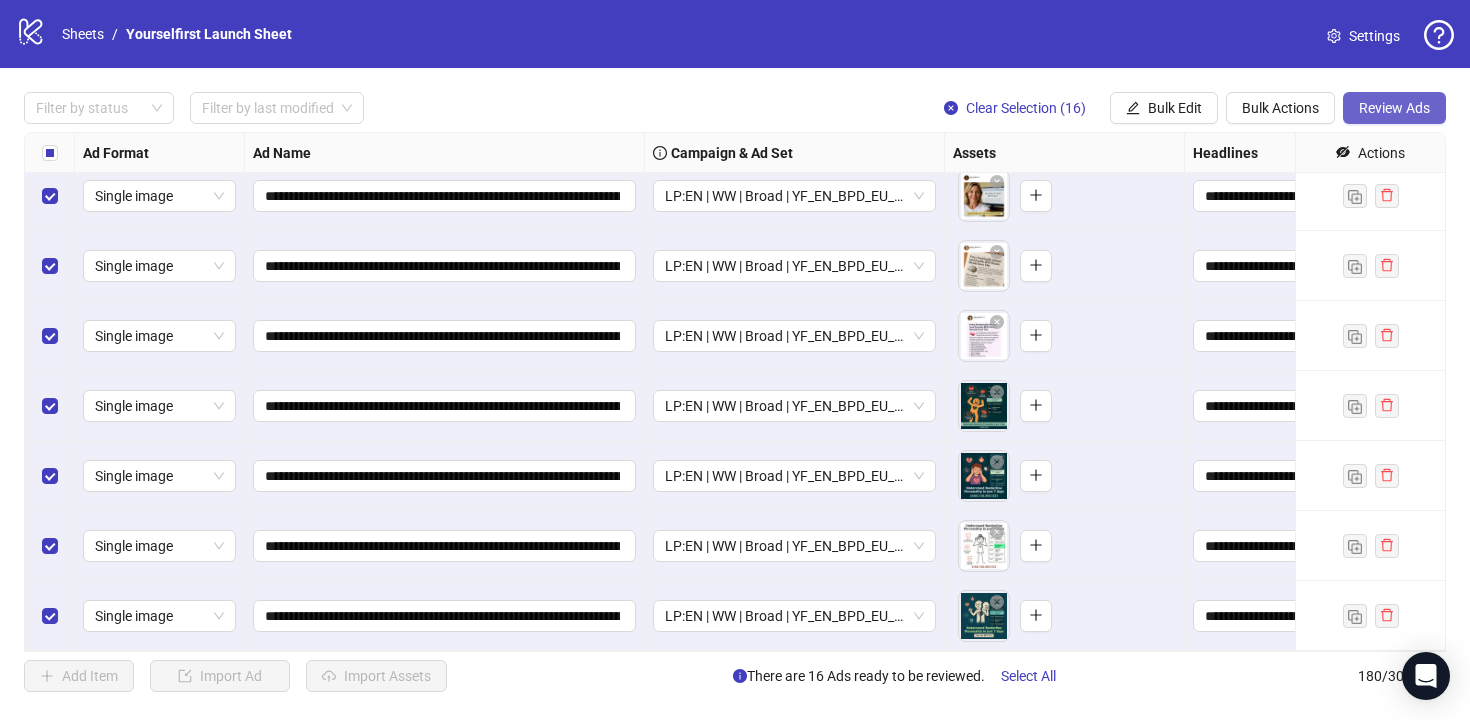 click on "Review Ads" at bounding box center [1394, 108] 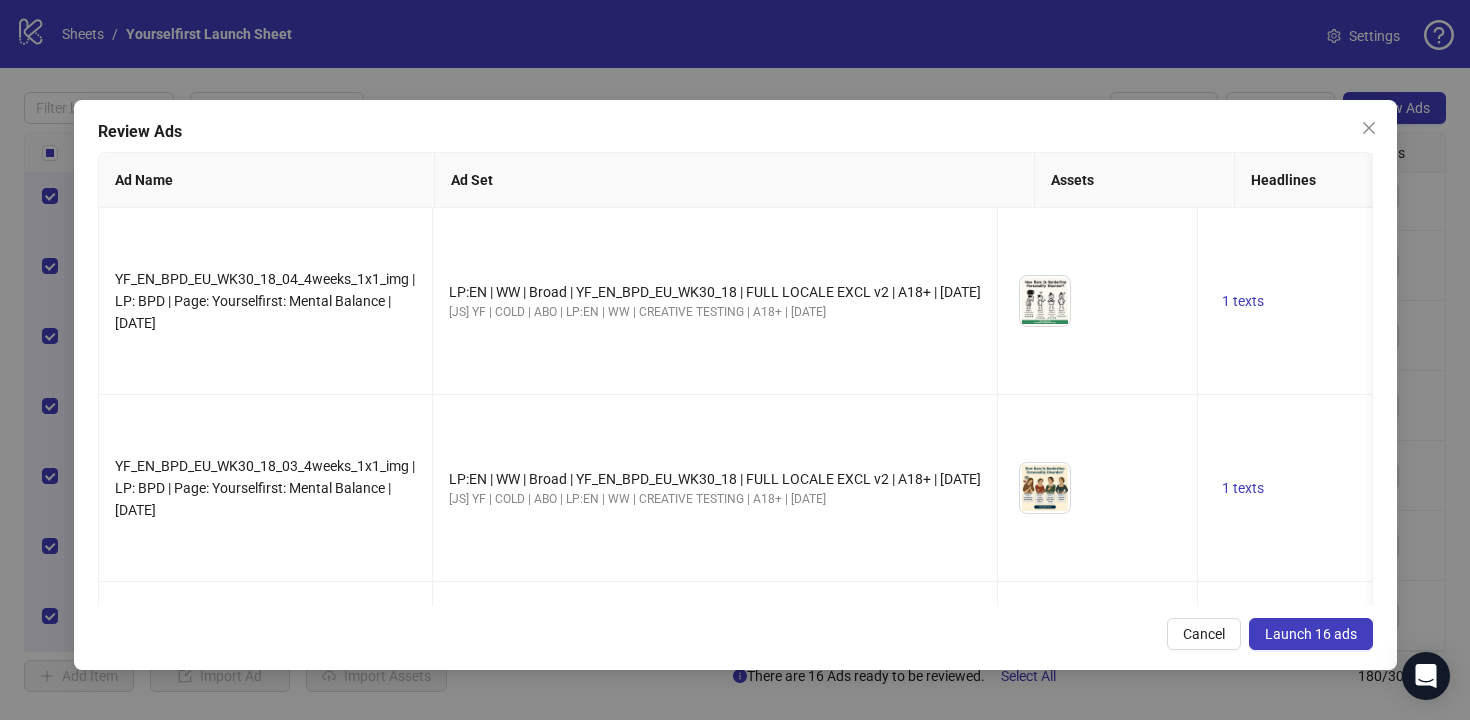 click on "Launch 16 ads" at bounding box center [1311, 634] 